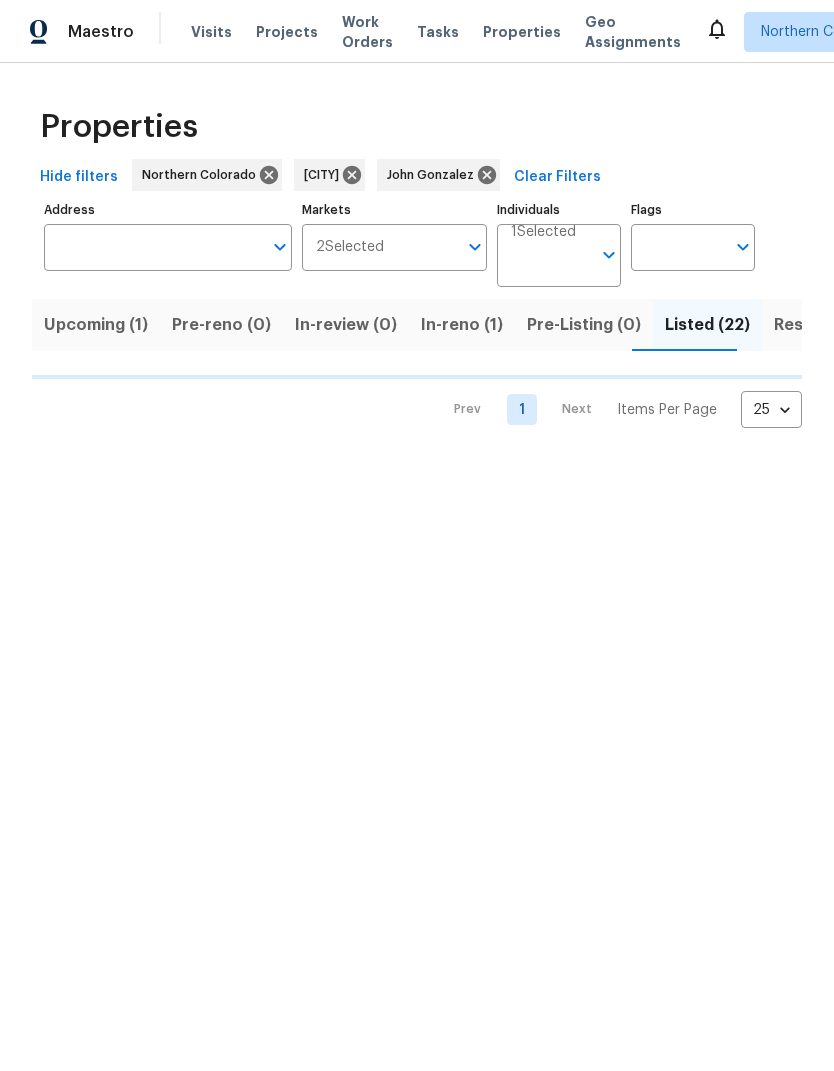 scroll, scrollTop: 0, scrollLeft: 0, axis: both 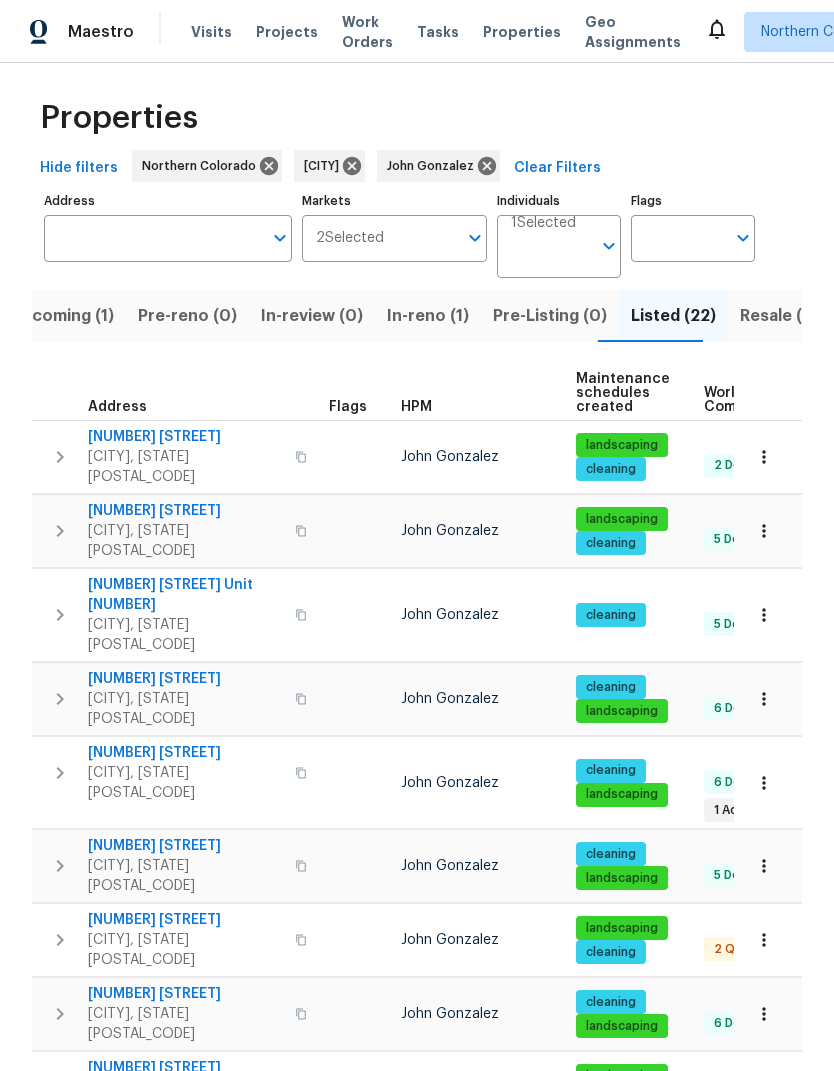 click on "In-reno (1)" at bounding box center [428, 316] 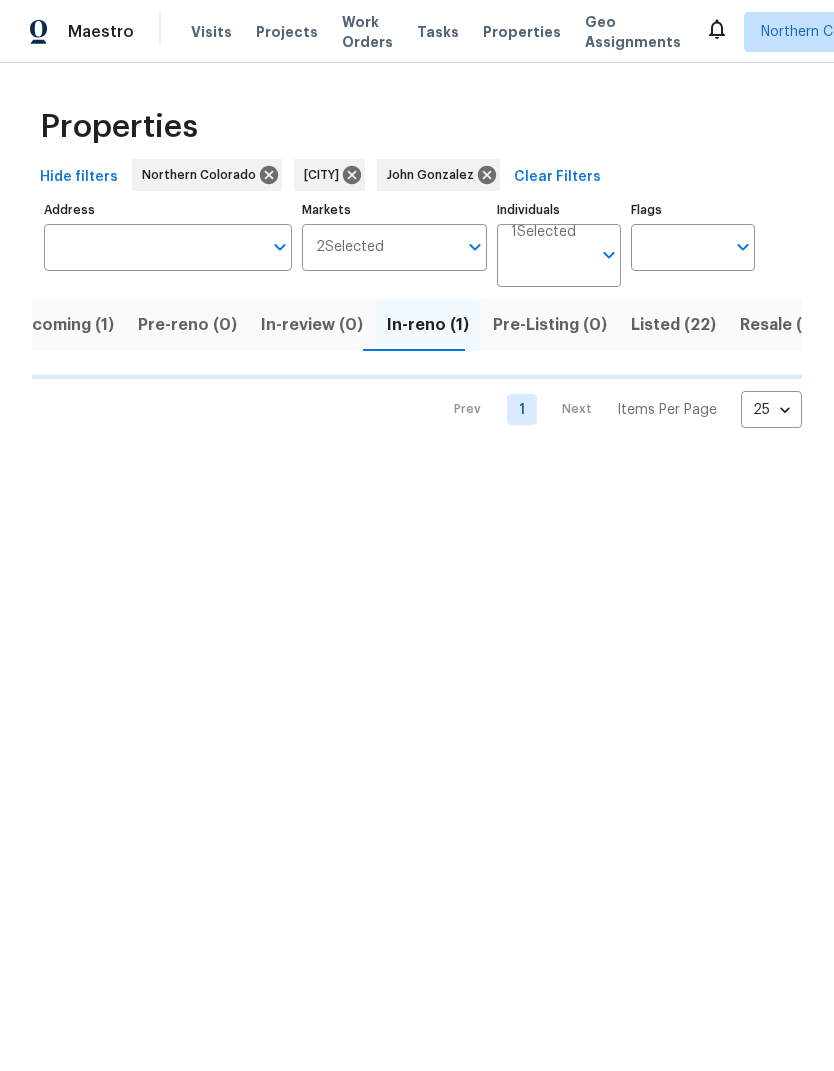 scroll, scrollTop: 0, scrollLeft: 0, axis: both 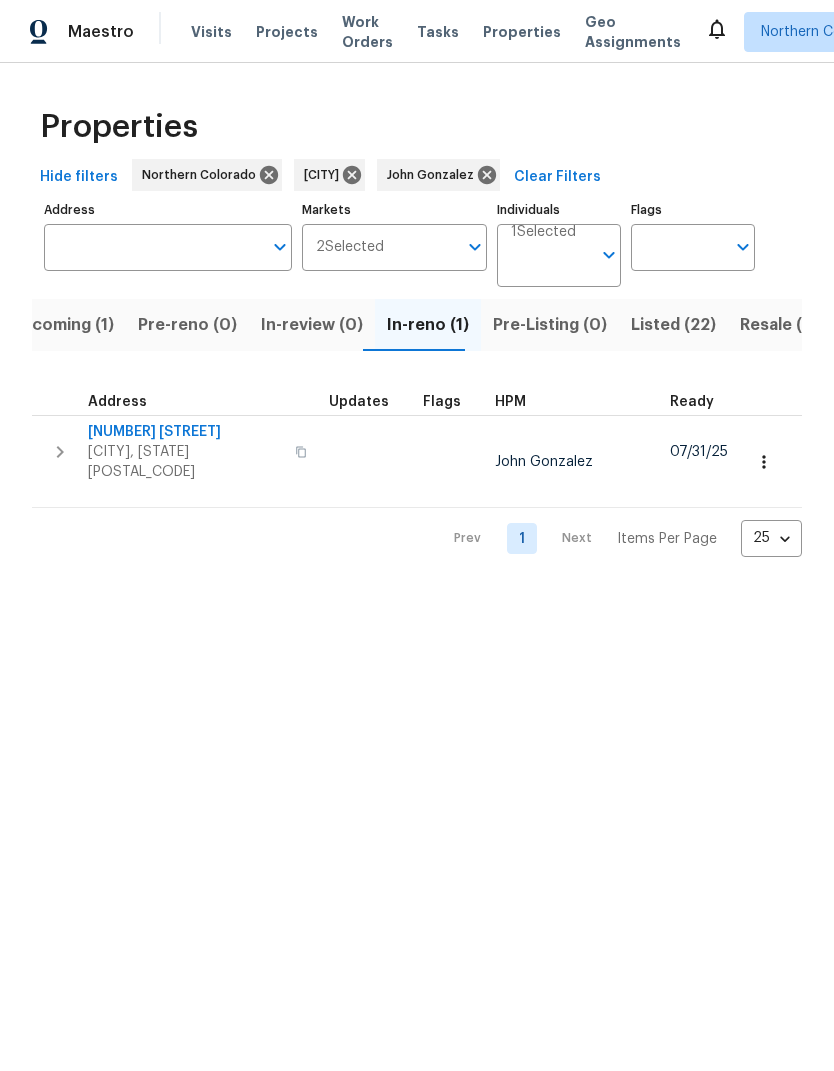 click on "[NUMBER] [STREET]" at bounding box center (185, 432) 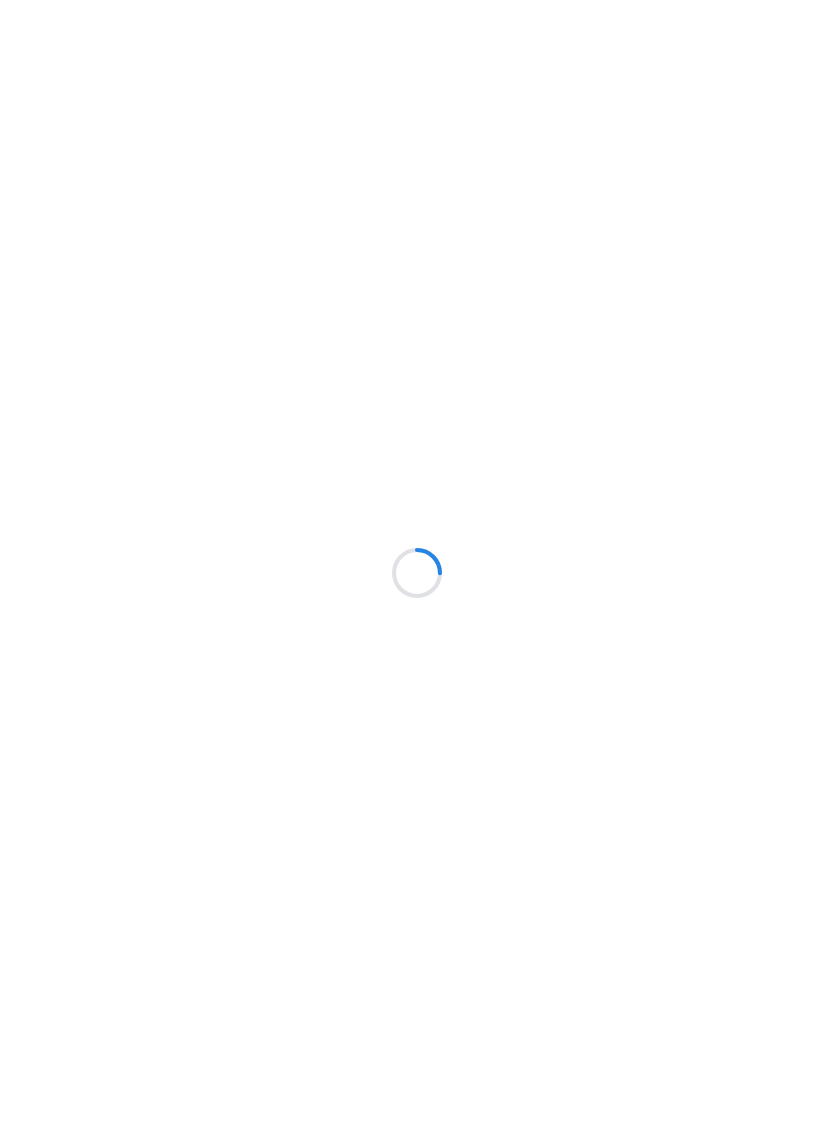 scroll, scrollTop: 0, scrollLeft: 0, axis: both 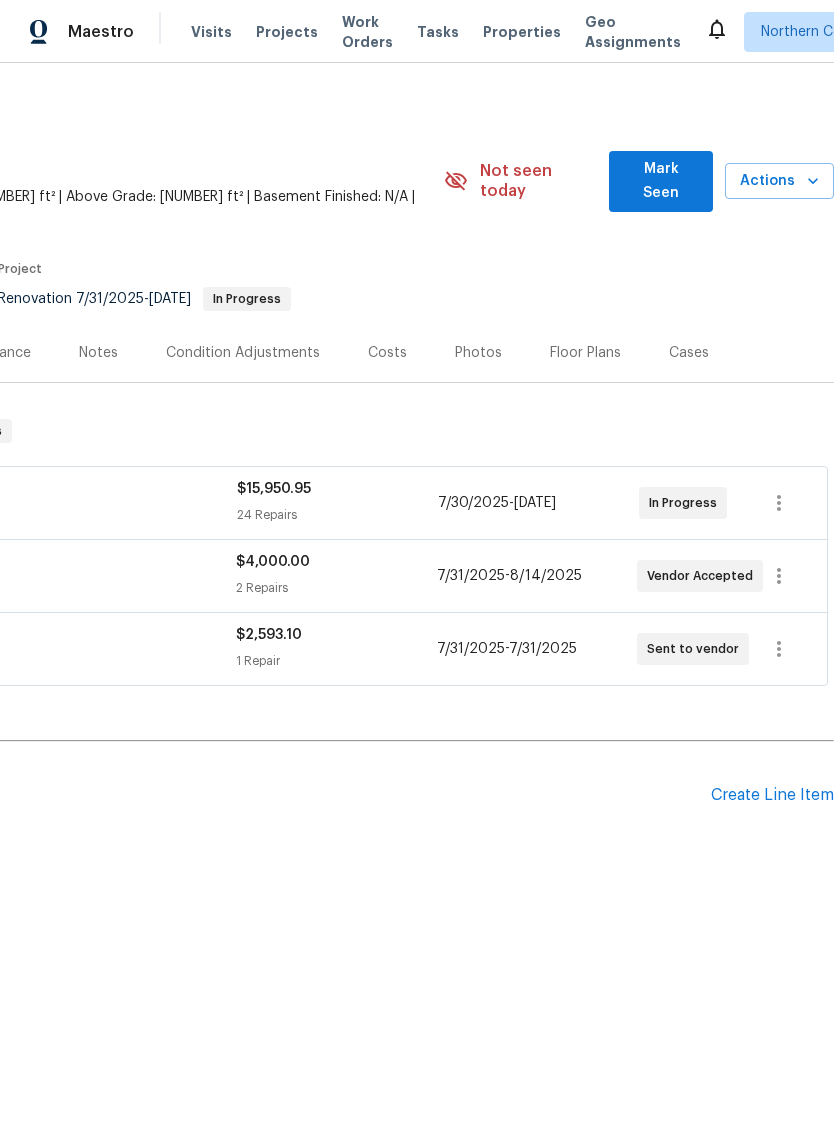 click on "Create Line Item" at bounding box center [772, 795] 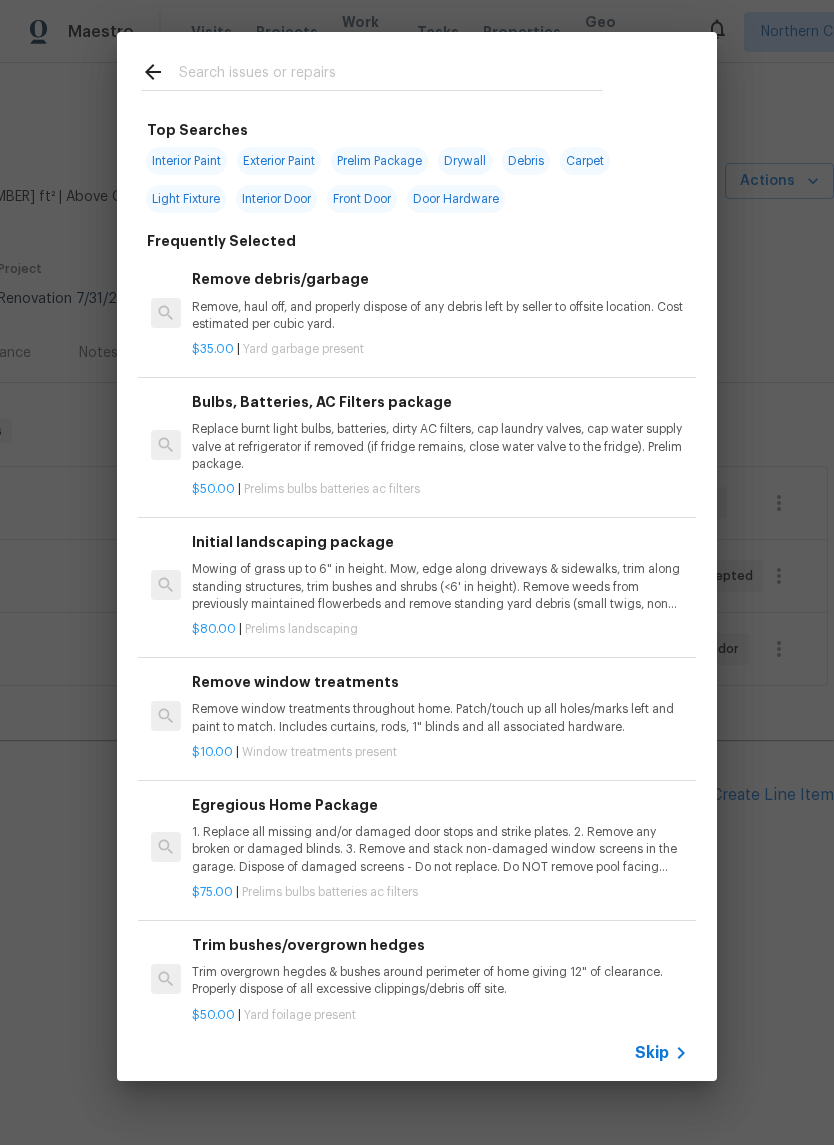 click at bounding box center (391, 75) 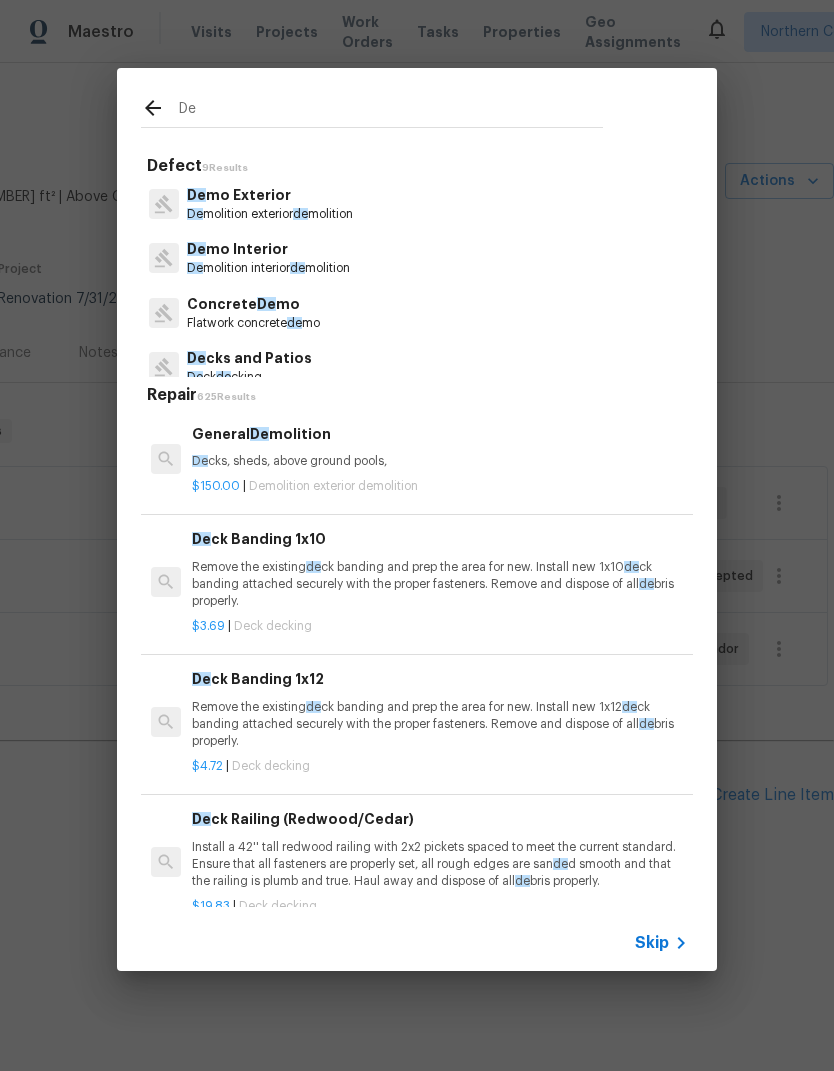type on "D" 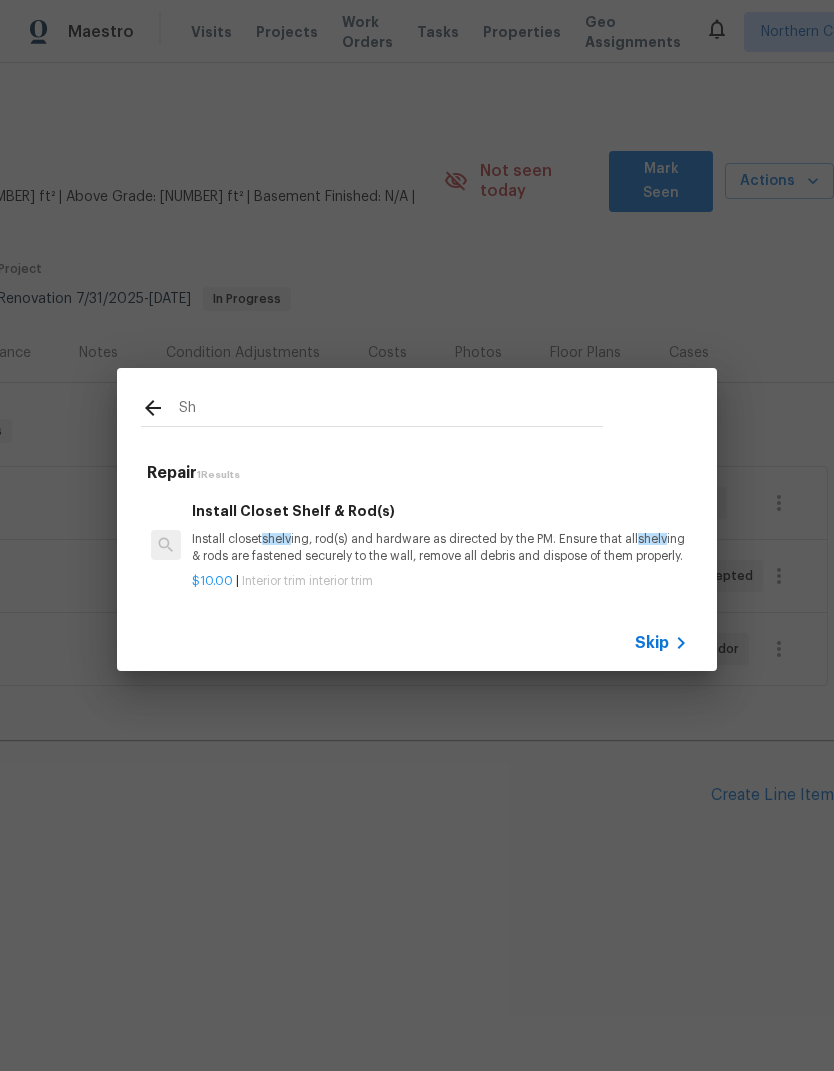 type on "S" 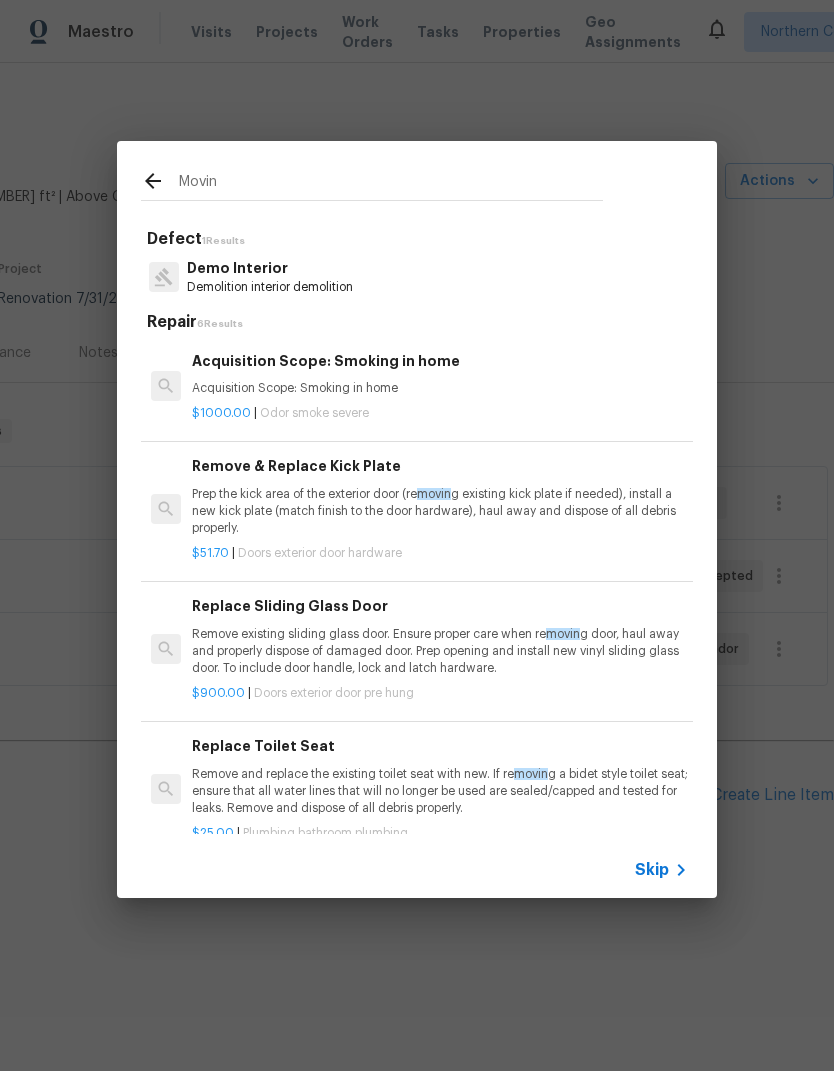 scroll, scrollTop: 0, scrollLeft: 0, axis: both 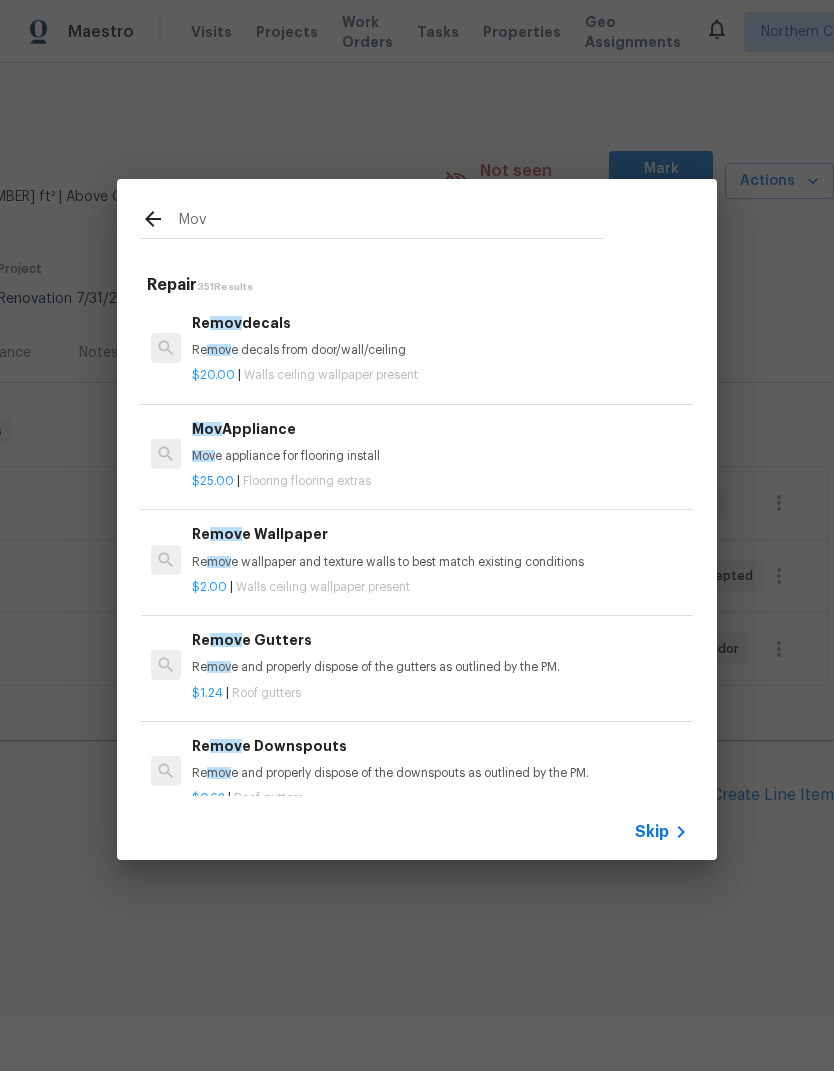 type on "Move" 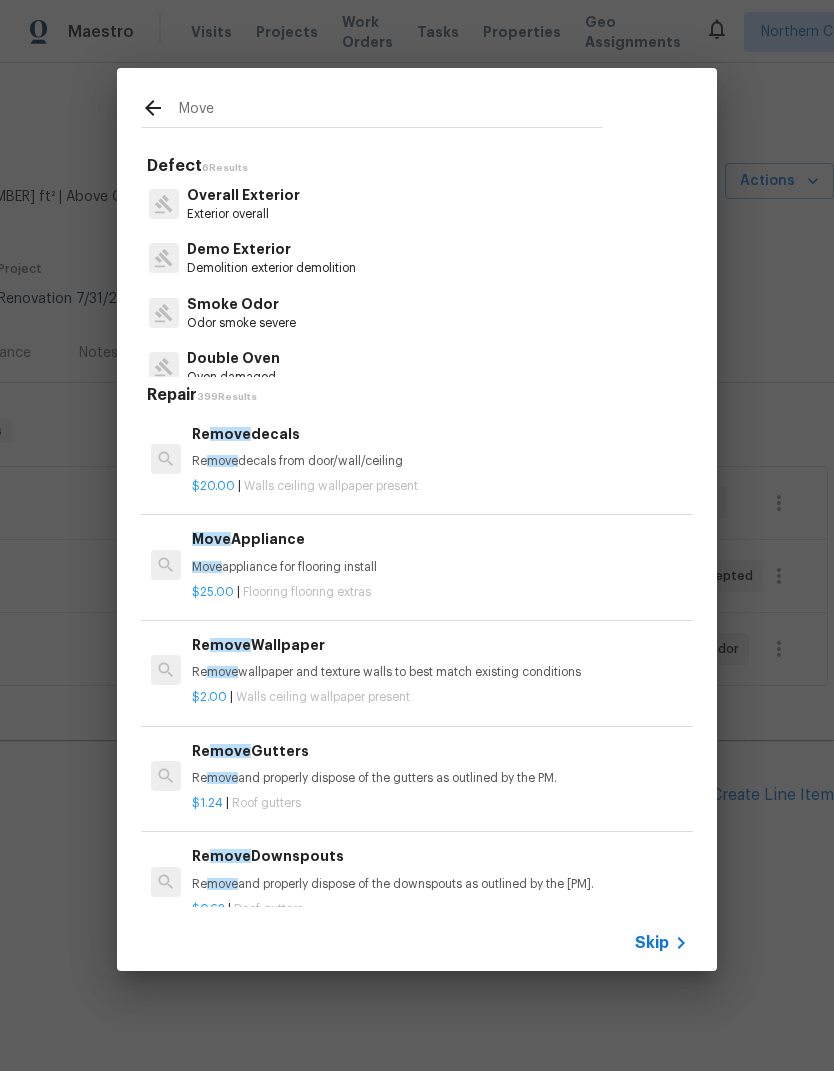 scroll, scrollTop: 0, scrollLeft: 0, axis: both 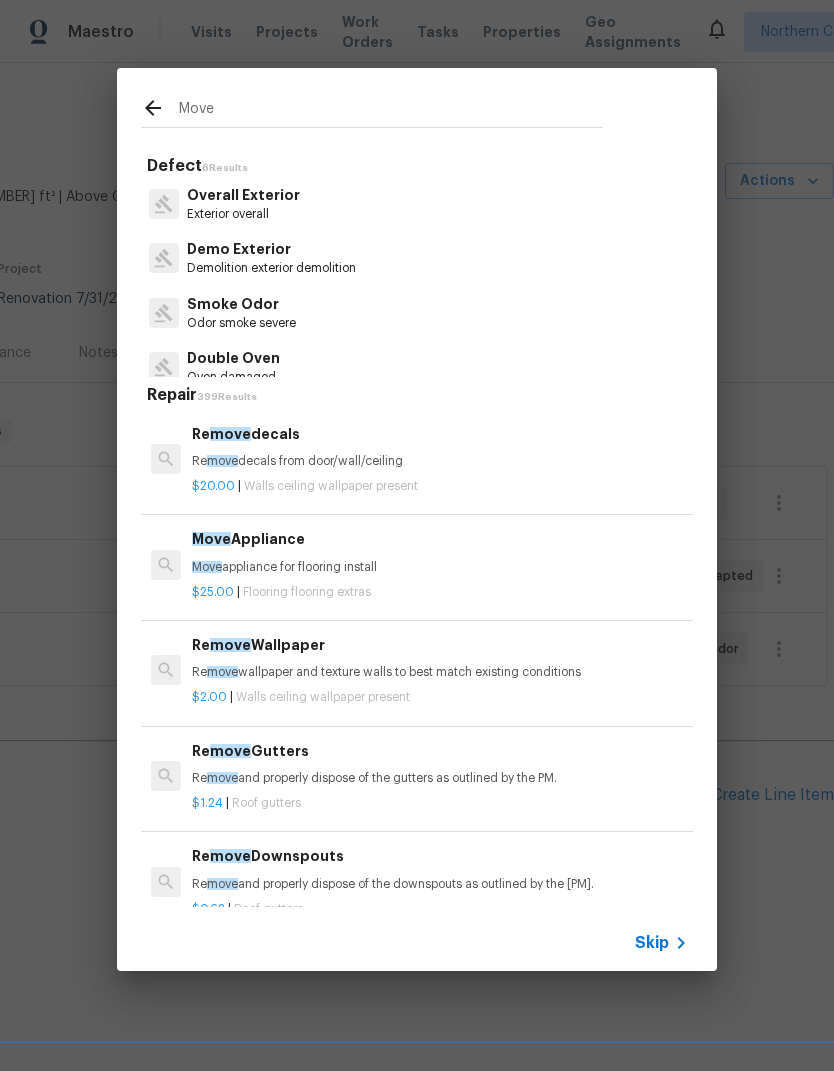 click on "Move" at bounding box center [207, 567] 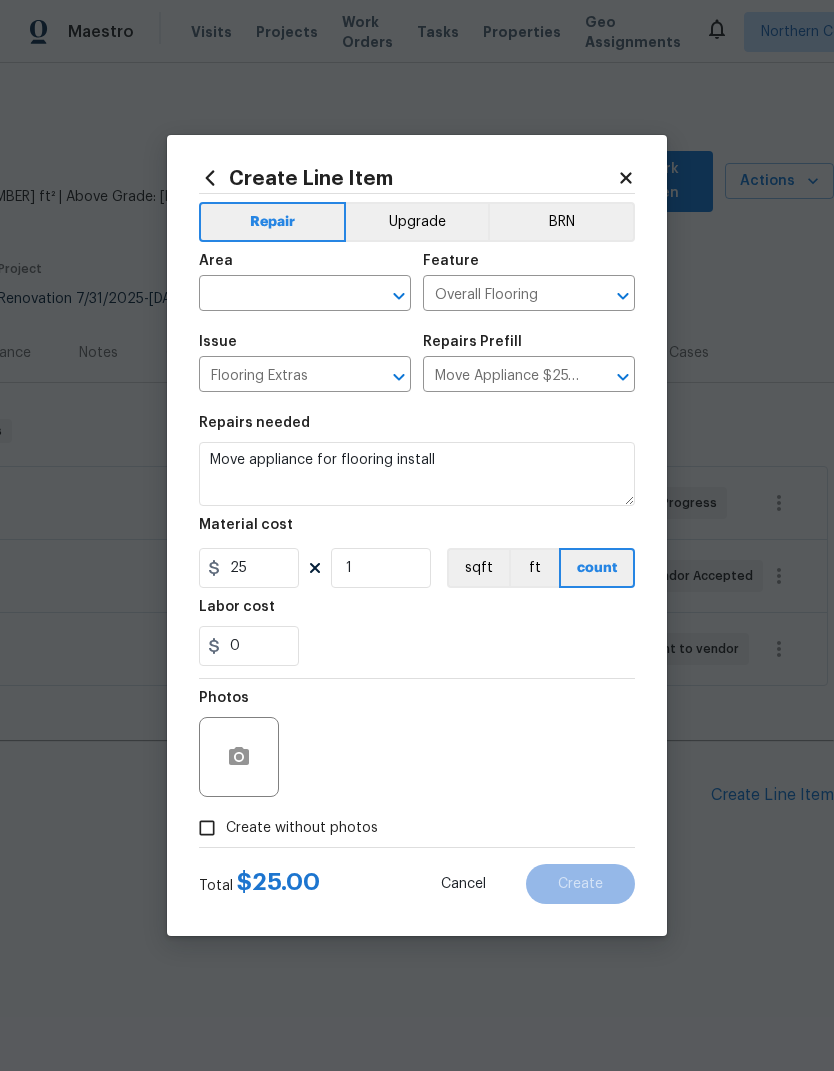 click at bounding box center (277, 295) 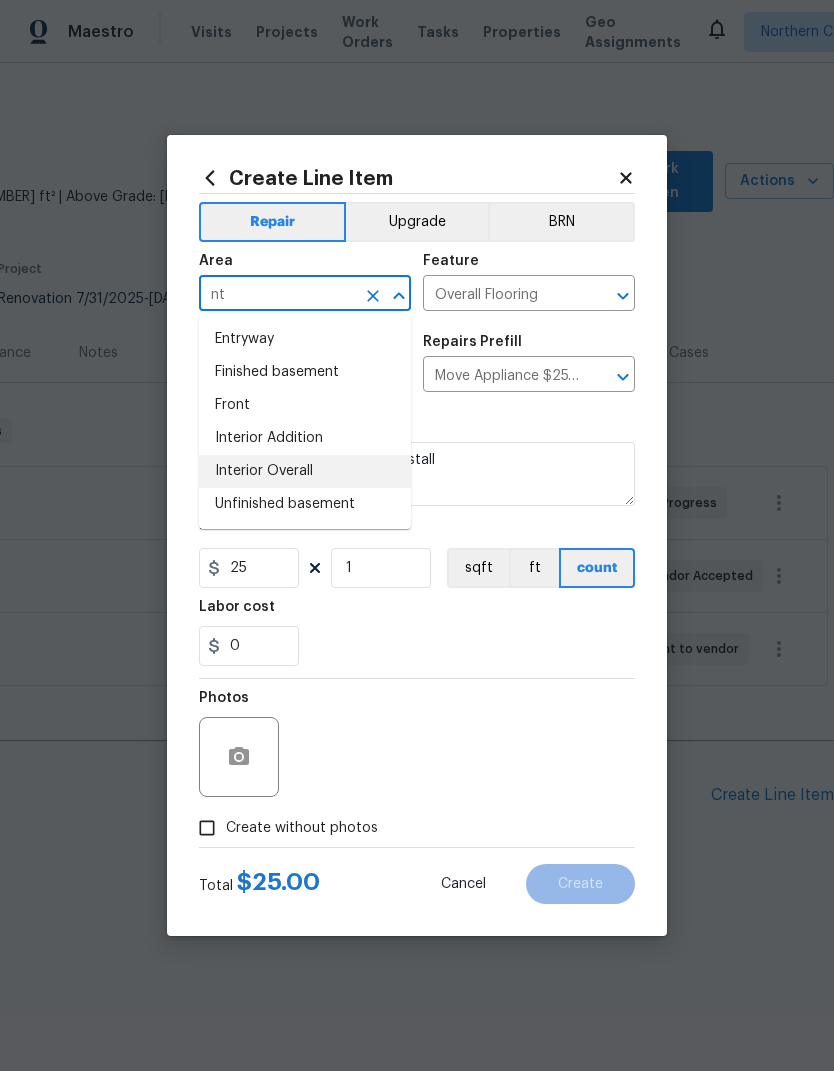 click on "Interior Overall" at bounding box center (305, 471) 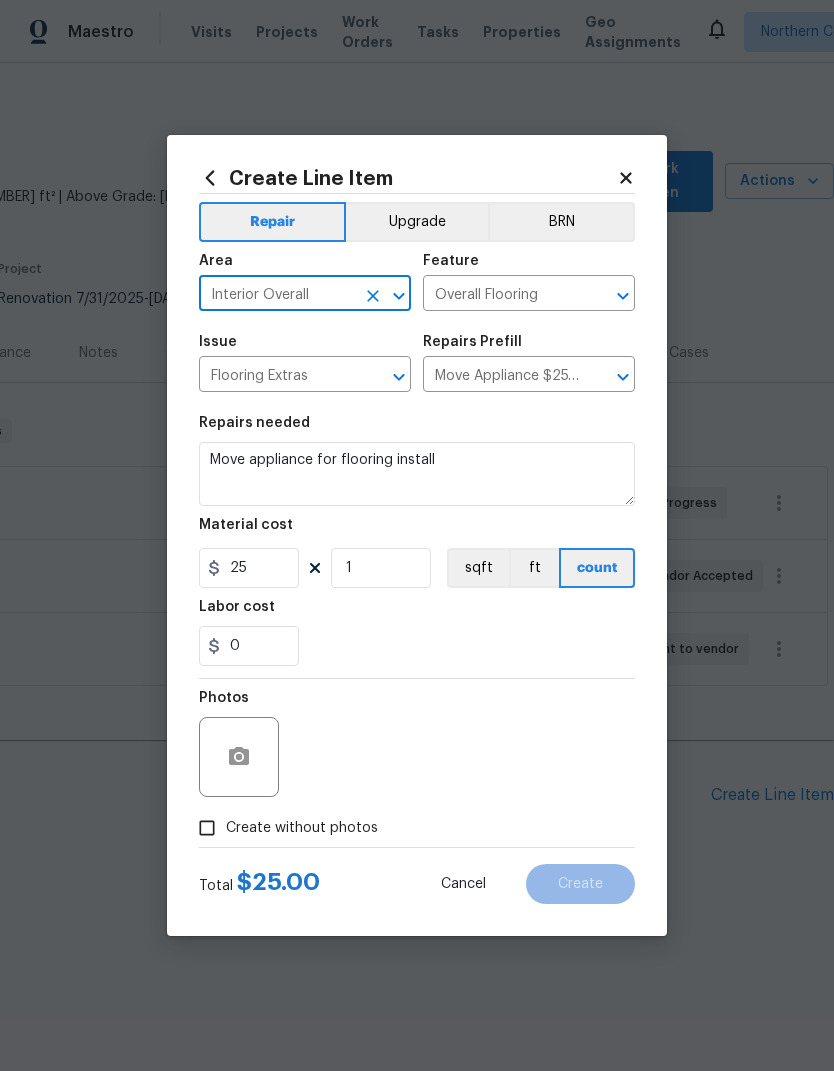click at bounding box center (597, 296) 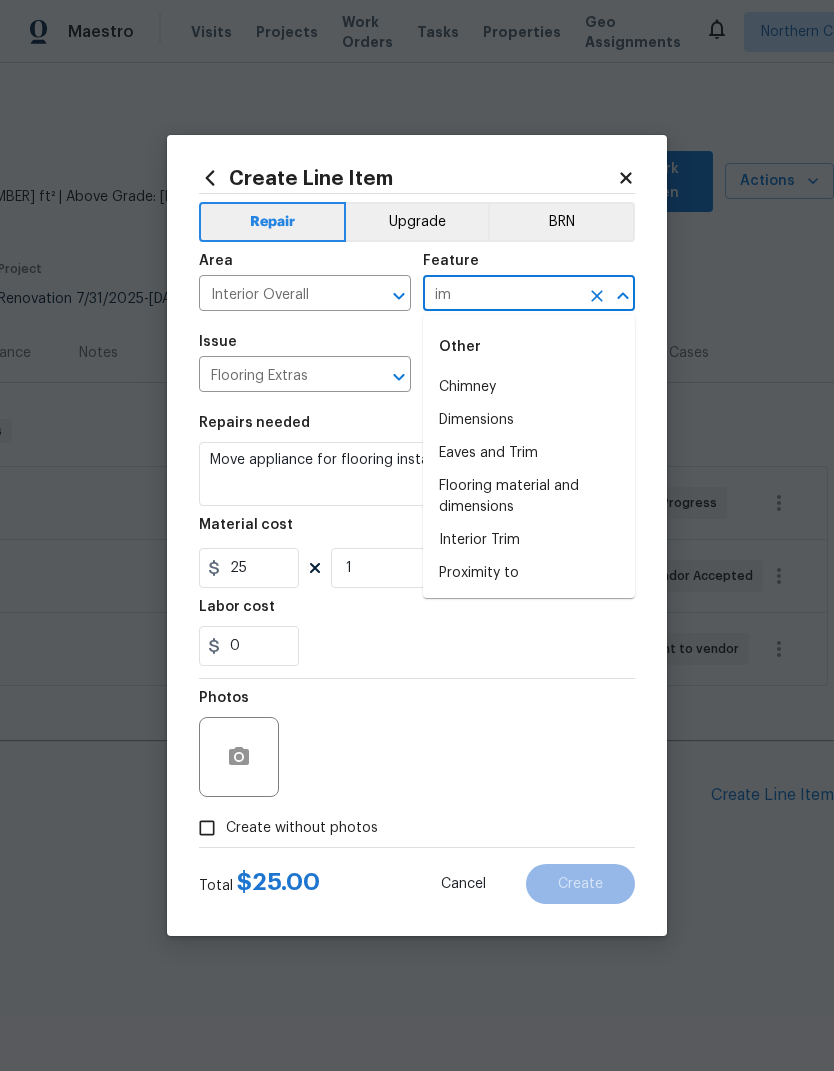 type on "i" 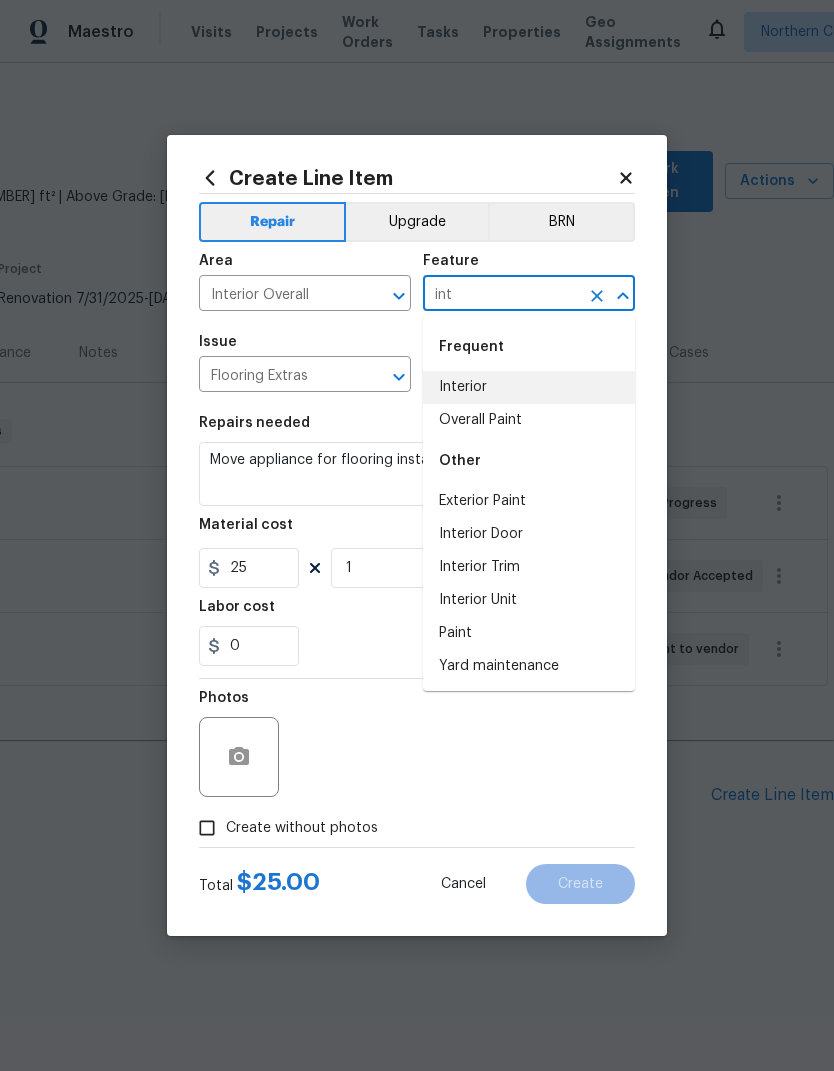 click on "Interior" at bounding box center [529, 387] 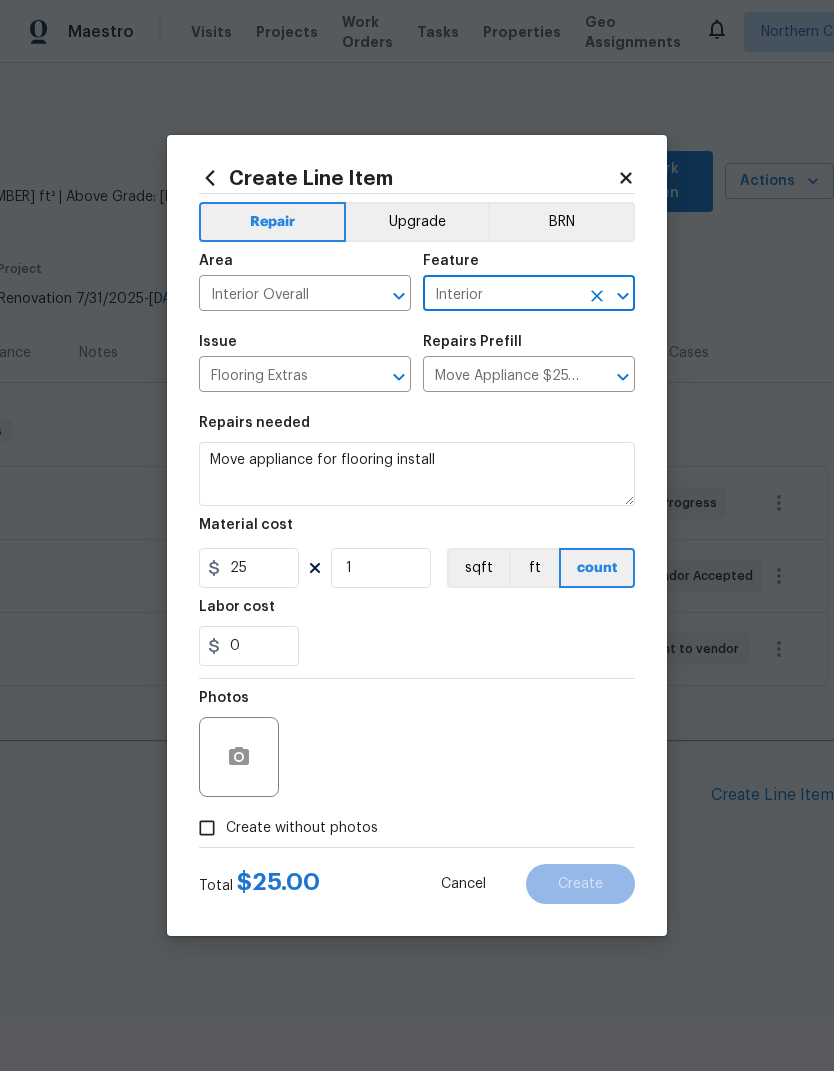 click on "Flooring Extras" at bounding box center (277, 376) 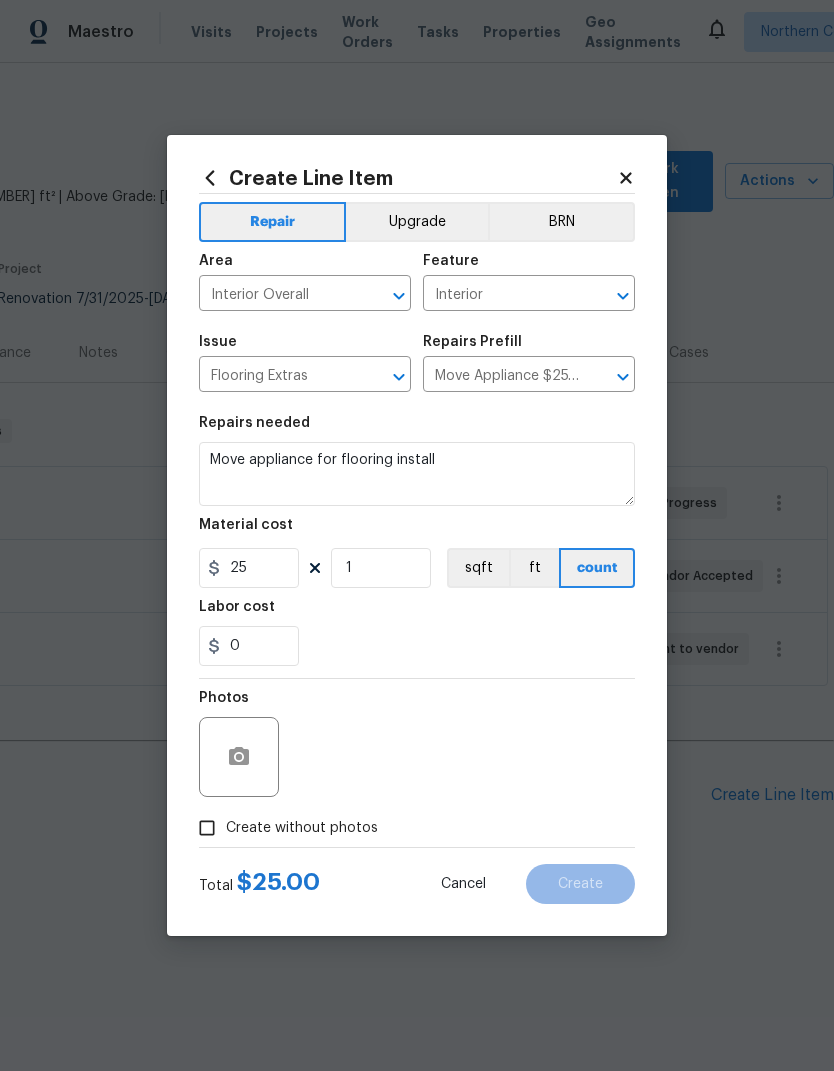 click on "Flooring Extras" at bounding box center (277, 376) 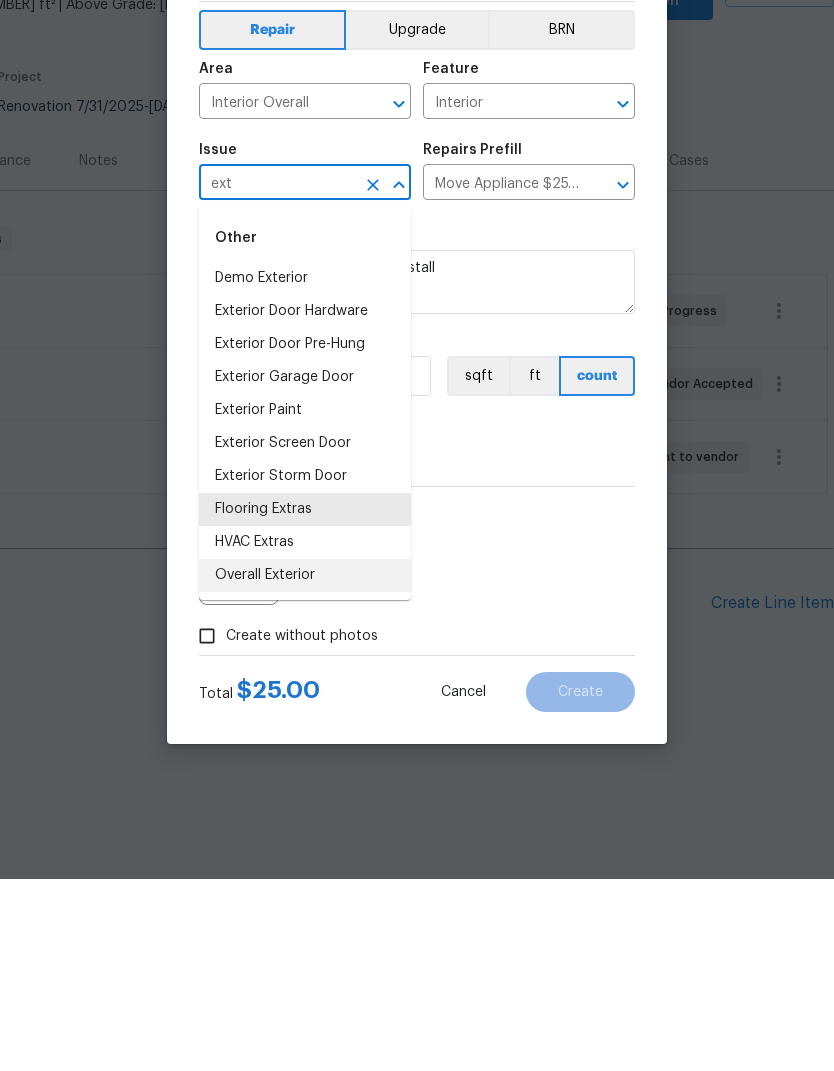 click on "Overall Exterior" at bounding box center [305, 767] 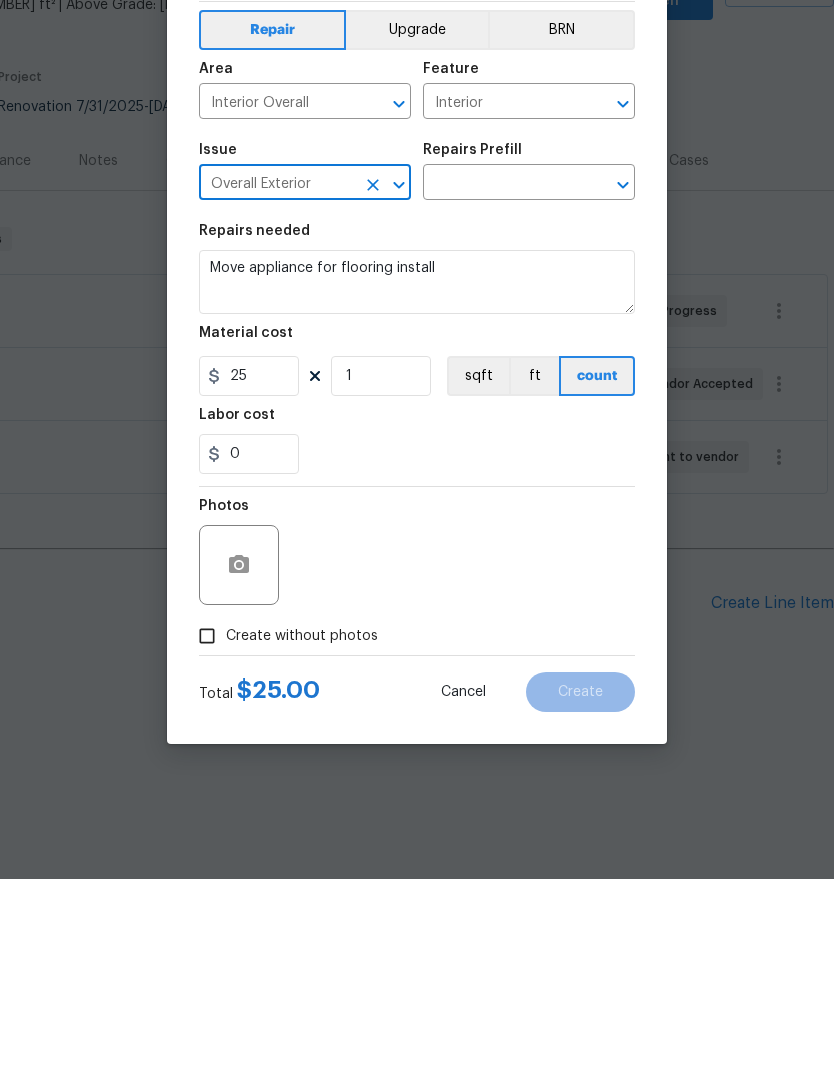 click at bounding box center [501, 376] 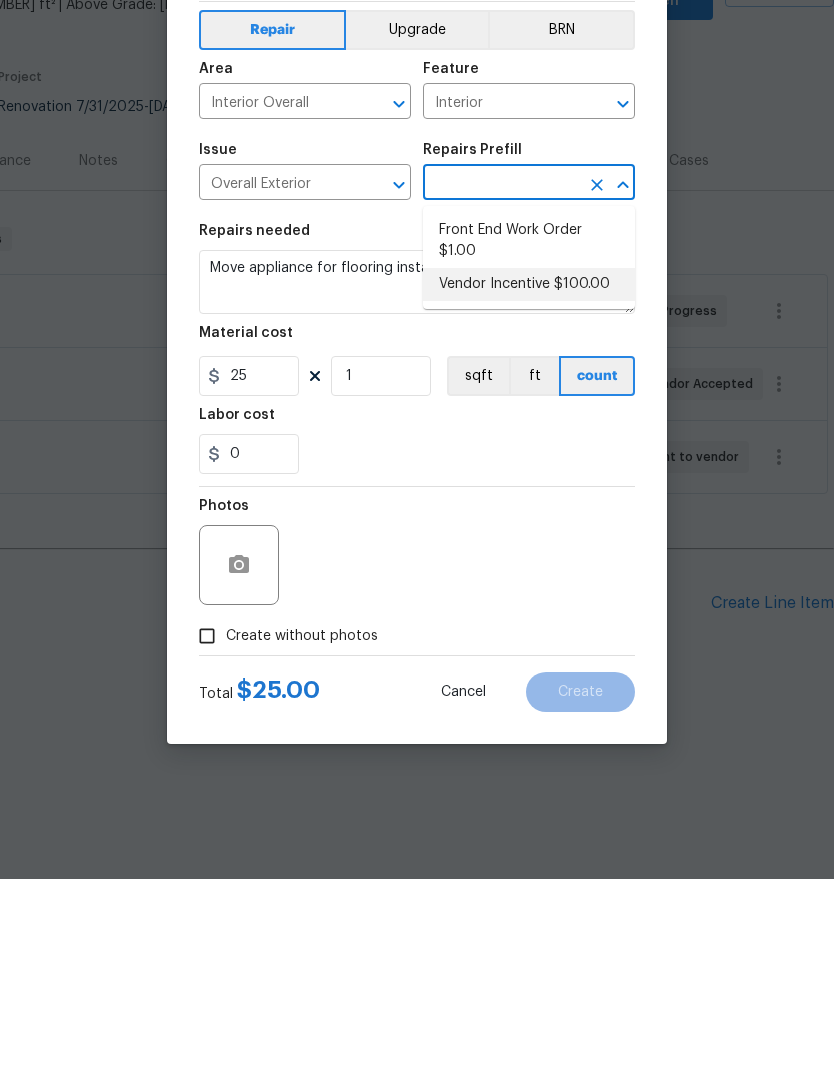 click on "Vendor Incentive $100.00" at bounding box center (529, 476) 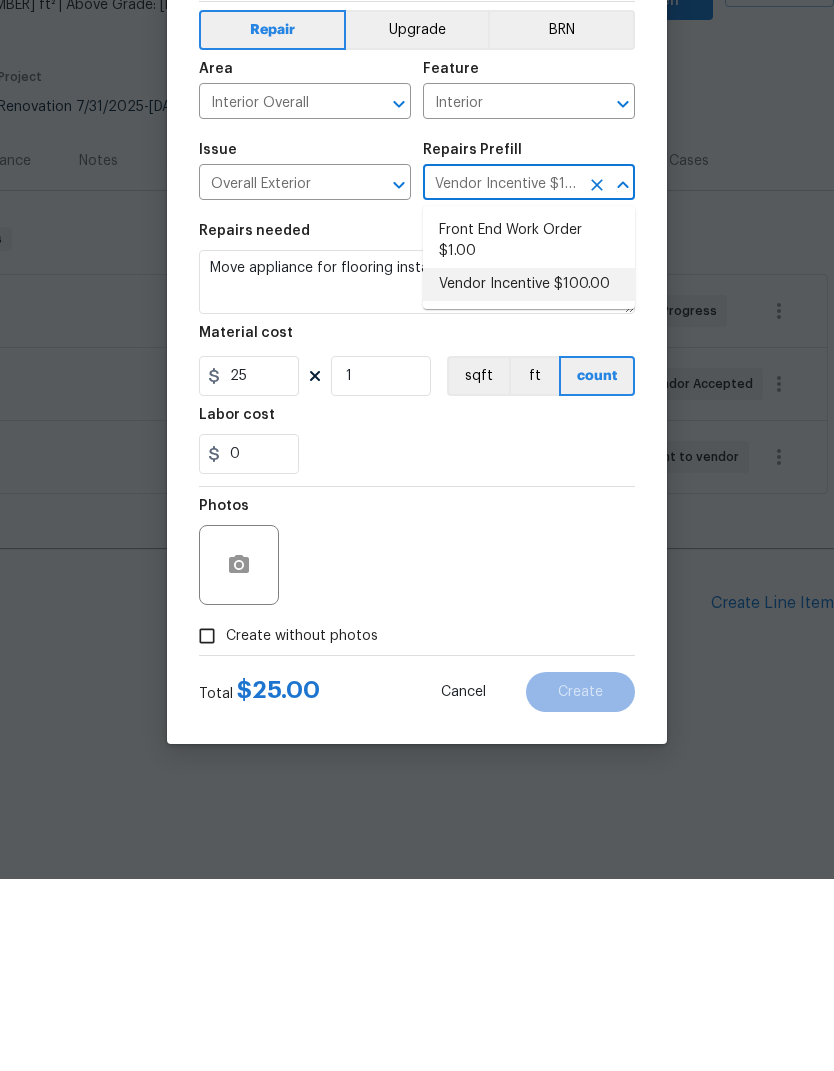 type on "GC Bonus" 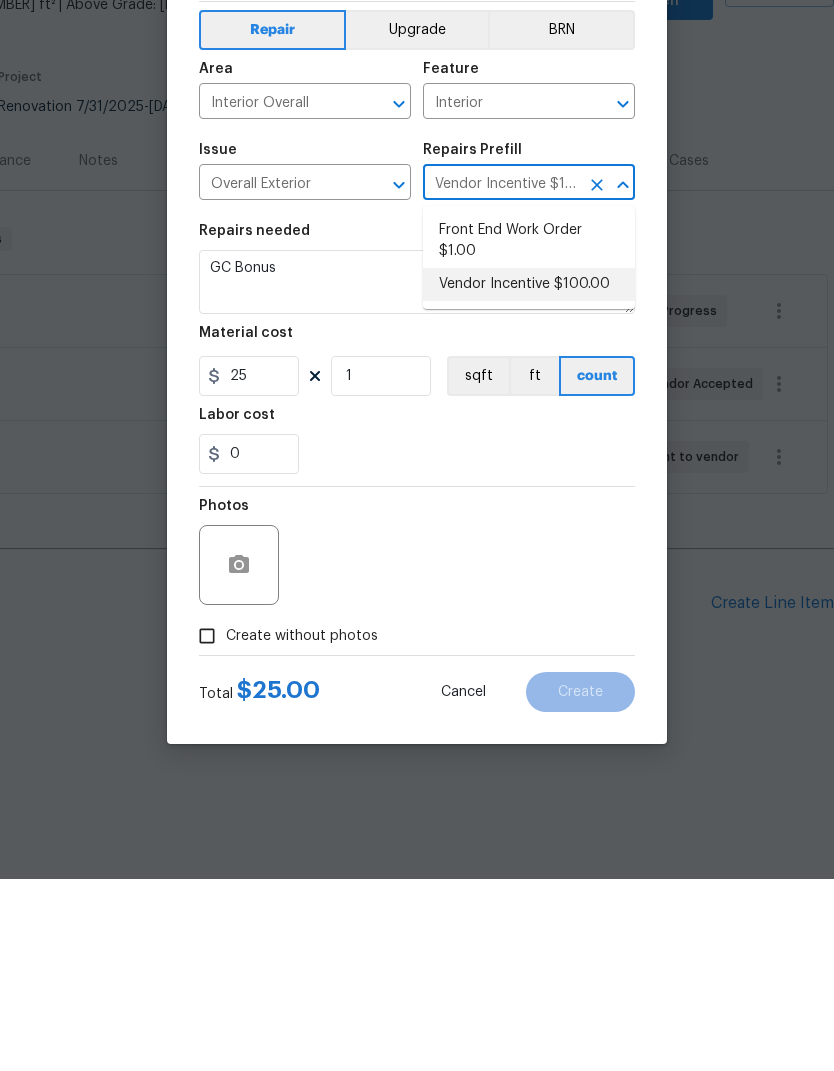 type on "100" 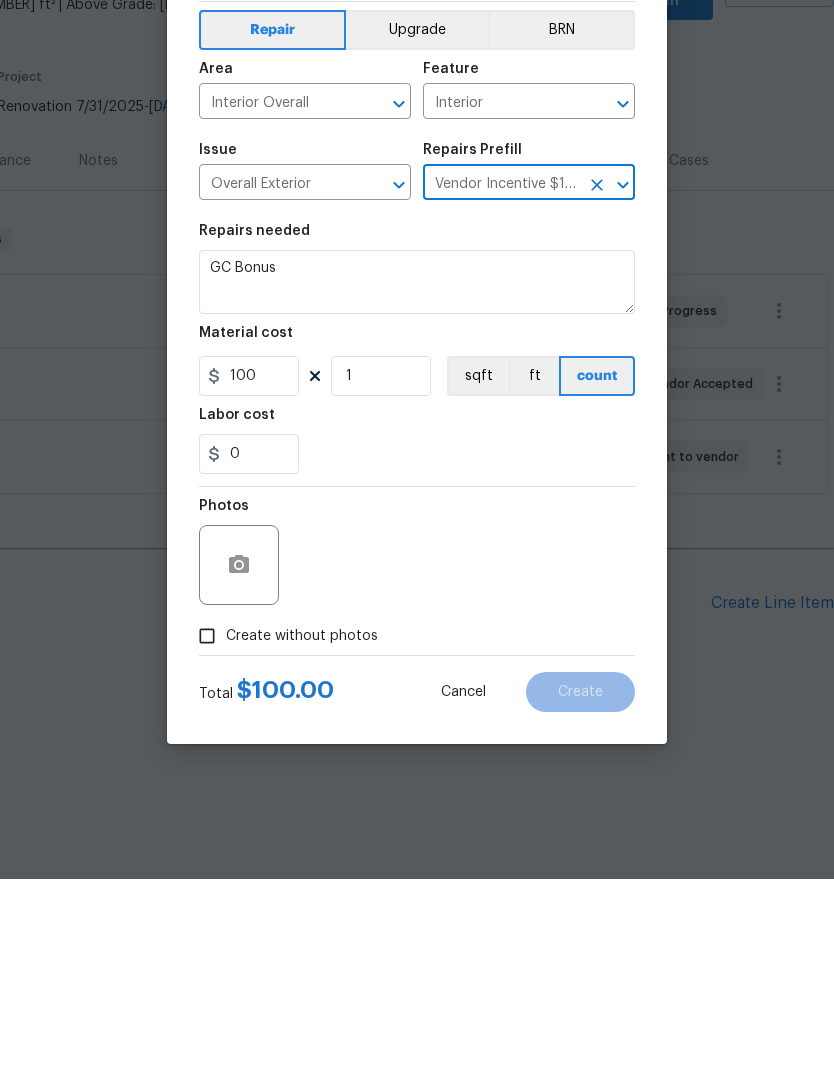 click 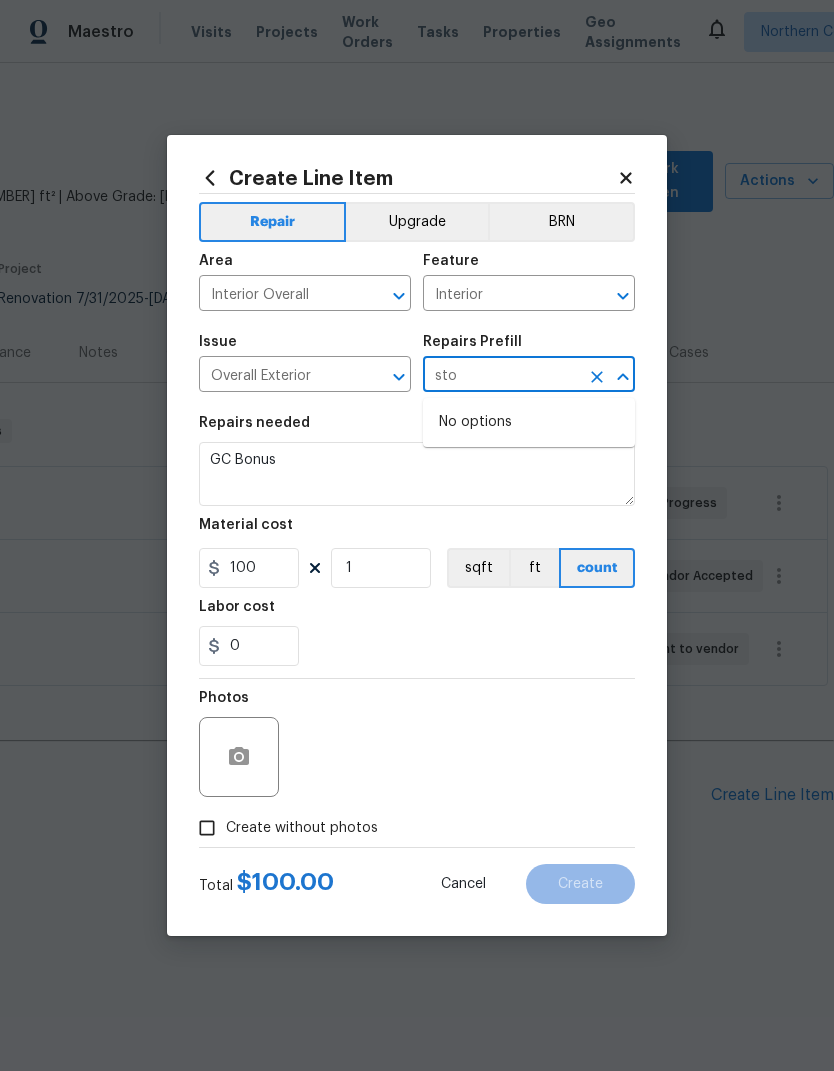 type on "sto" 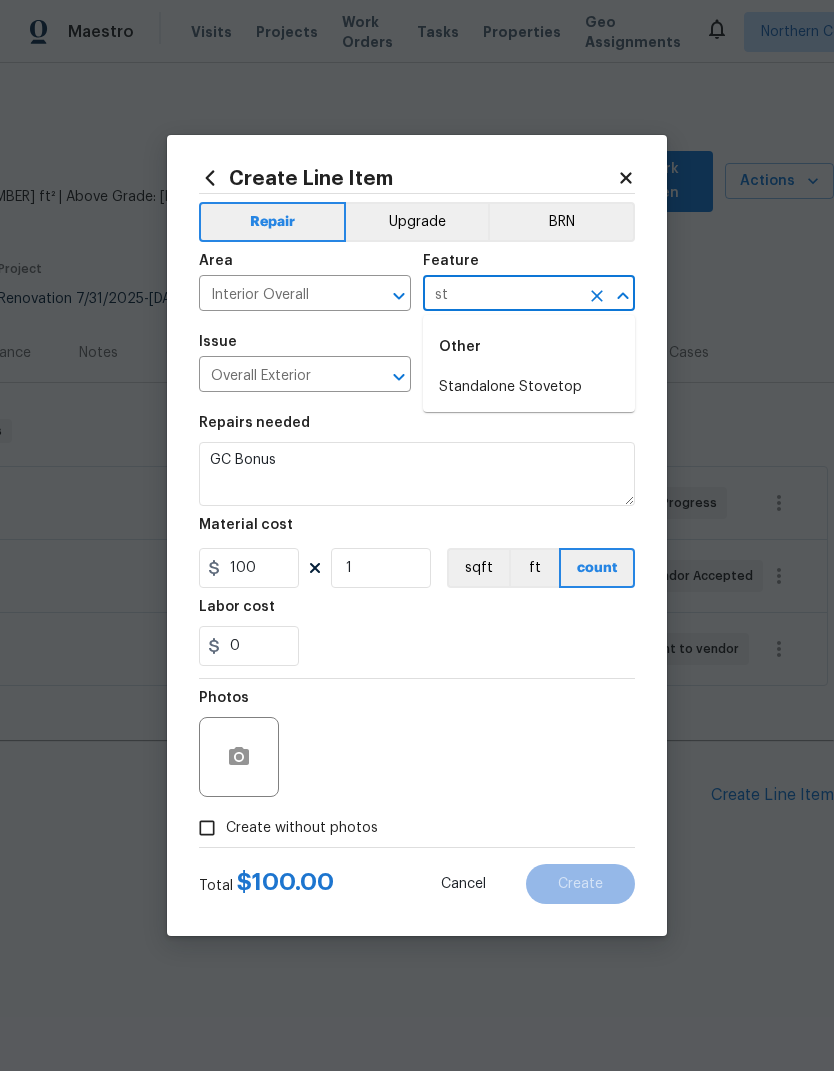 type on "s" 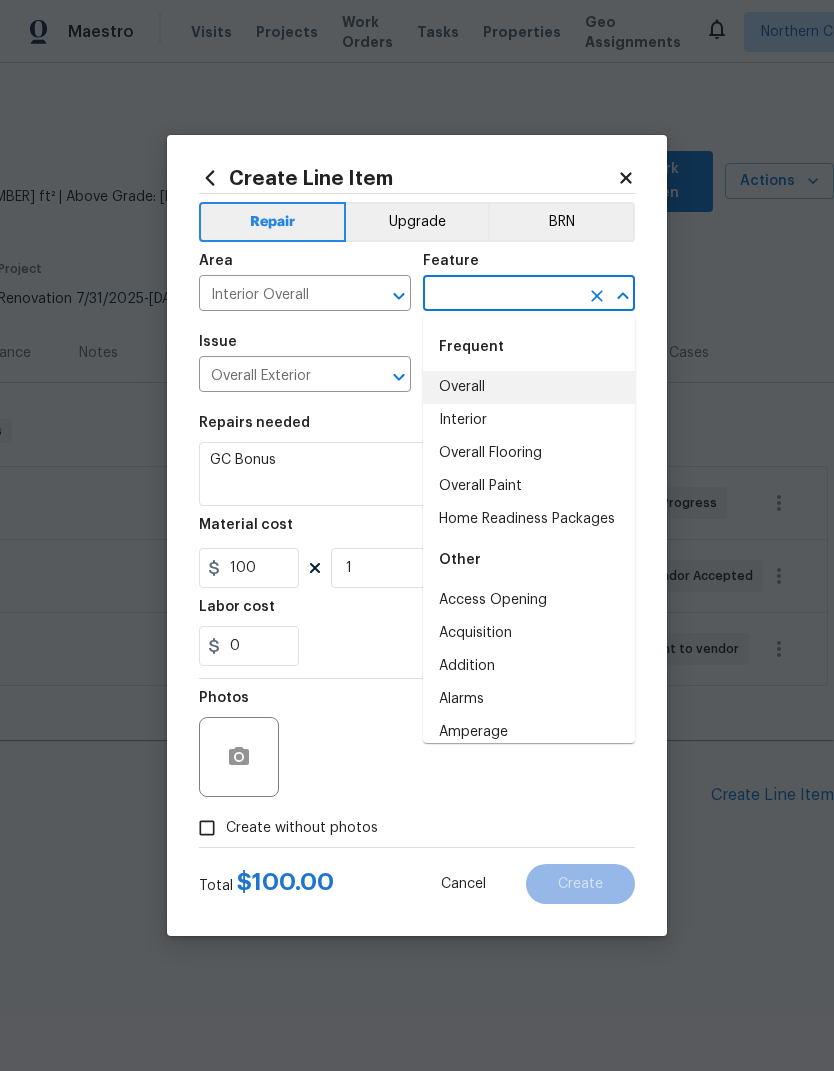 click on "Overall" at bounding box center [529, 387] 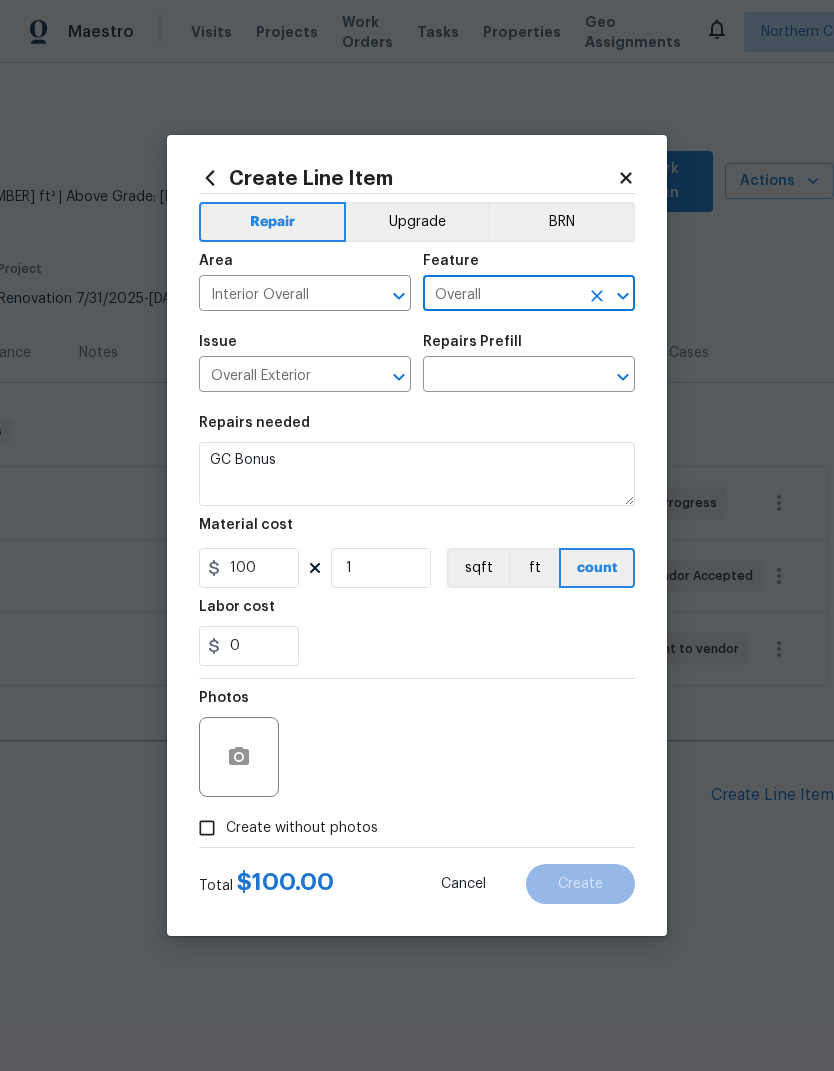 click on "Overall Exterior" at bounding box center (277, 376) 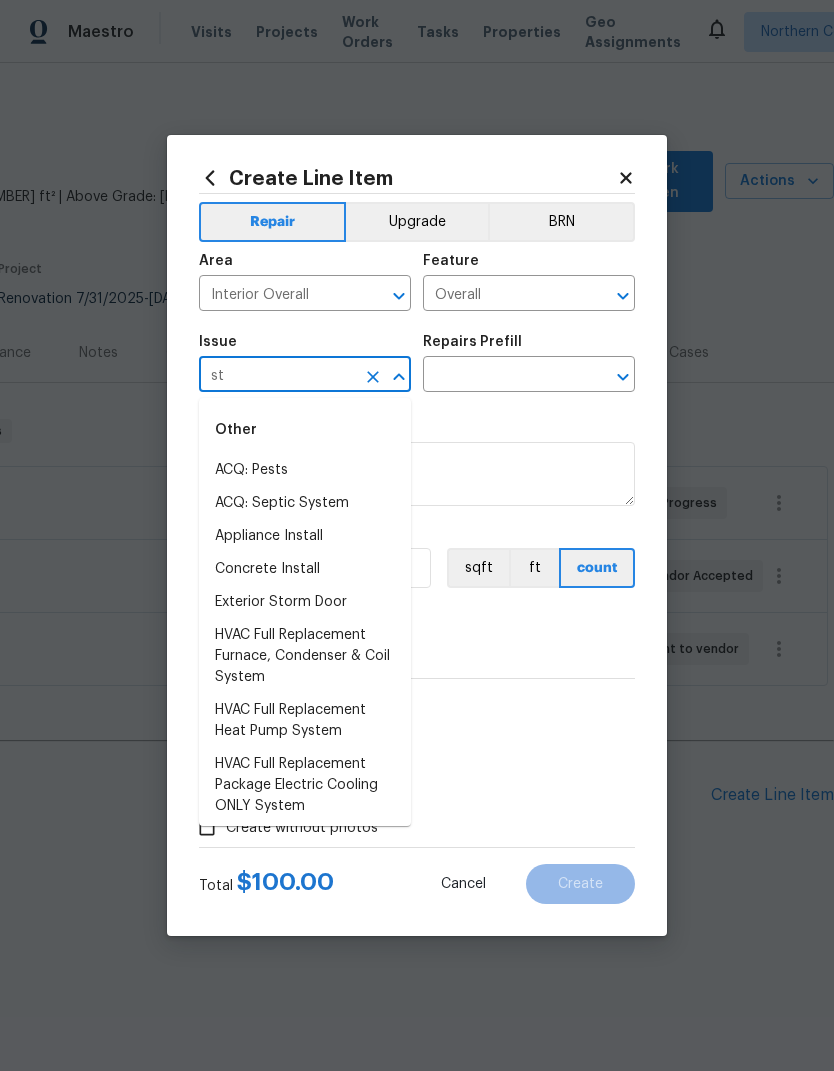 type on "s" 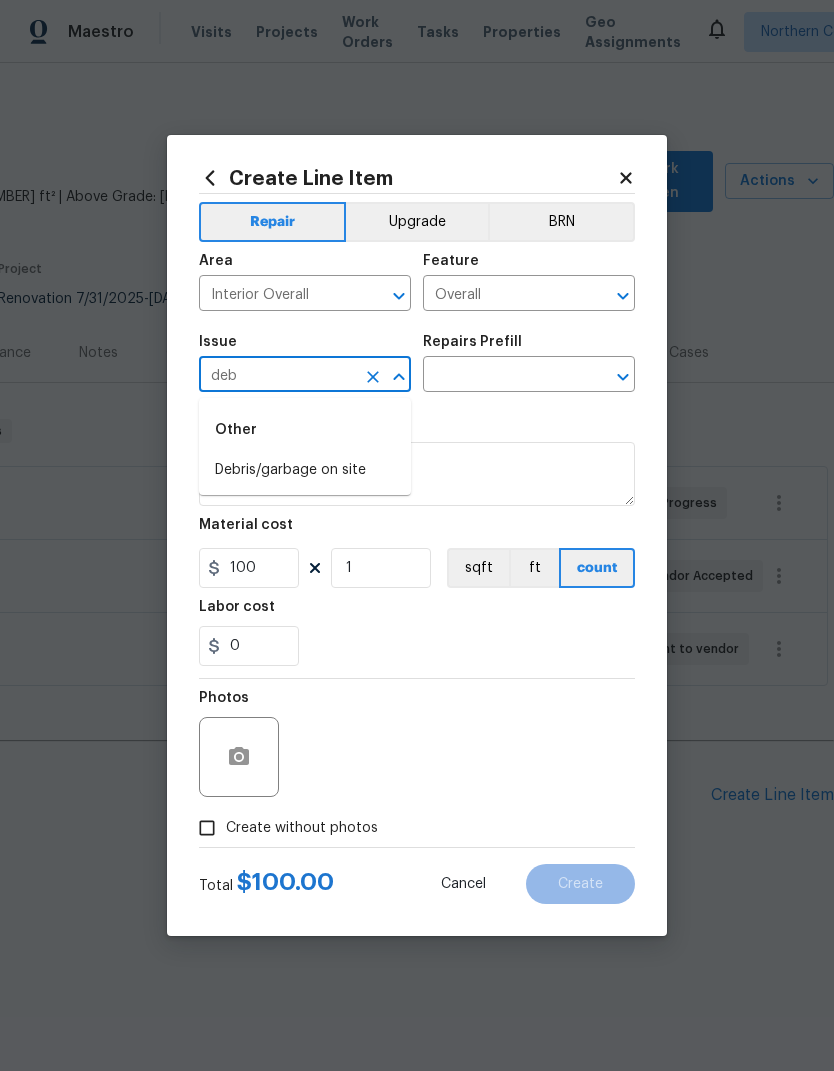 click on "Debris/garbage on site" at bounding box center [305, 470] 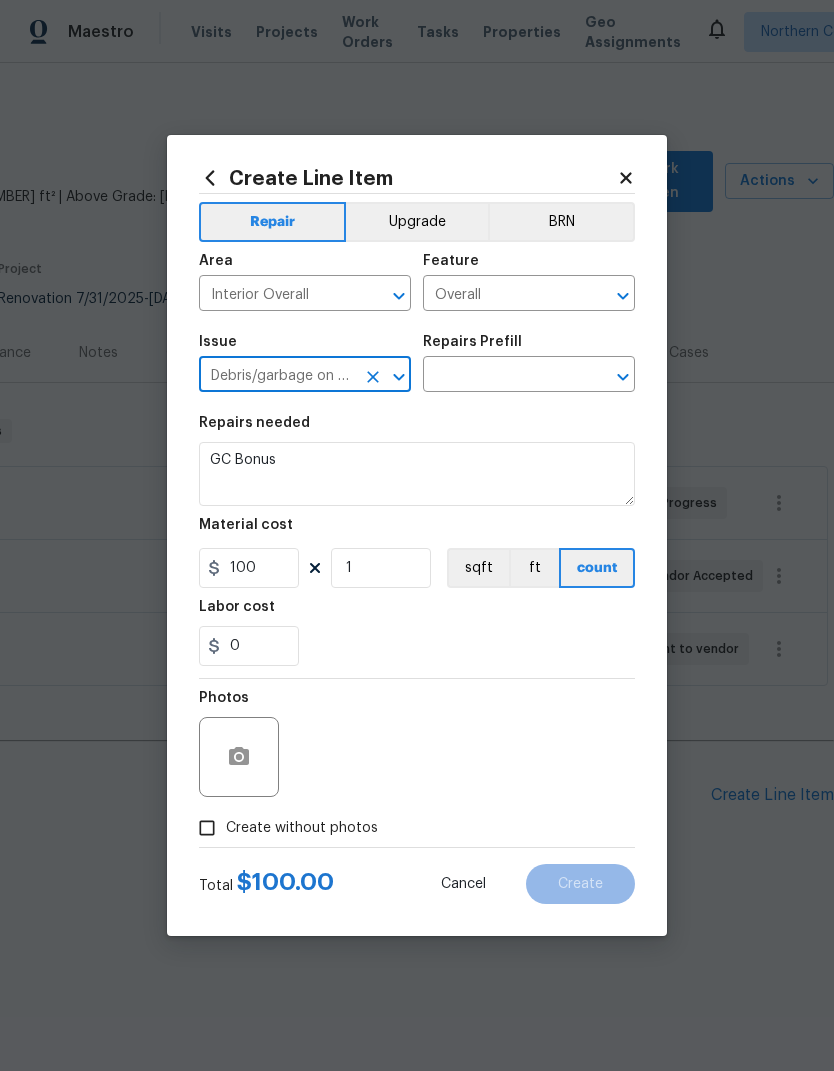 click at bounding box center [501, 376] 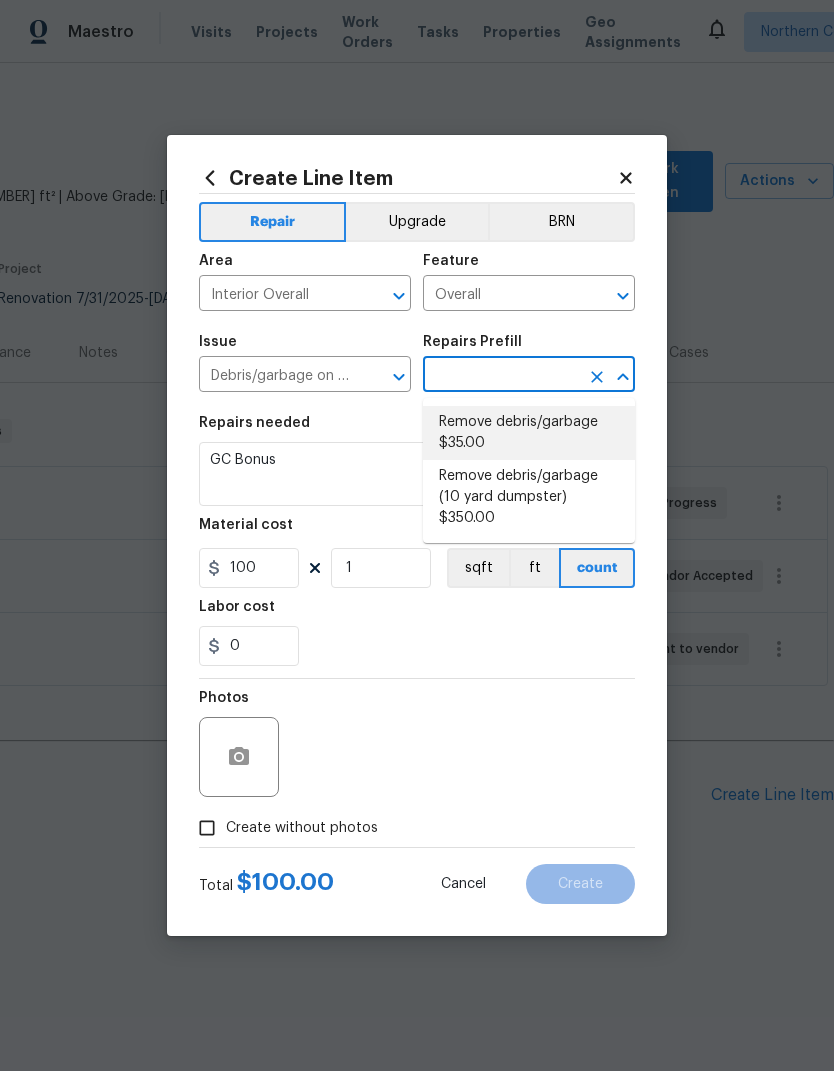 click on "Remove debris/garbage $35.00" at bounding box center [529, 433] 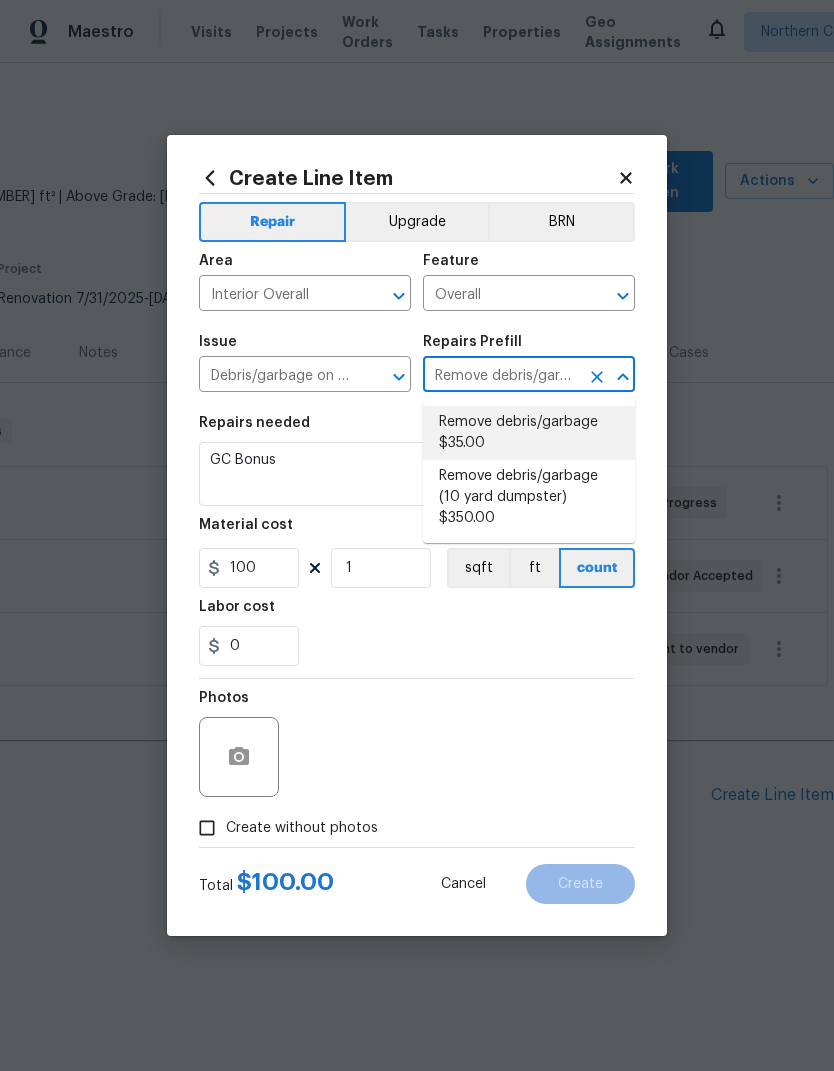 type on "Remove, haul off, and properly dispose of any debris left by seller to offsite location. Cost estimated per cubic yard." 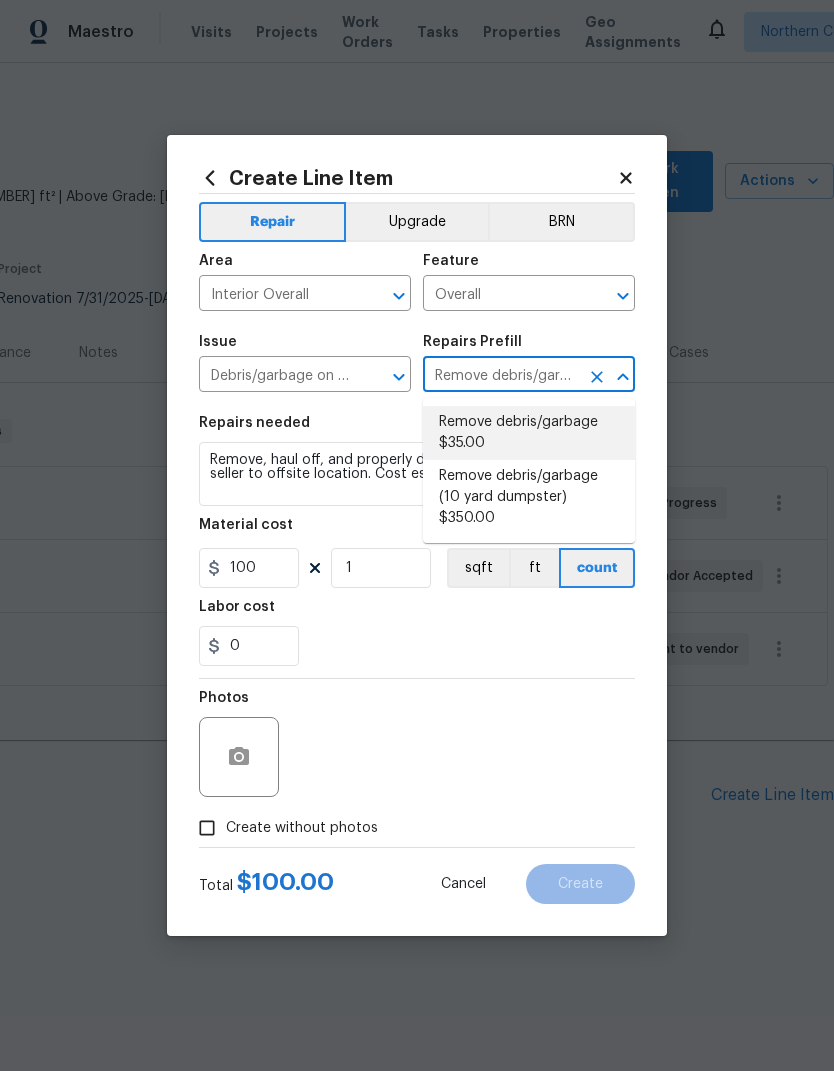 type on "35" 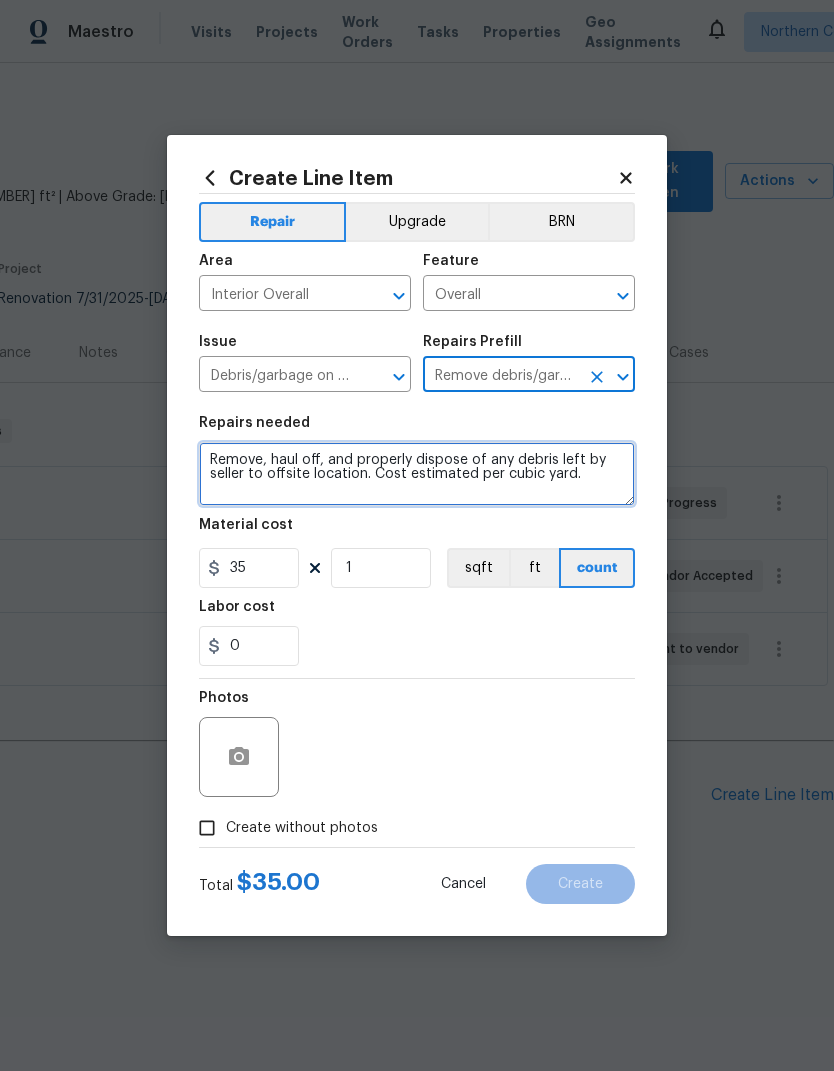 click on "Remove, haul off, and properly dispose of any debris left by seller to offsite location. Cost estimated per cubic yard." at bounding box center [417, 474] 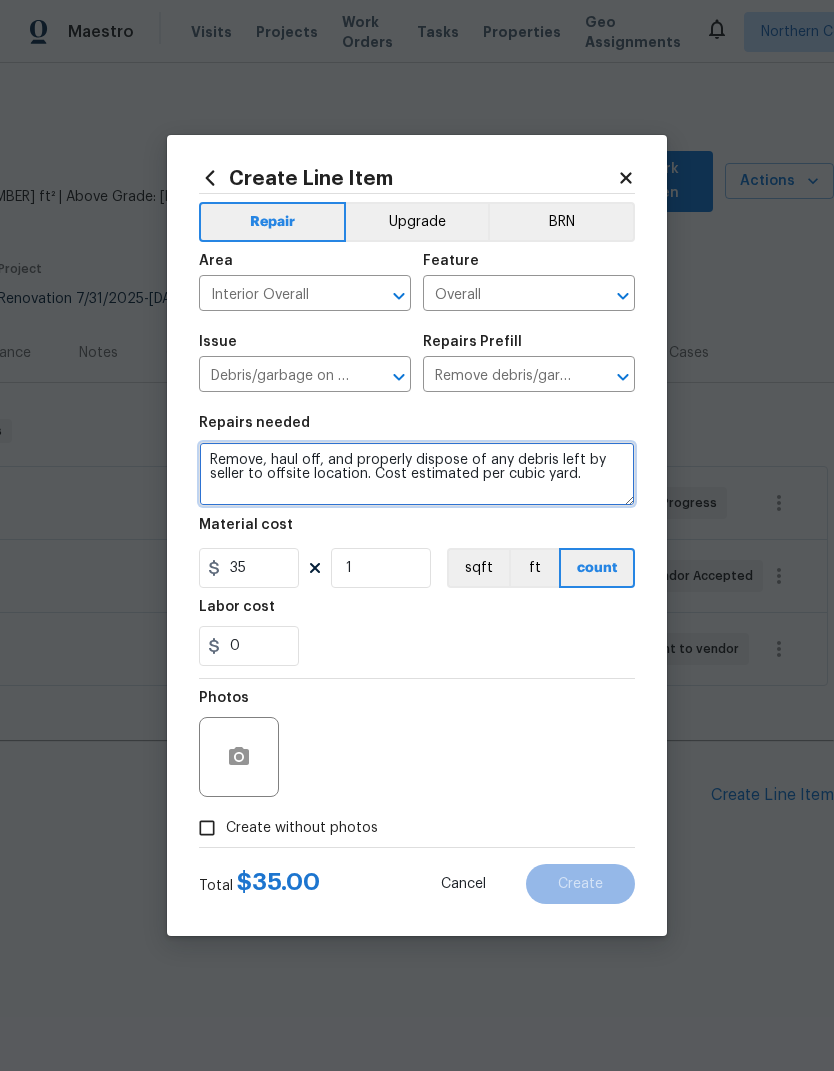 click on "Remove, haul off, and properly dispose of any debris left by seller to offsite location. Cost estimated per cubic yard." at bounding box center [417, 474] 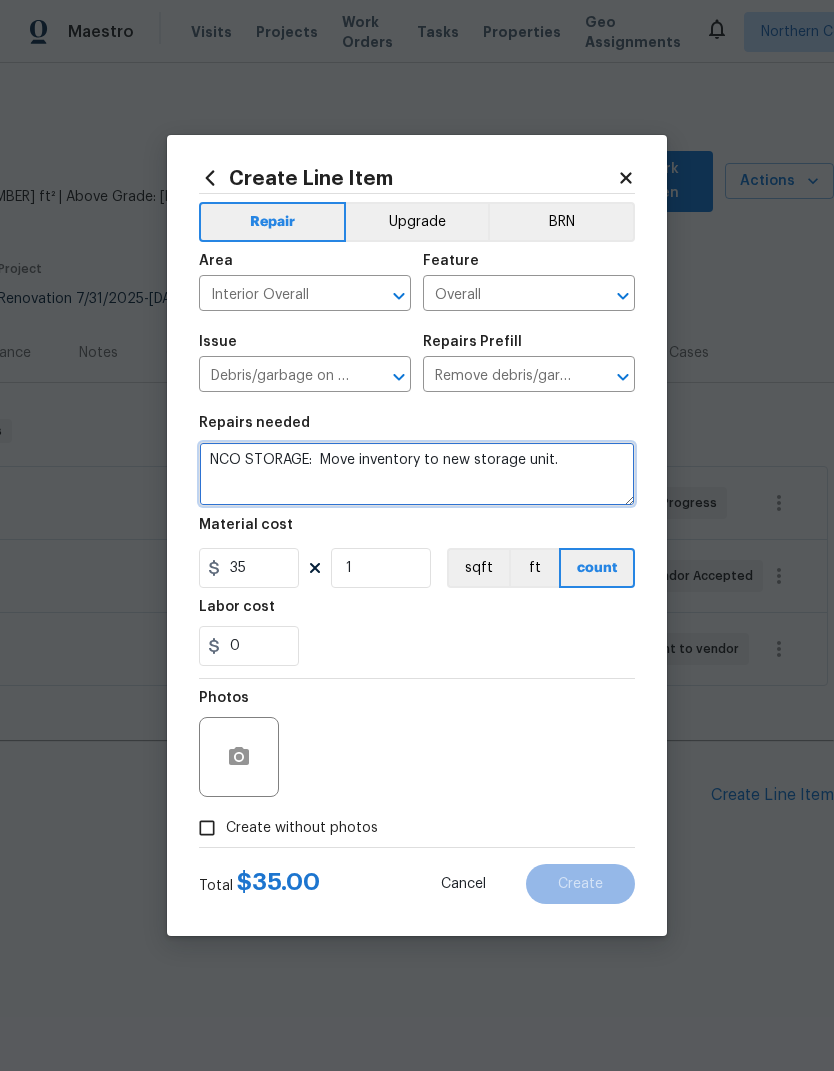 type on "NCO STORAGE:  Move inventory to new storage unit." 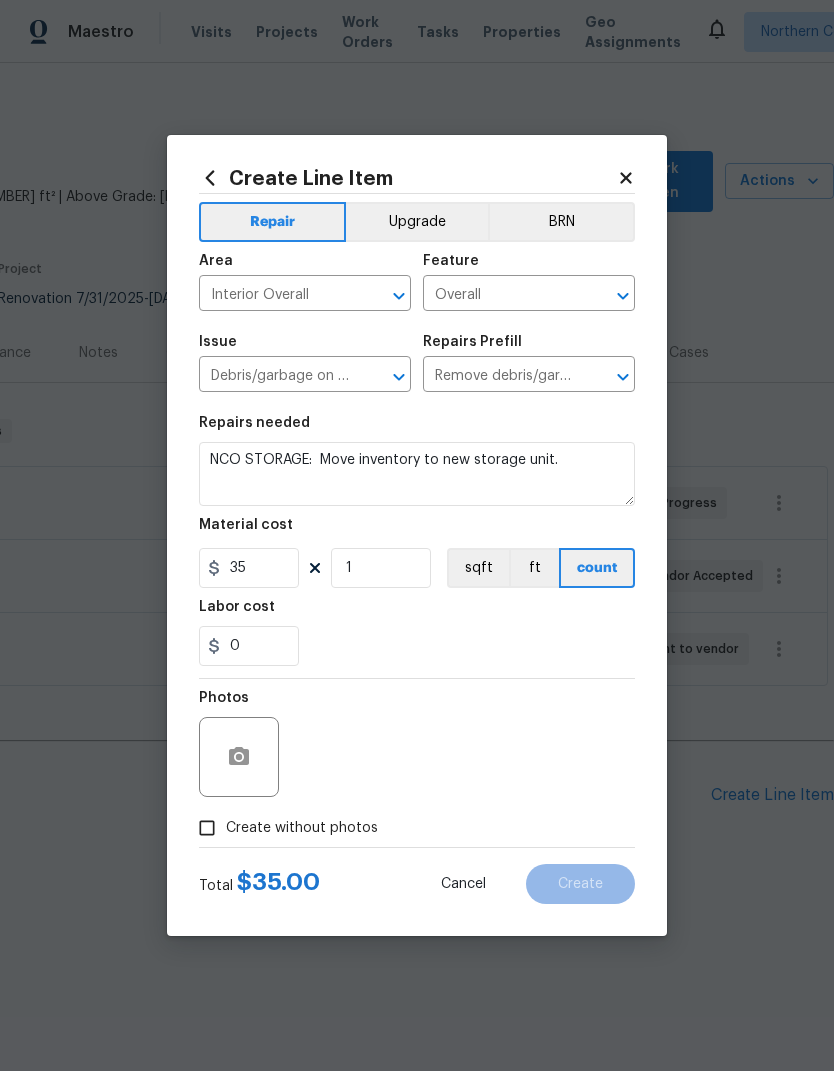 click on "Labor cost" at bounding box center (417, 613) 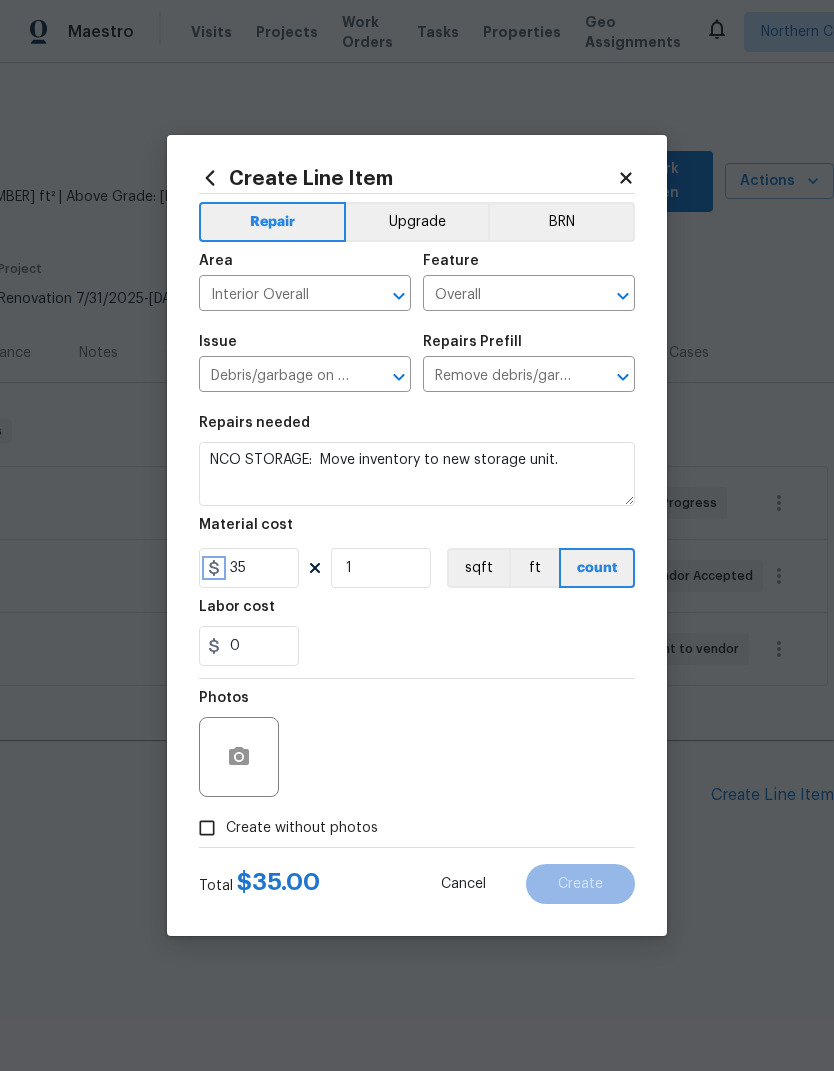 click 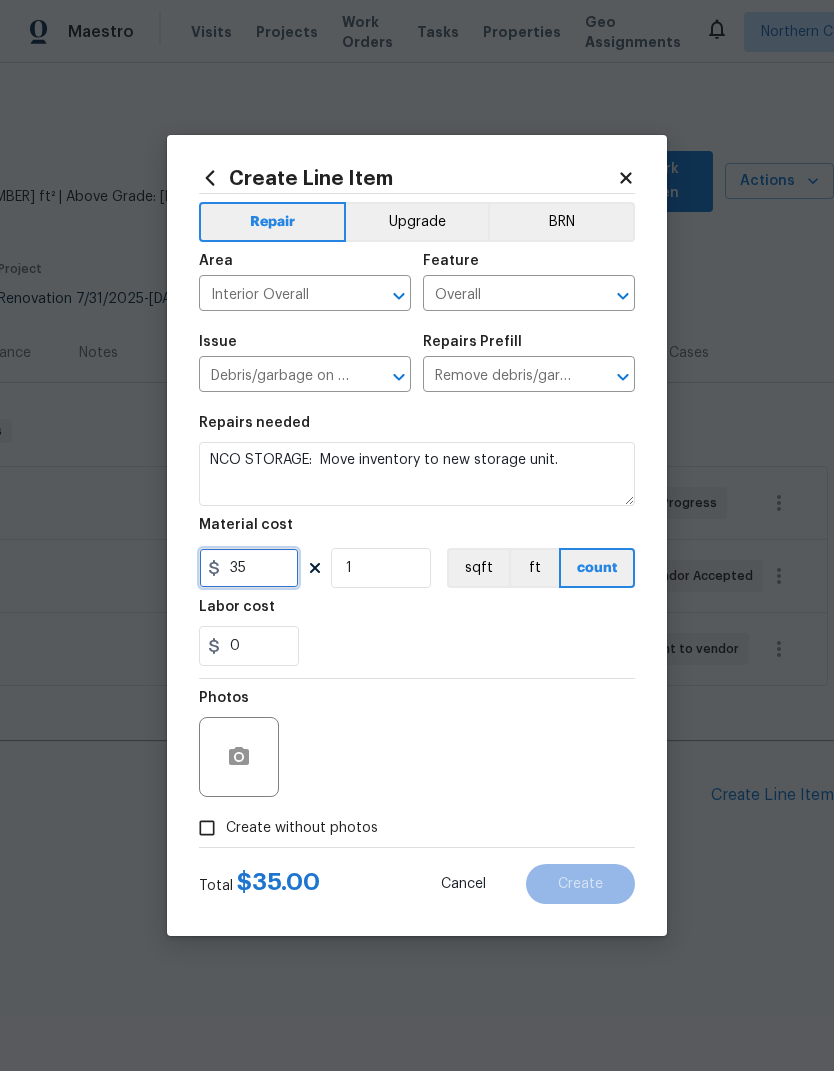 click on "35" at bounding box center [249, 568] 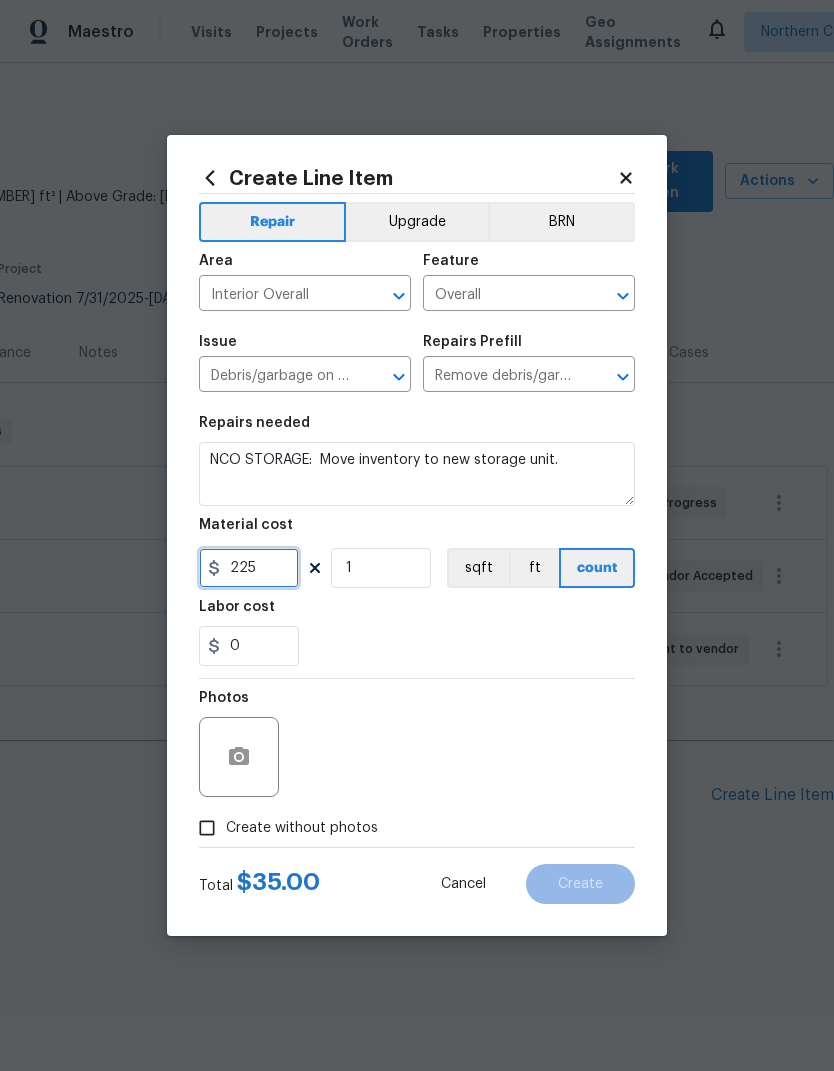 type on "225" 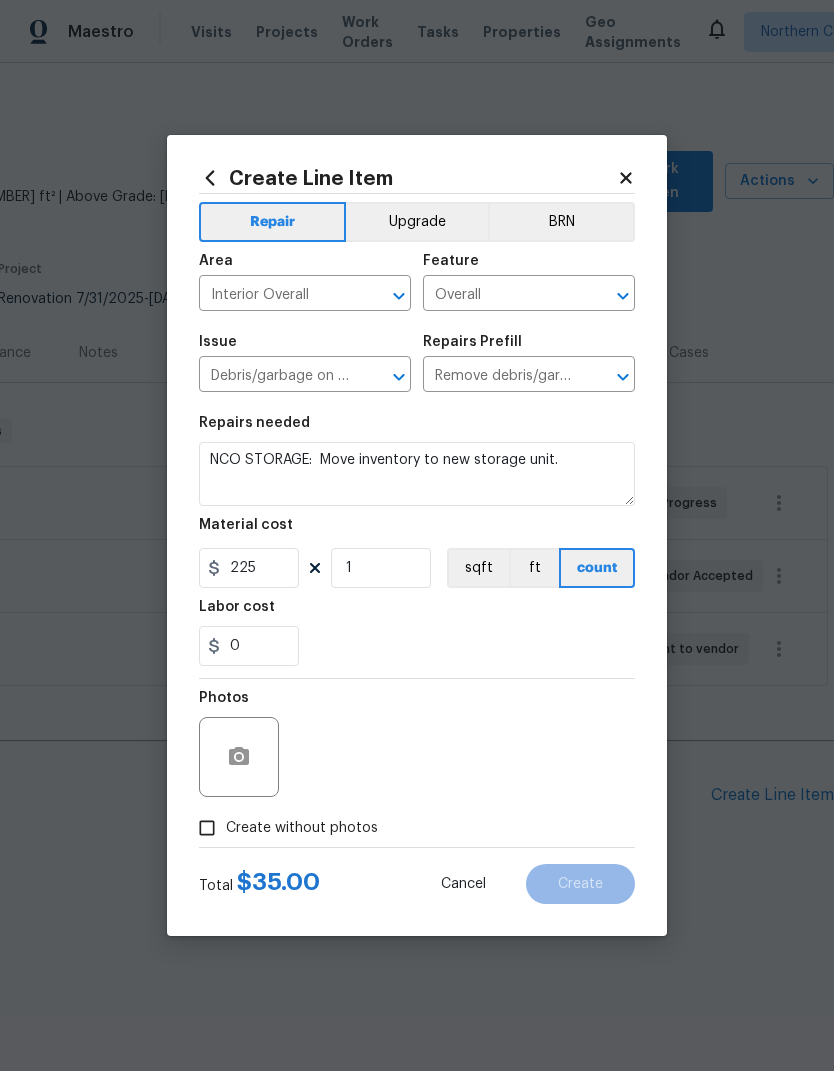 click on "0" at bounding box center (417, 646) 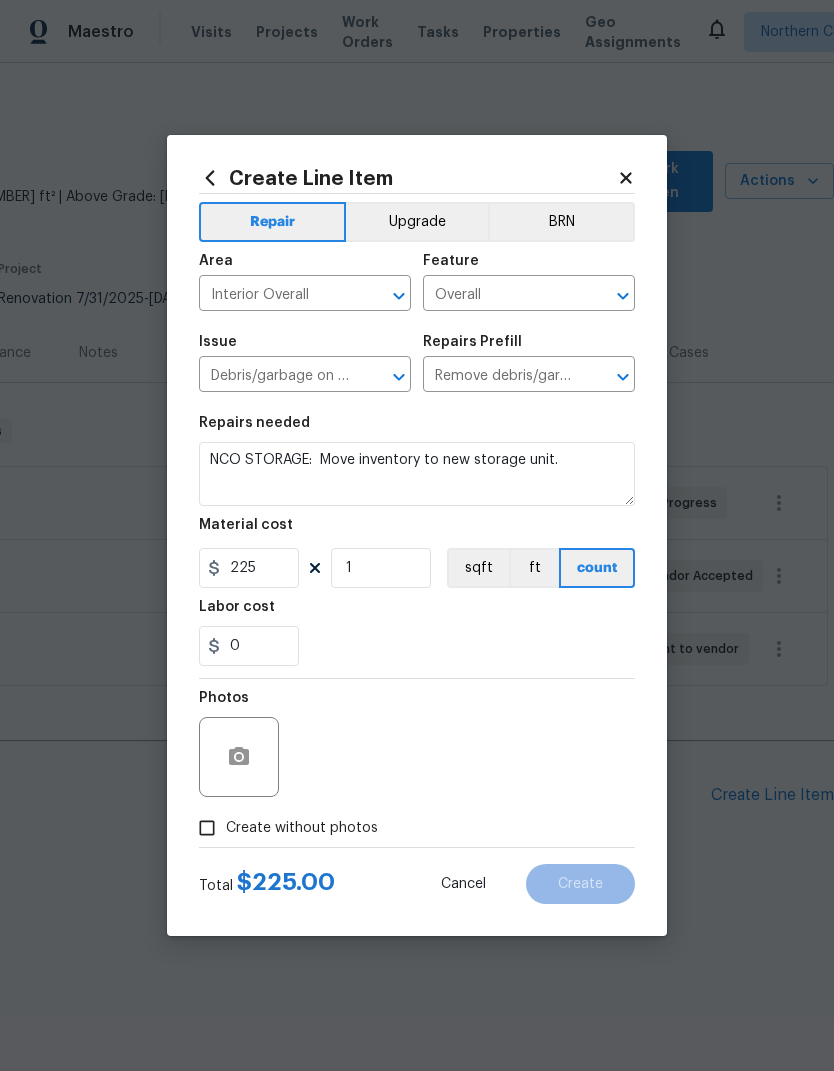click on "Create without photos" at bounding box center [207, 828] 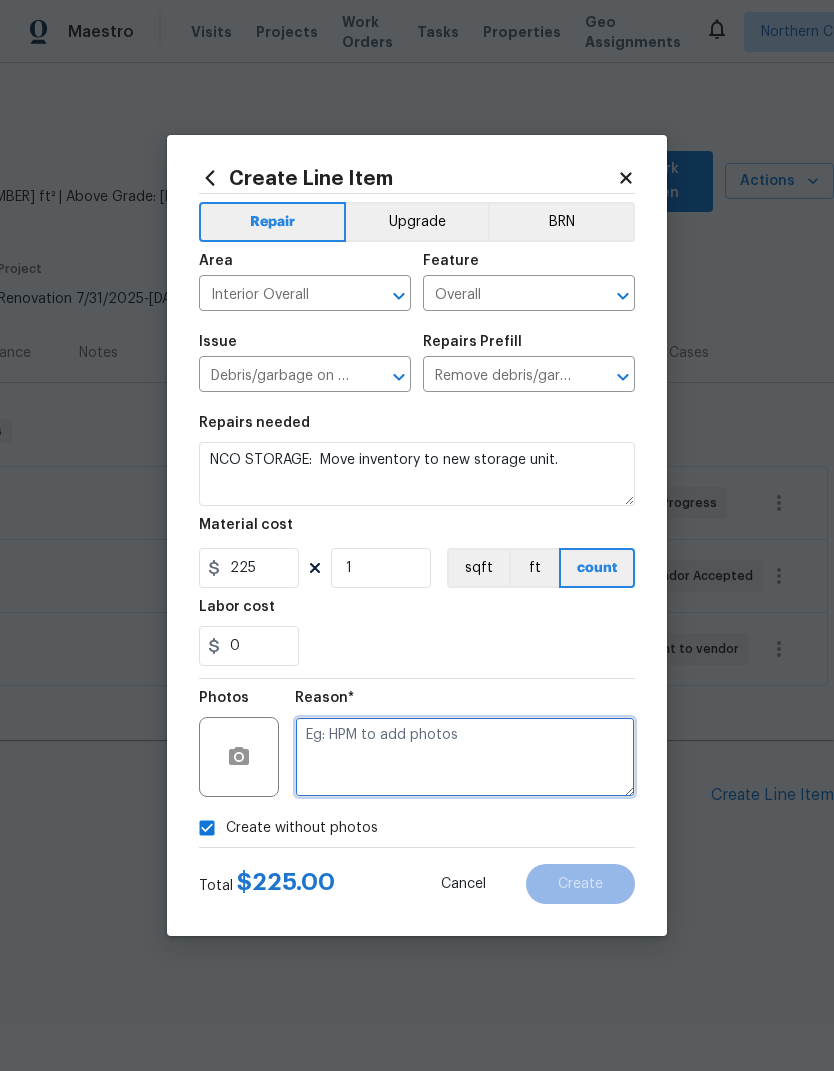click at bounding box center (465, 757) 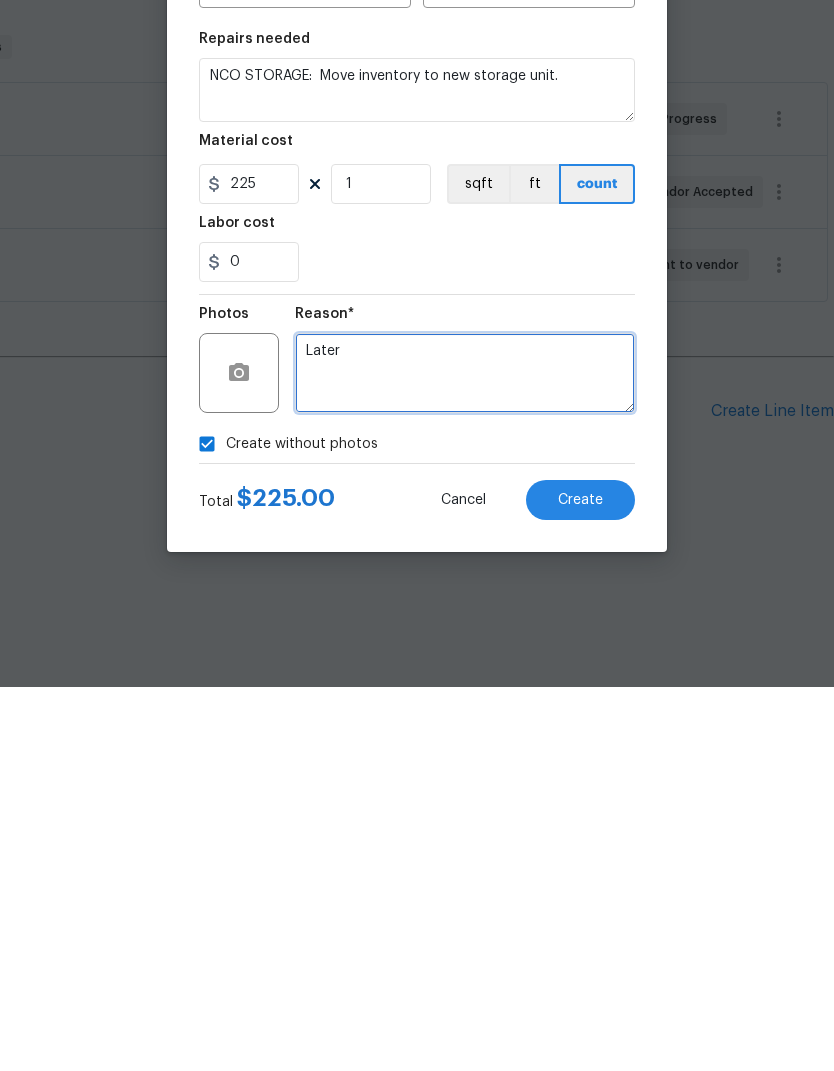 type on "Later" 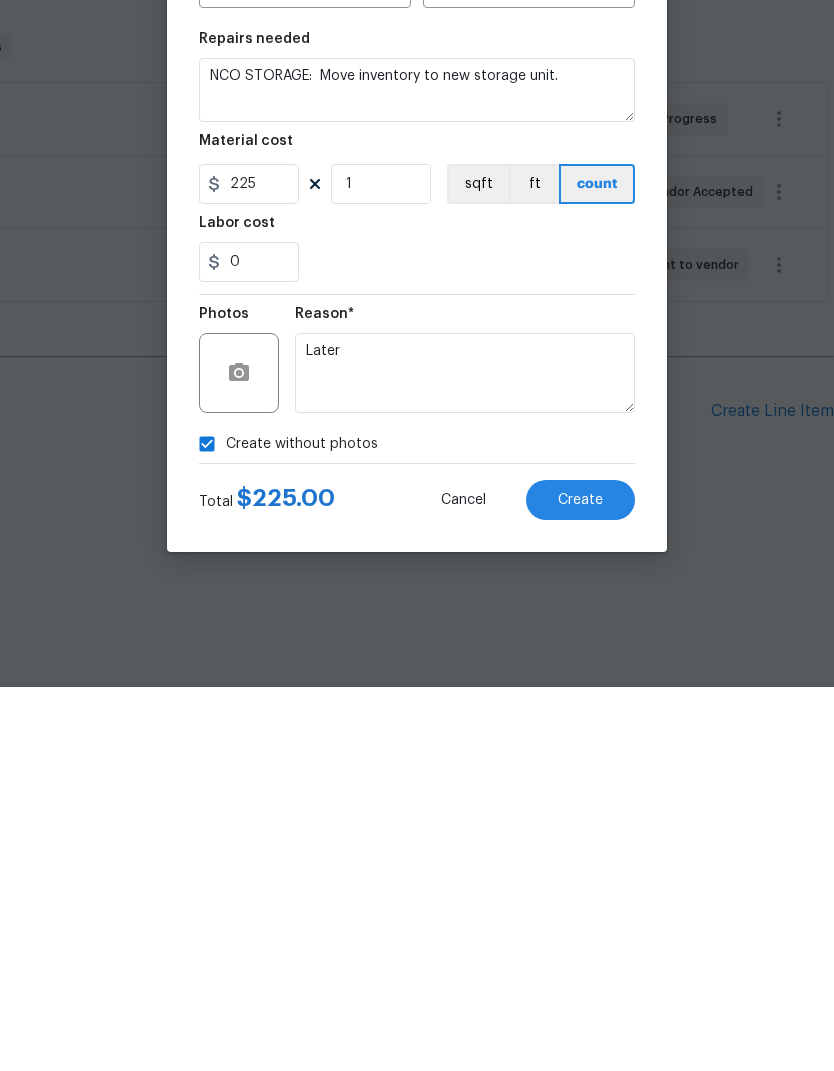 click on "Create" at bounding box center (580, 884) 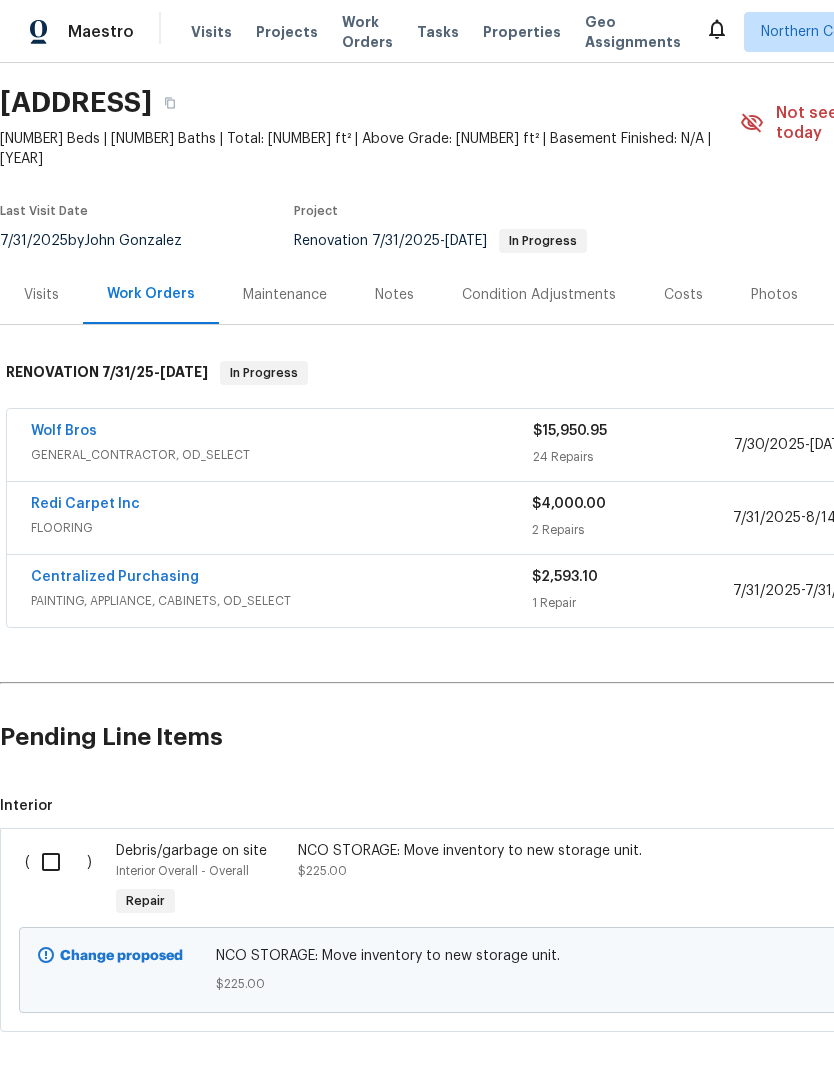 scroll, scrollTop: 58, scrollLeft: 0, axis: vertical 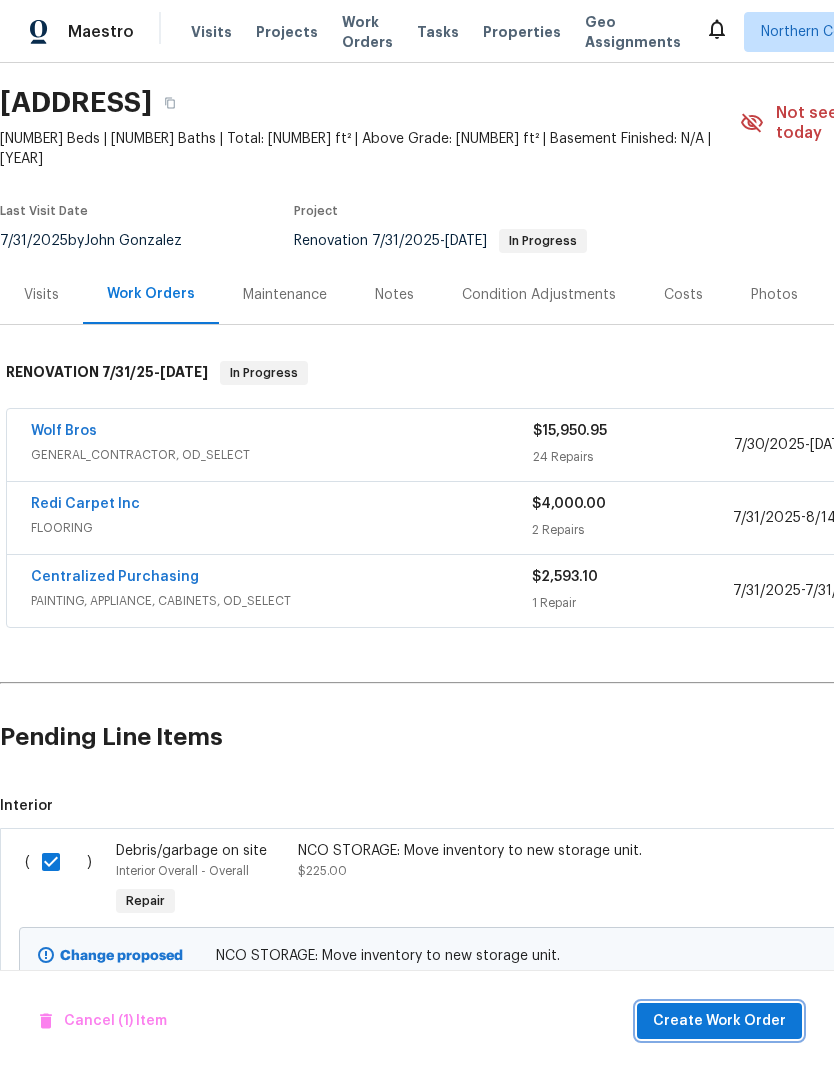 click on "Create Work Order" at bounding box center (719, 1021) 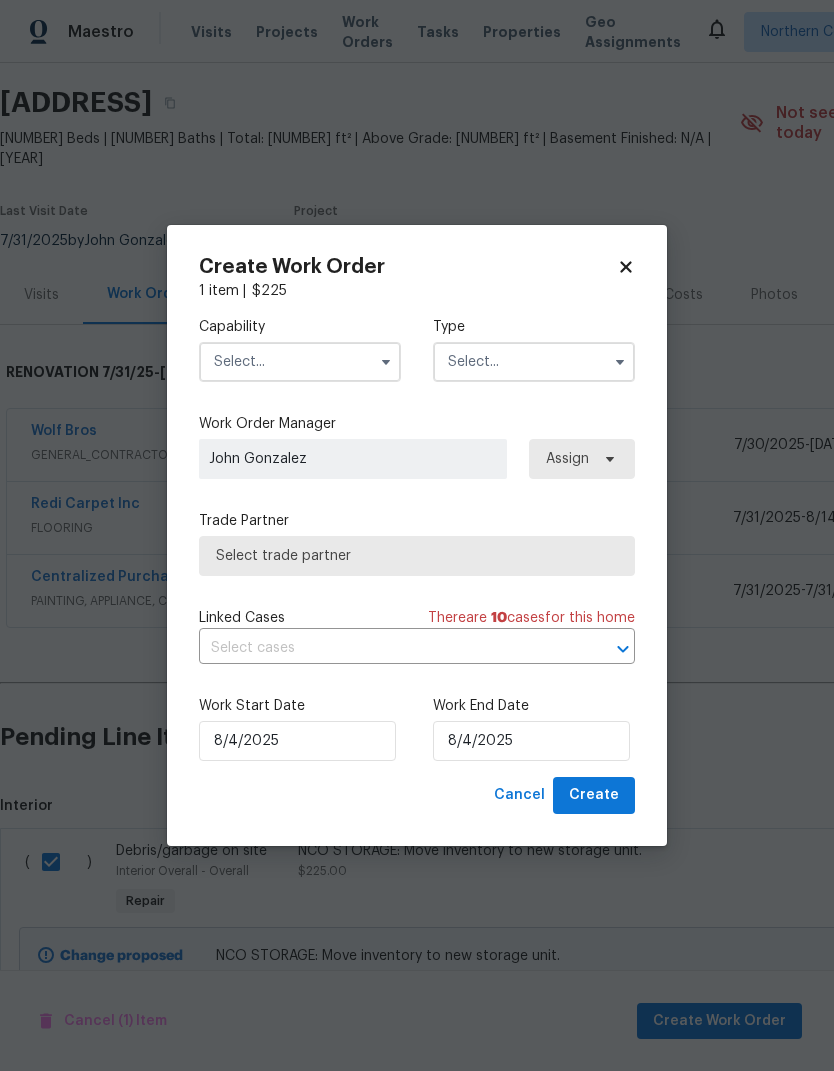 click at bounding box center (300, 362) 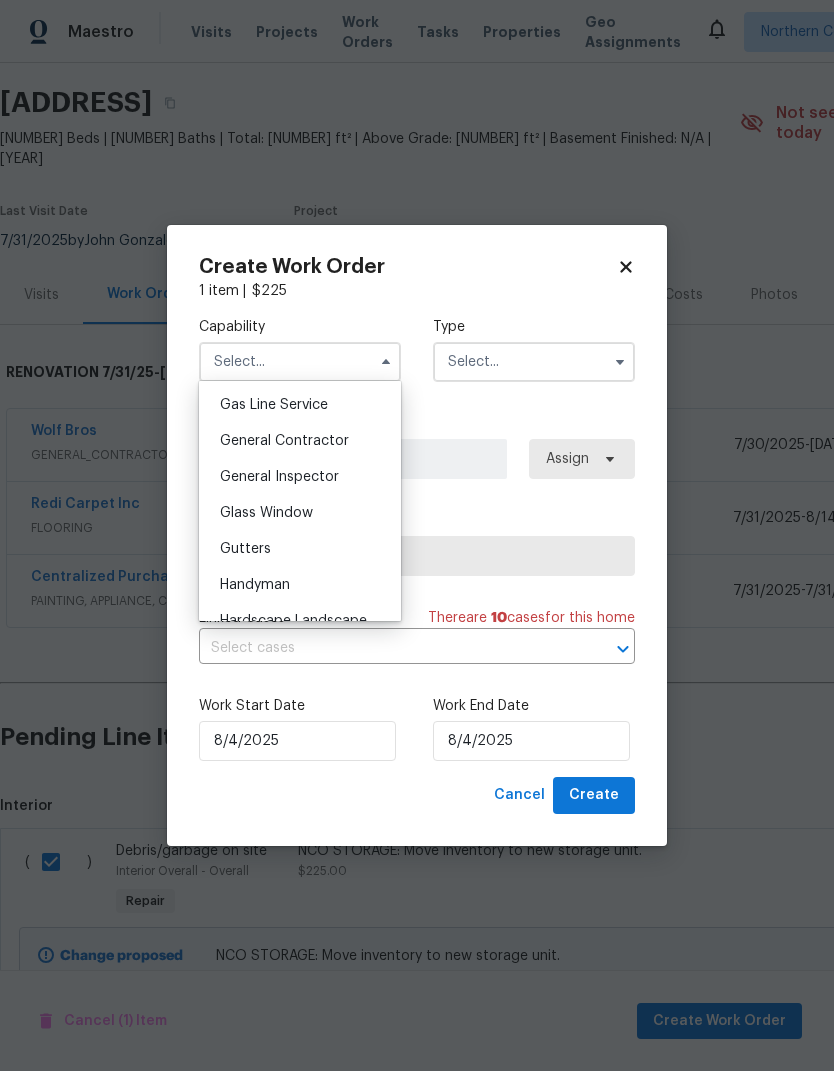 scroll, scrollTop: 924, scrollLeft: 0, axis: vertical 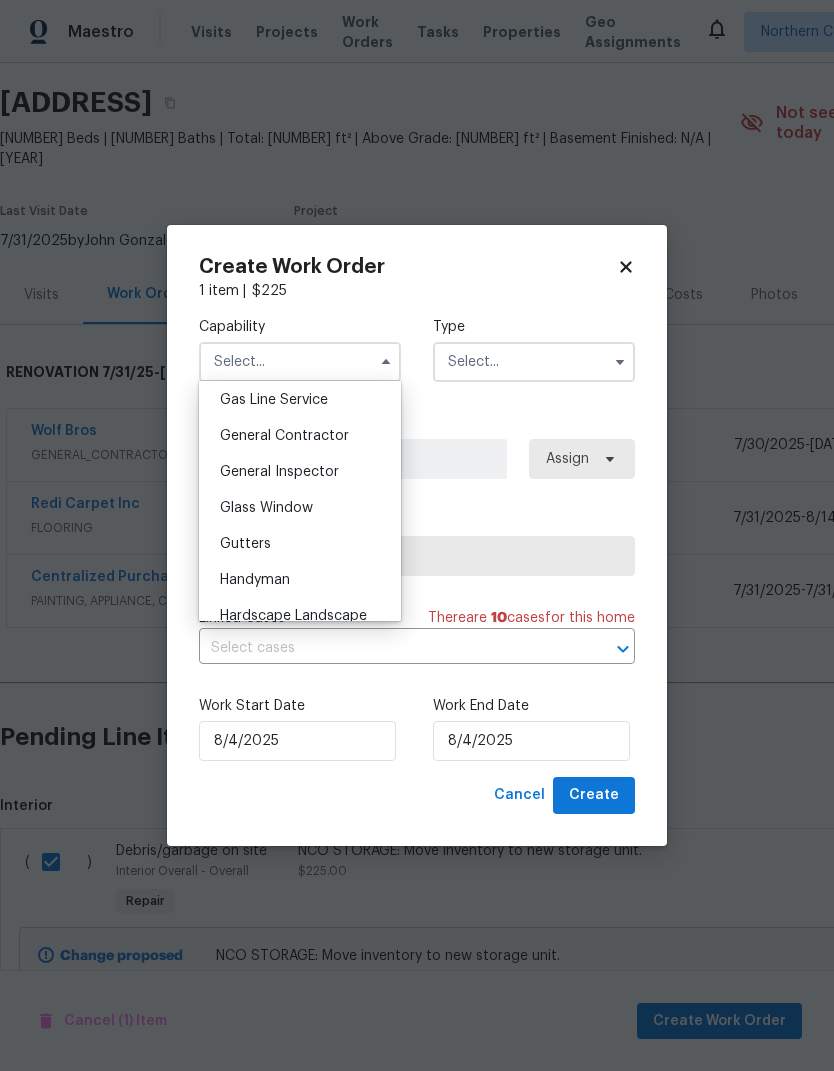 click on "General Contractor" at bounding box center [300, 436] 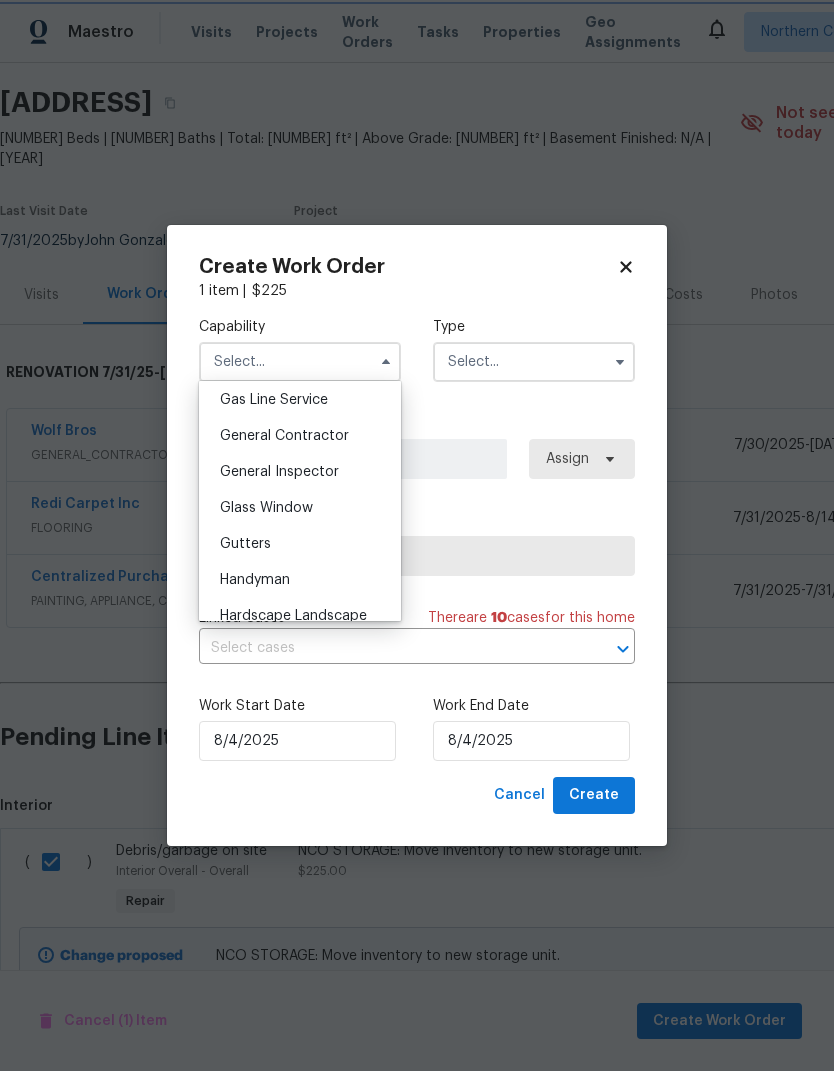 type on "General Contractor" 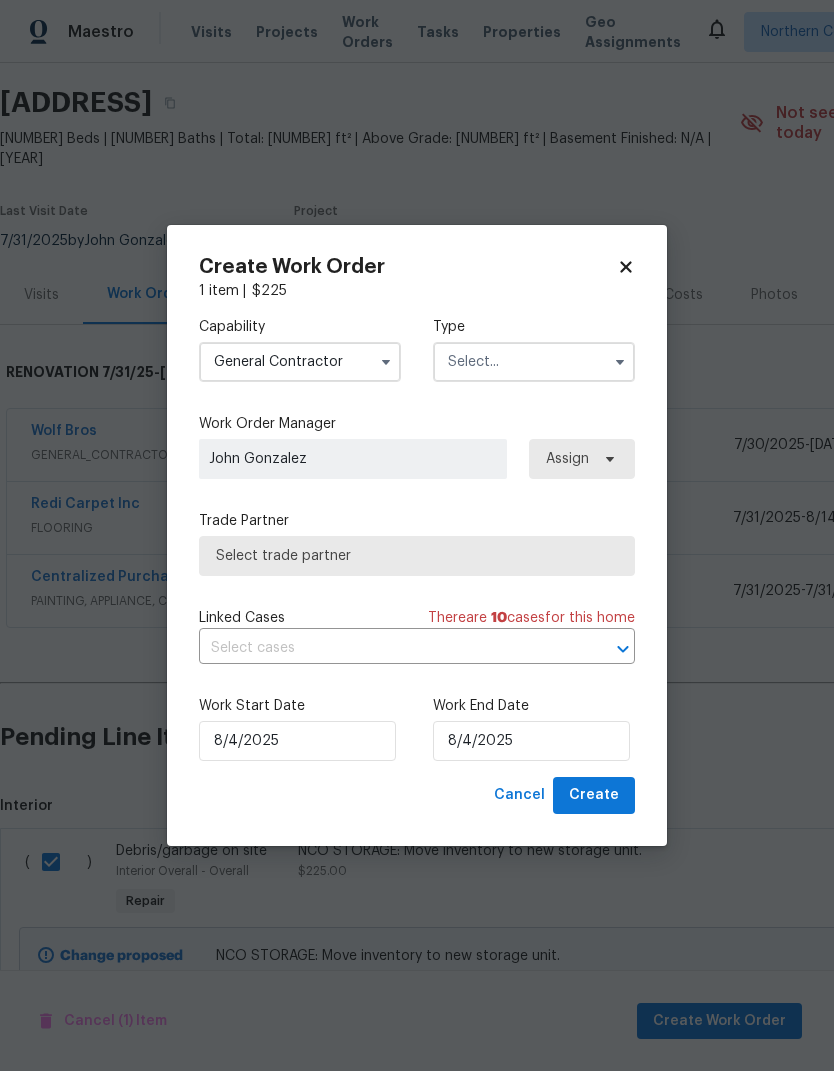 click at bounding box center [534, 362] 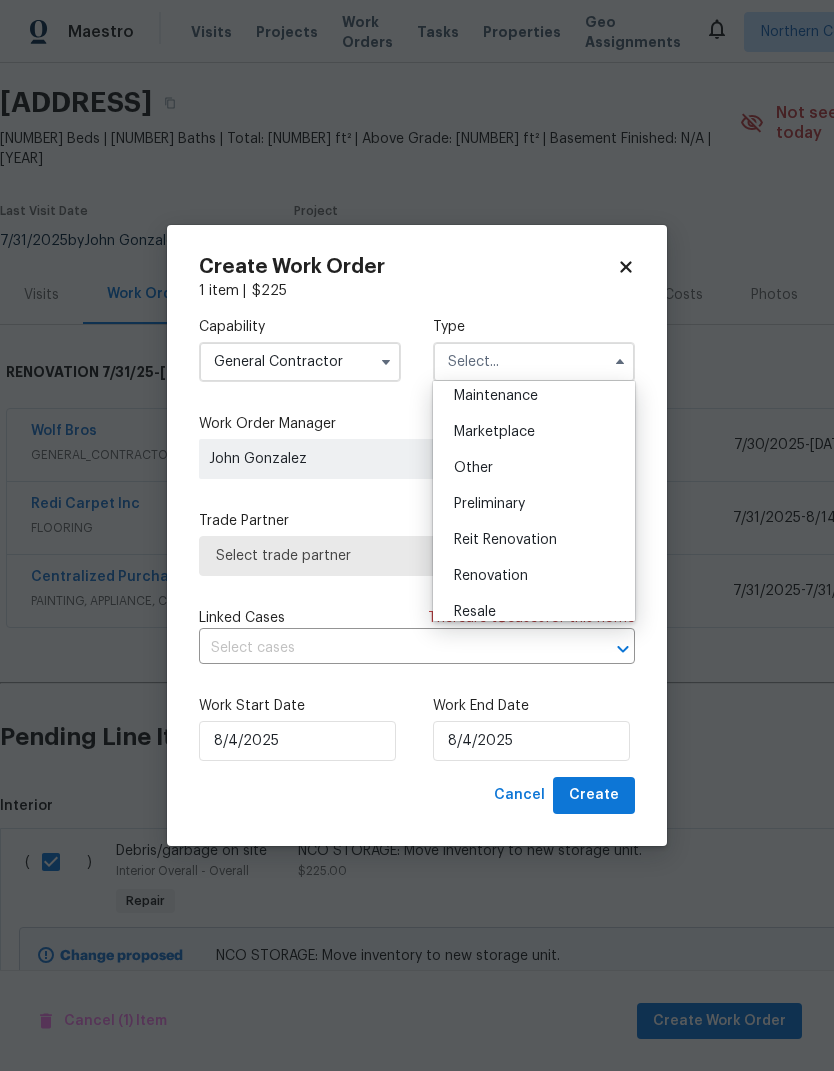 scroll, scrollTop: 375, scrollLeft: 0, axis: vertical 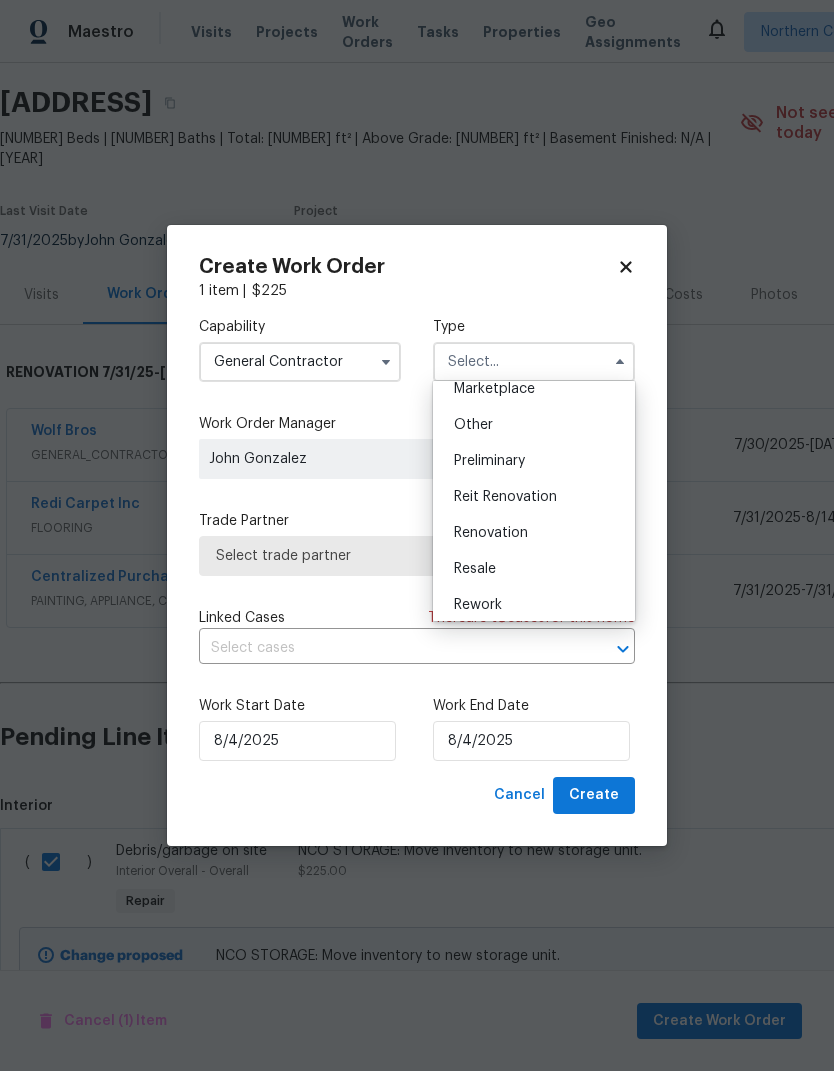 click on "Renovation" at bounding box center [534, 533] 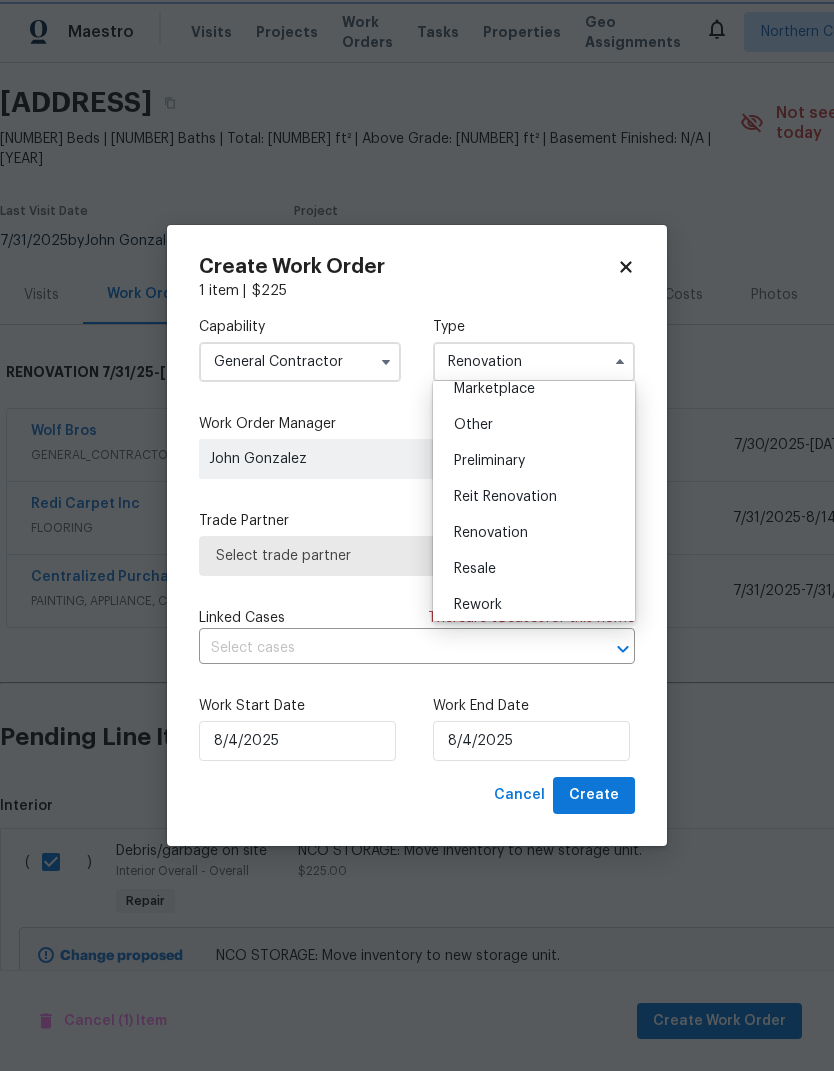 scroll, scrollTop: 0, scrollLeft: 0, axis: both 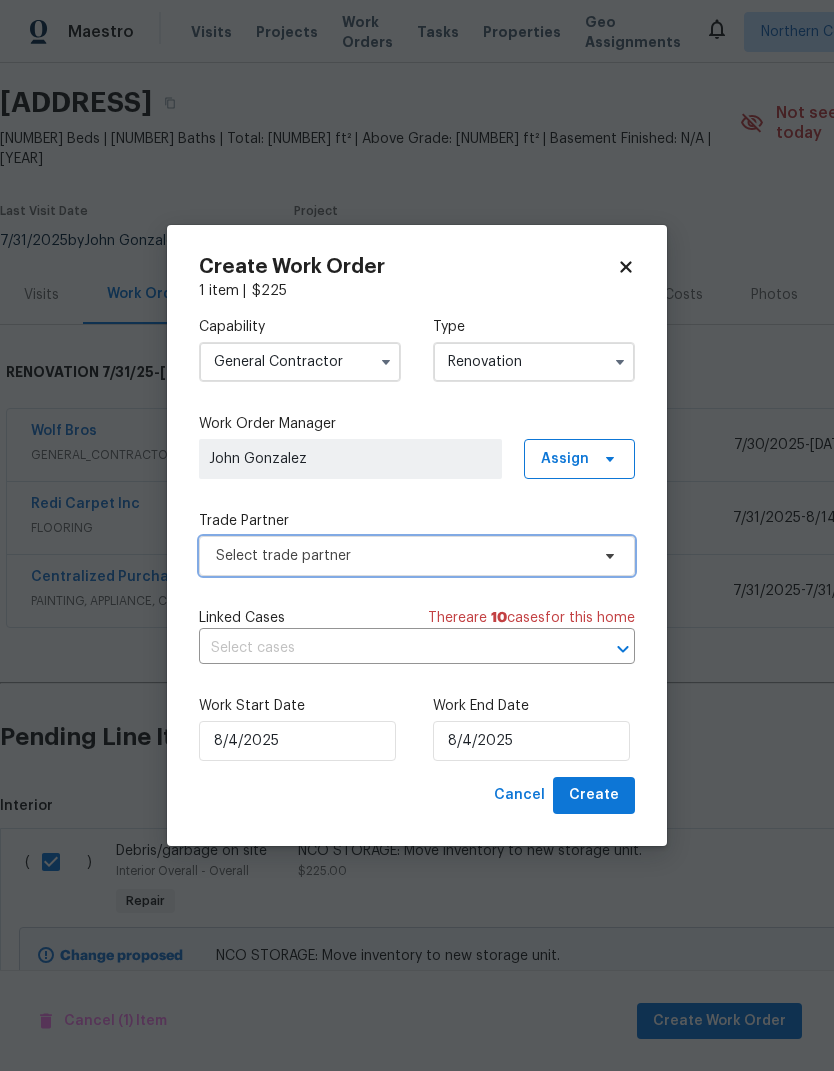 click on "Select trade partner" at bounding box center (417, 556) 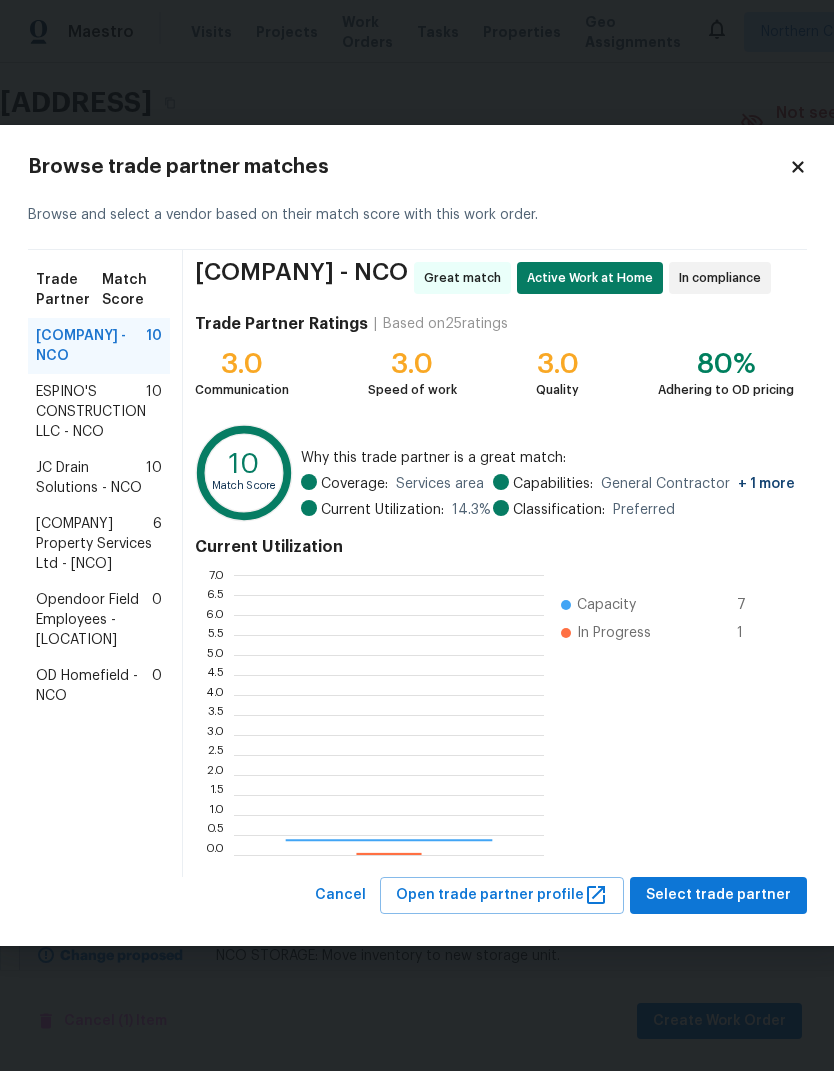 scroll, scrollTop: 2, scrollLeft: 2, axis: both 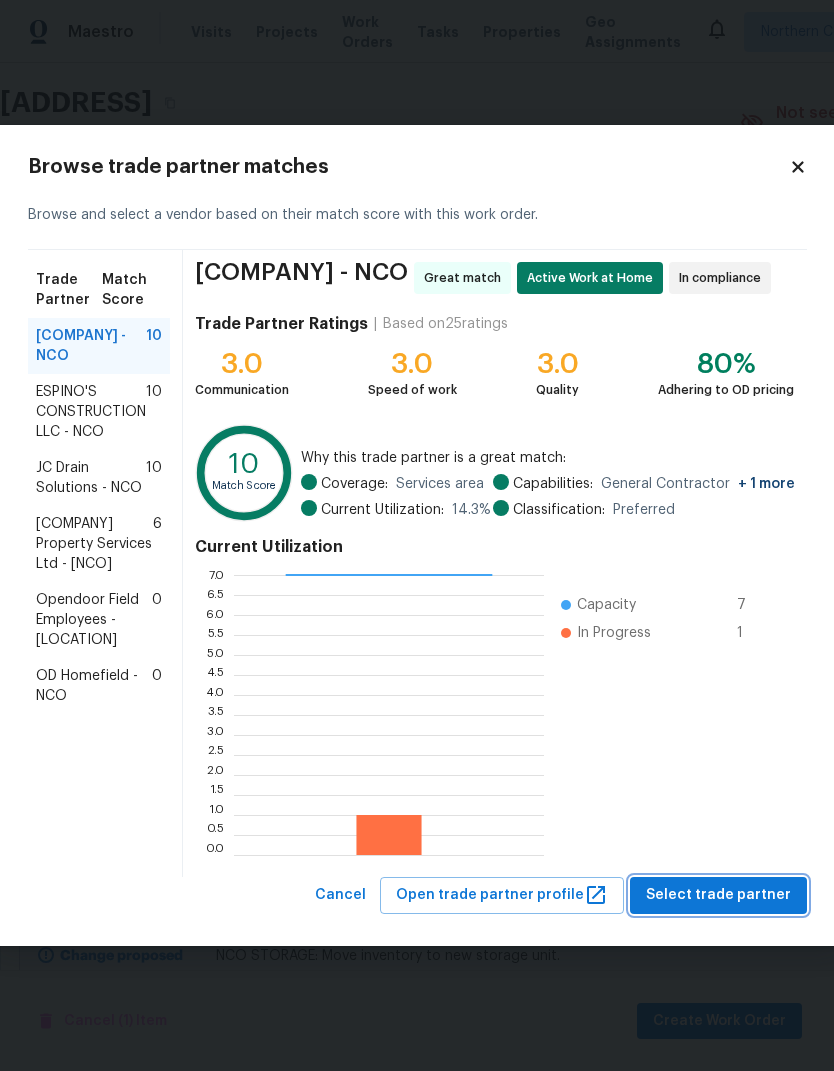click on "Select trade partner" at bounding box center [718, 895] 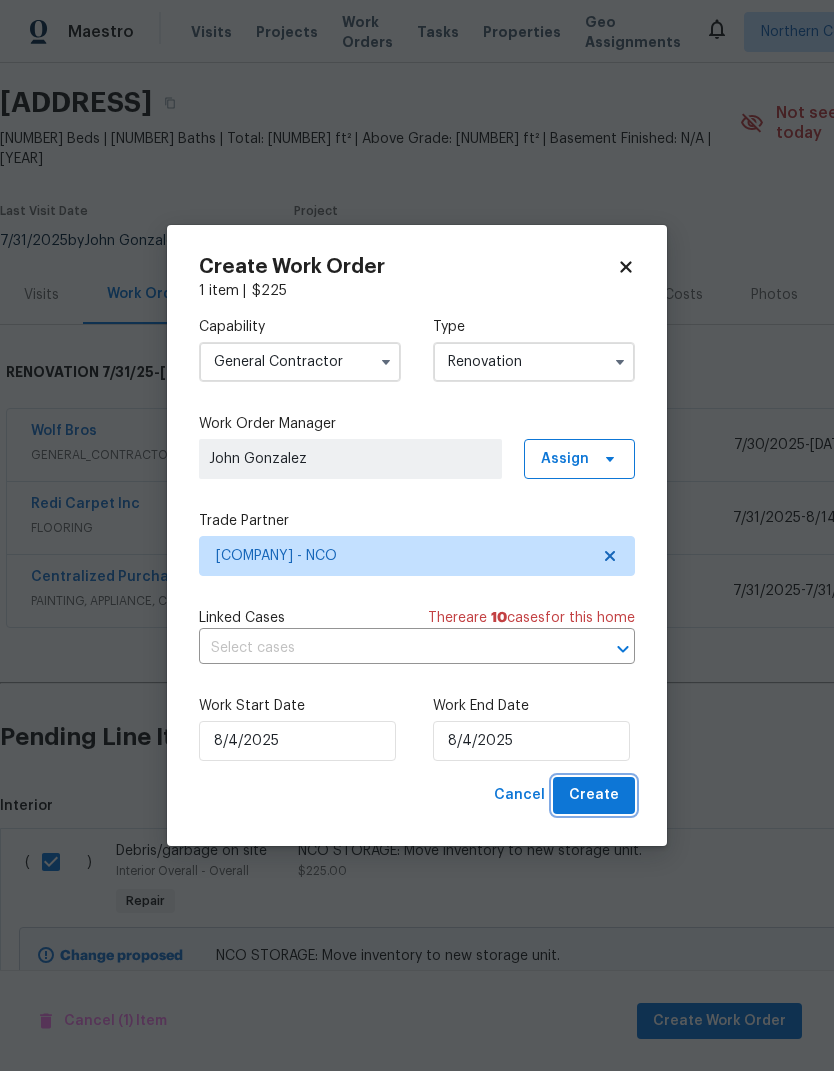 click on "Create" at bounding box center (594, 795) 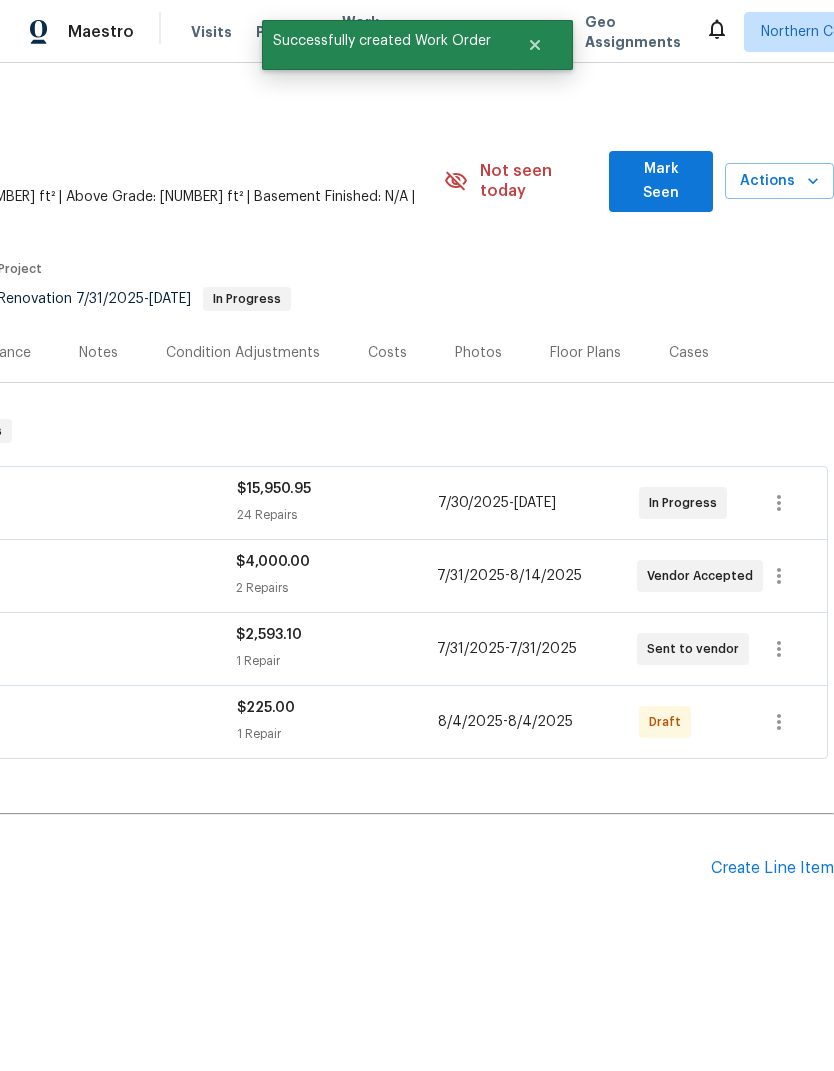 scroll, scrollTop: 0, scrollLeft: 296, axis: horizontal 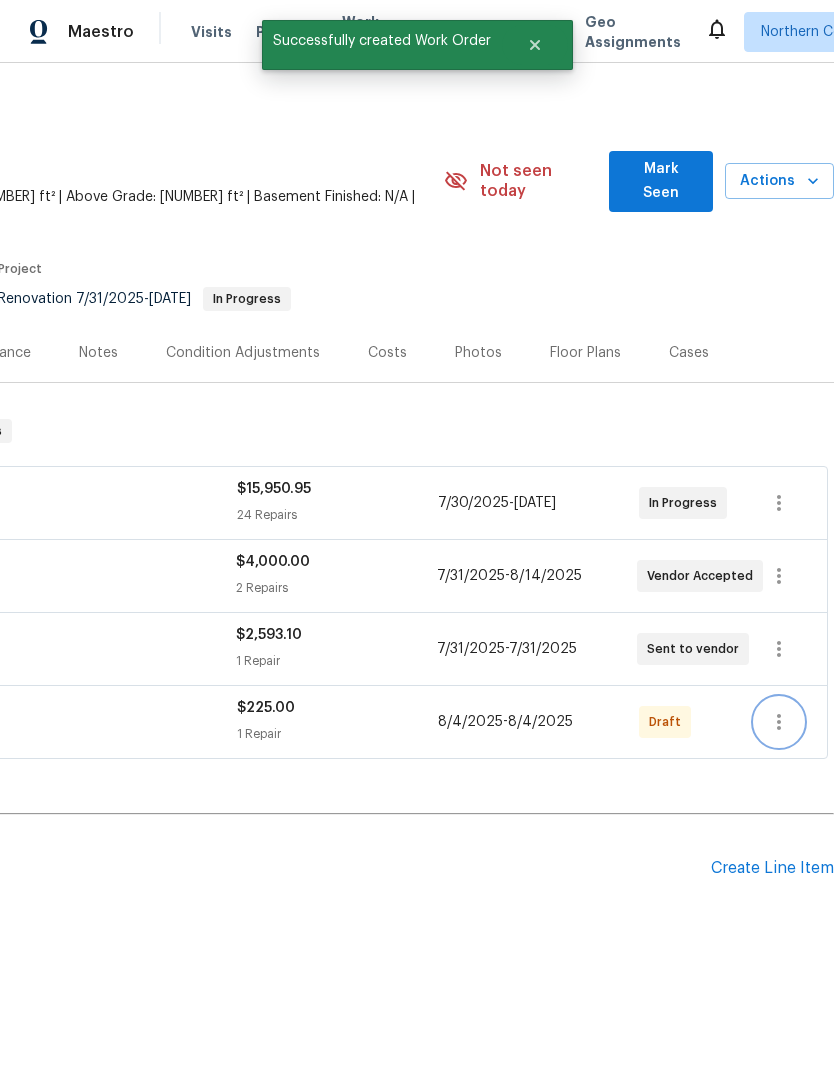 click 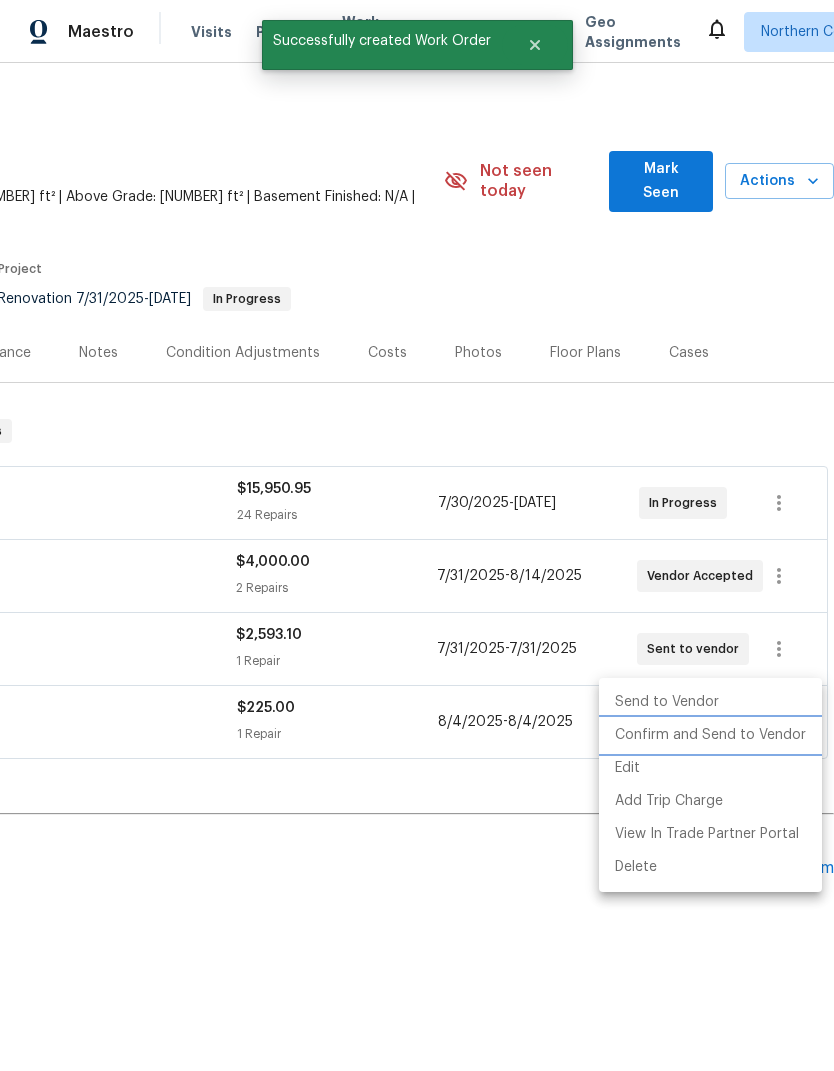 click on "Confirm and Send to Vendor" at bounding box center (710, 735) 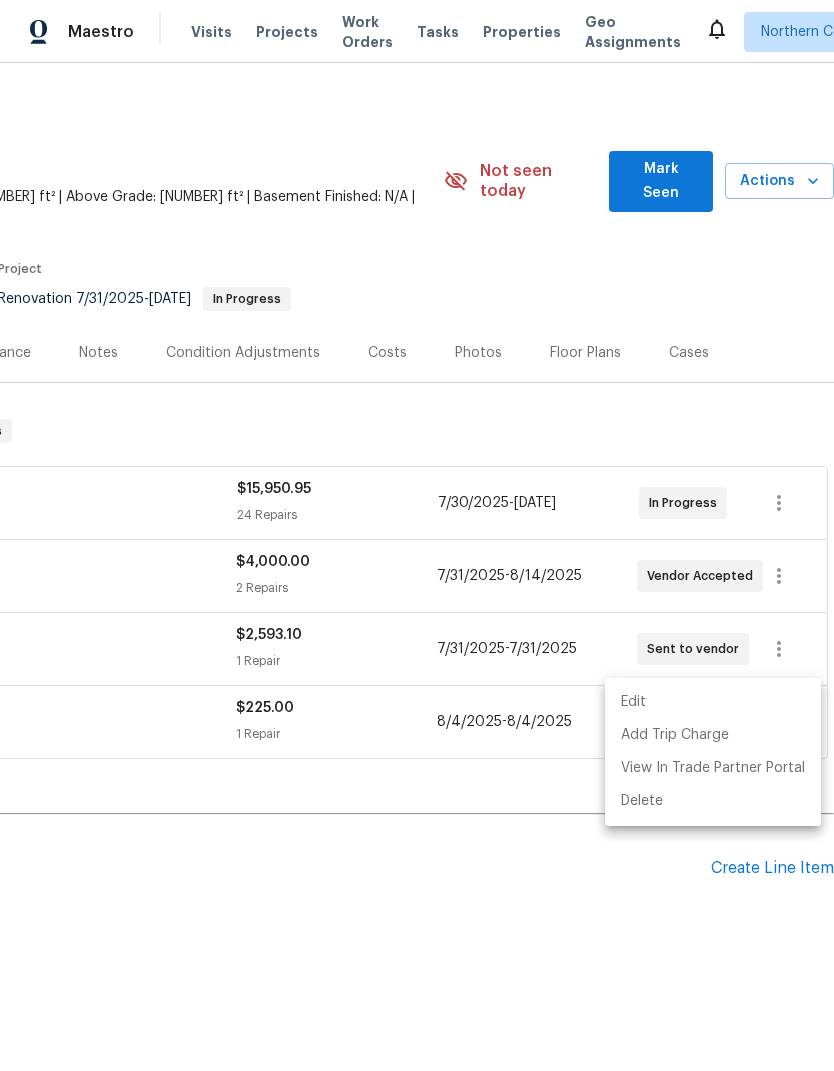click at bounding box center [417, 535] 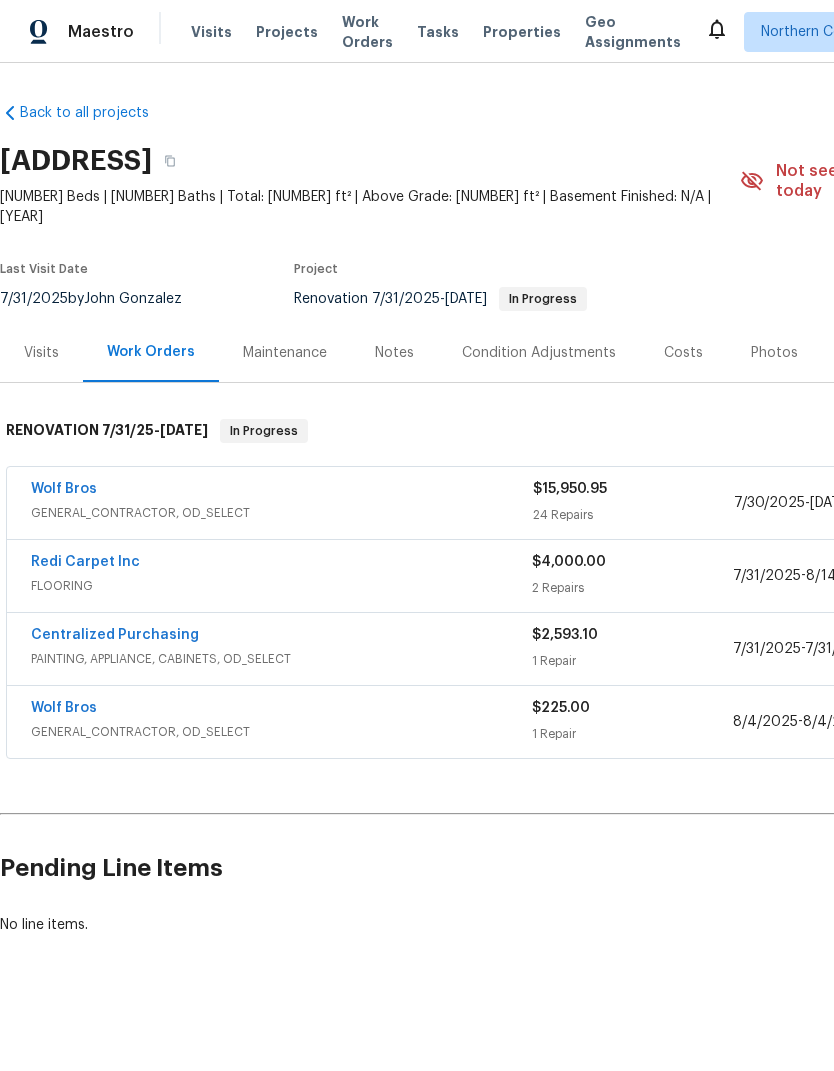 scroll, scrollTop: 0, scrollLeft: 0, axis: both 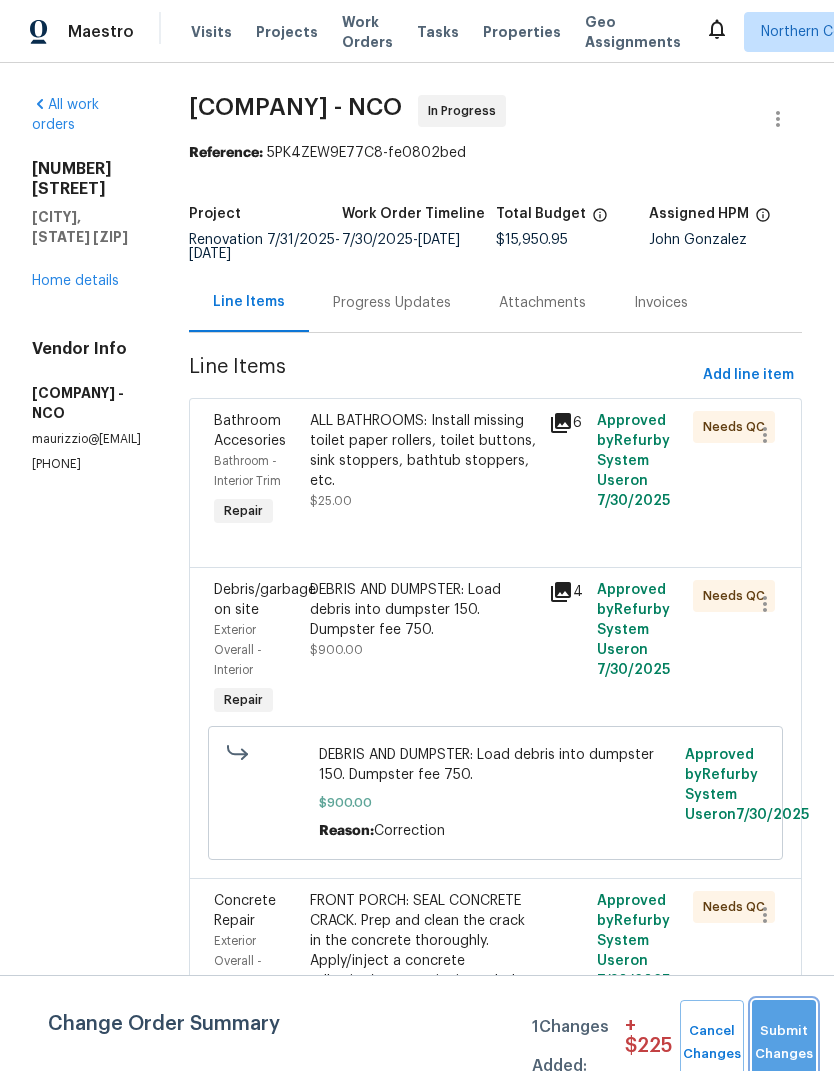 click on "Submit Changes" at bounding box center (784, 1043) 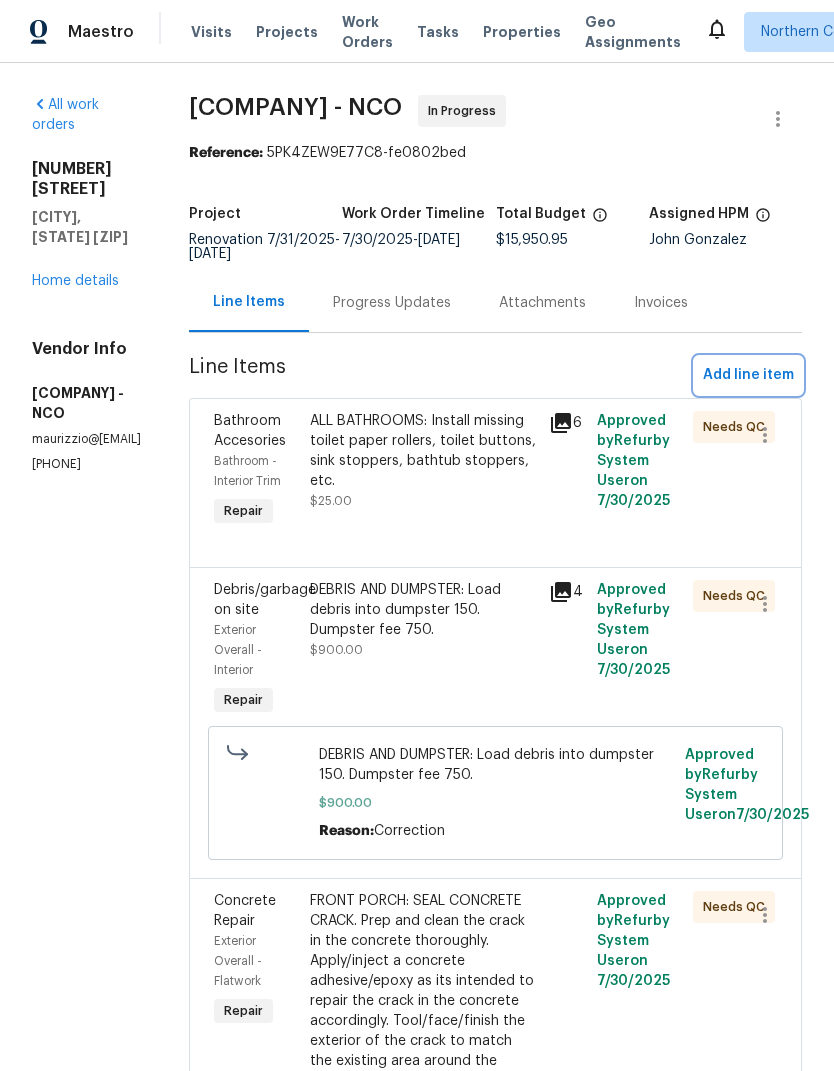 click on "Add line item" at bounding box center [748, 375] 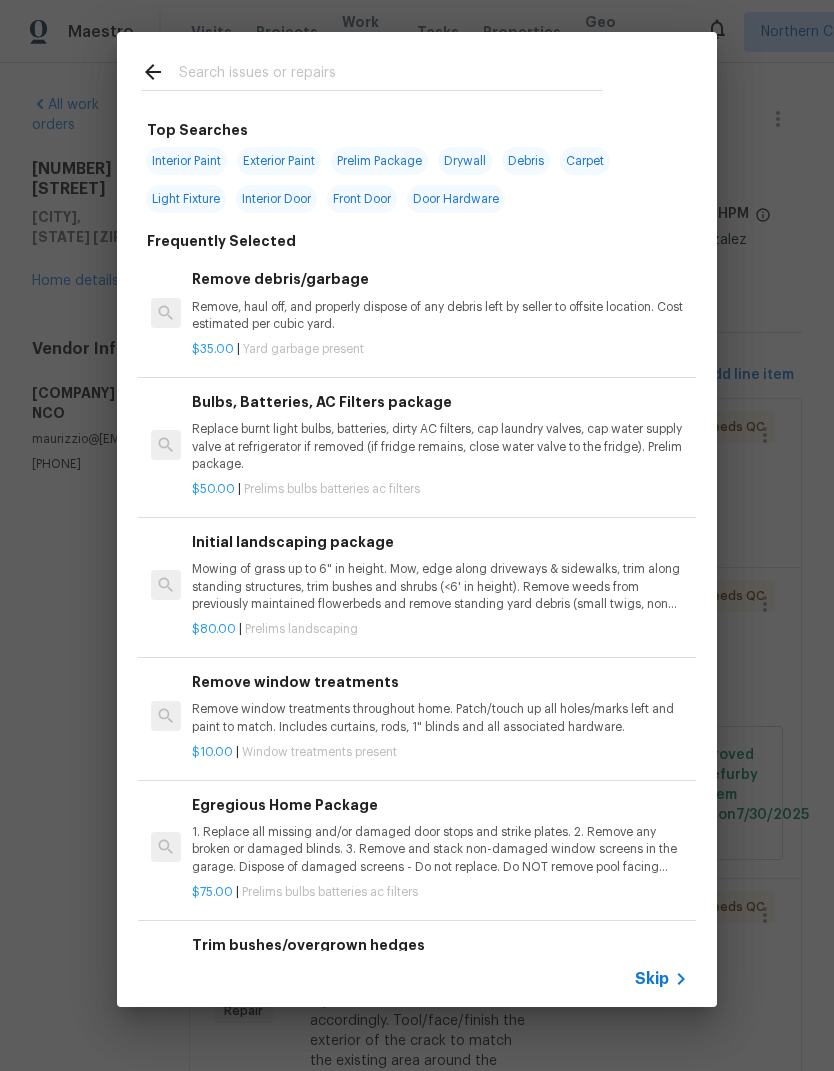 click at bounding box center [391, 75] 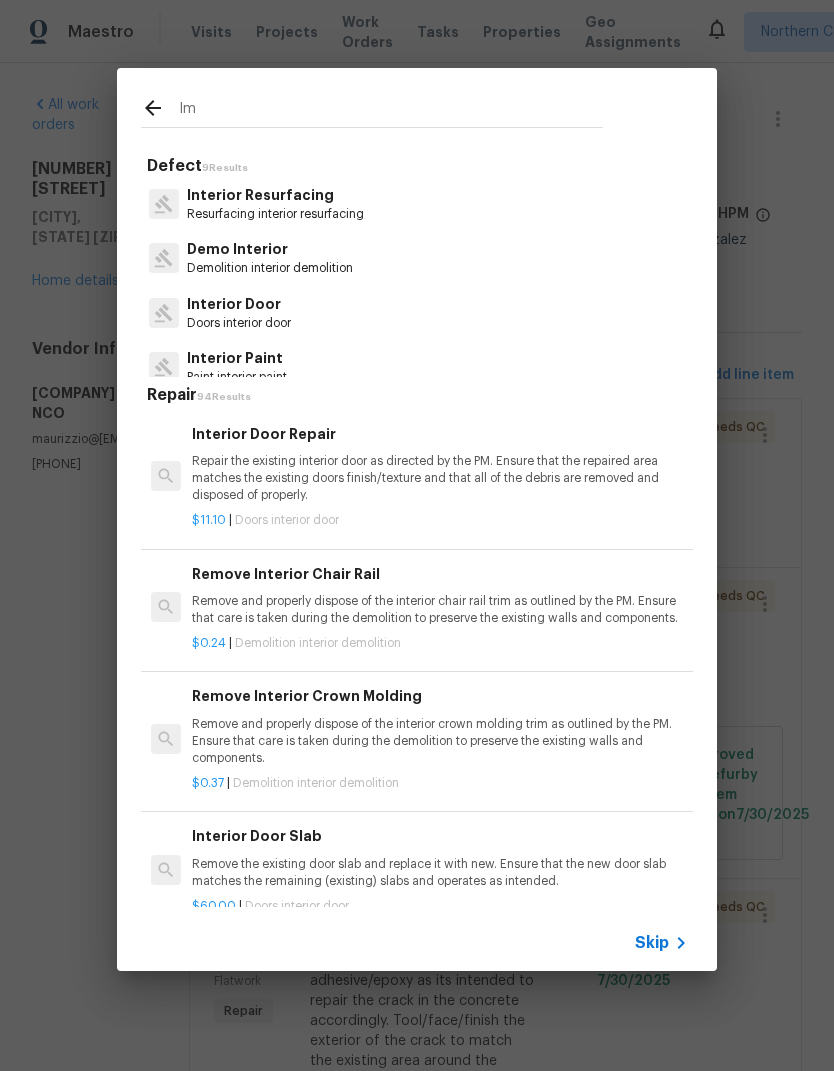 type on "I" 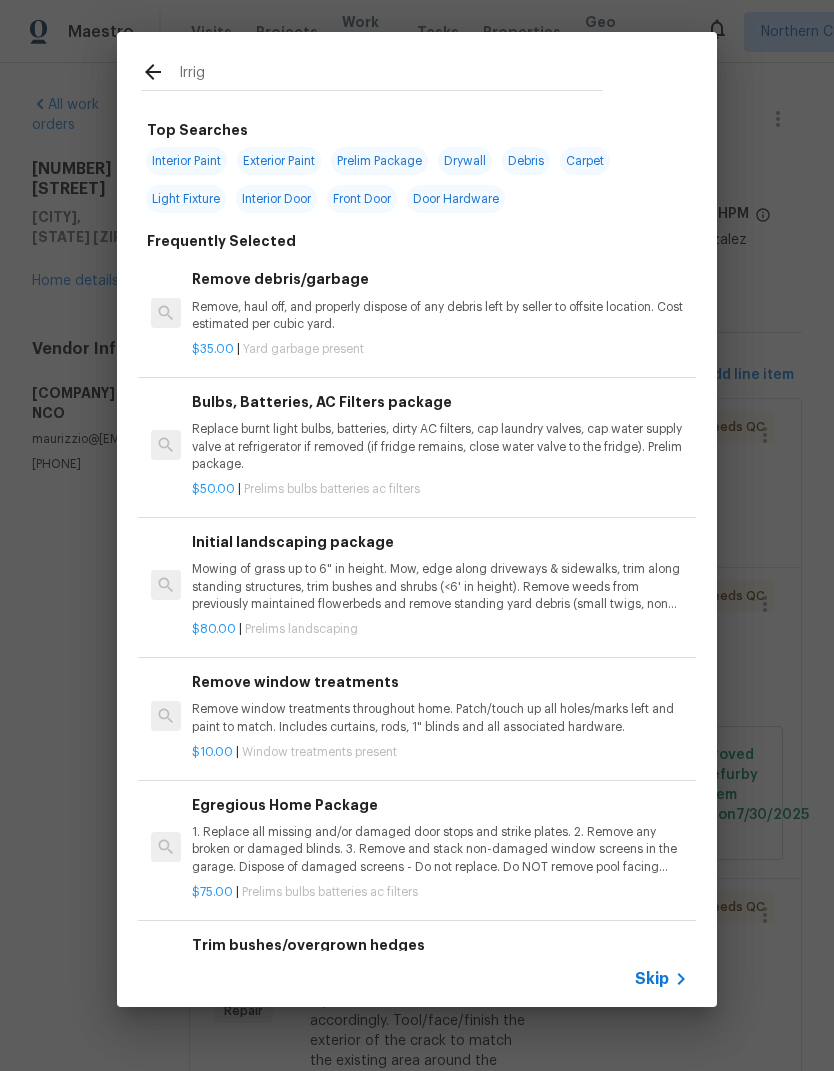 type on "Irriga" 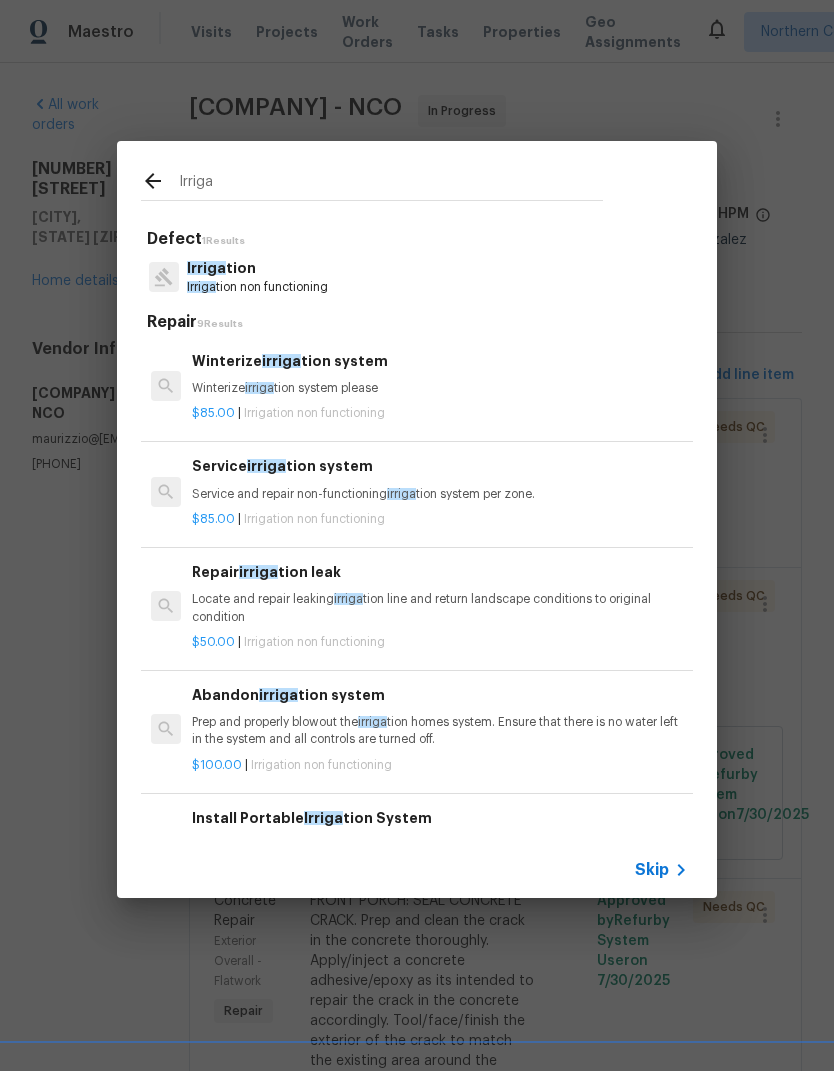 click on "Irriga tion" at bounding box center (257, 268) 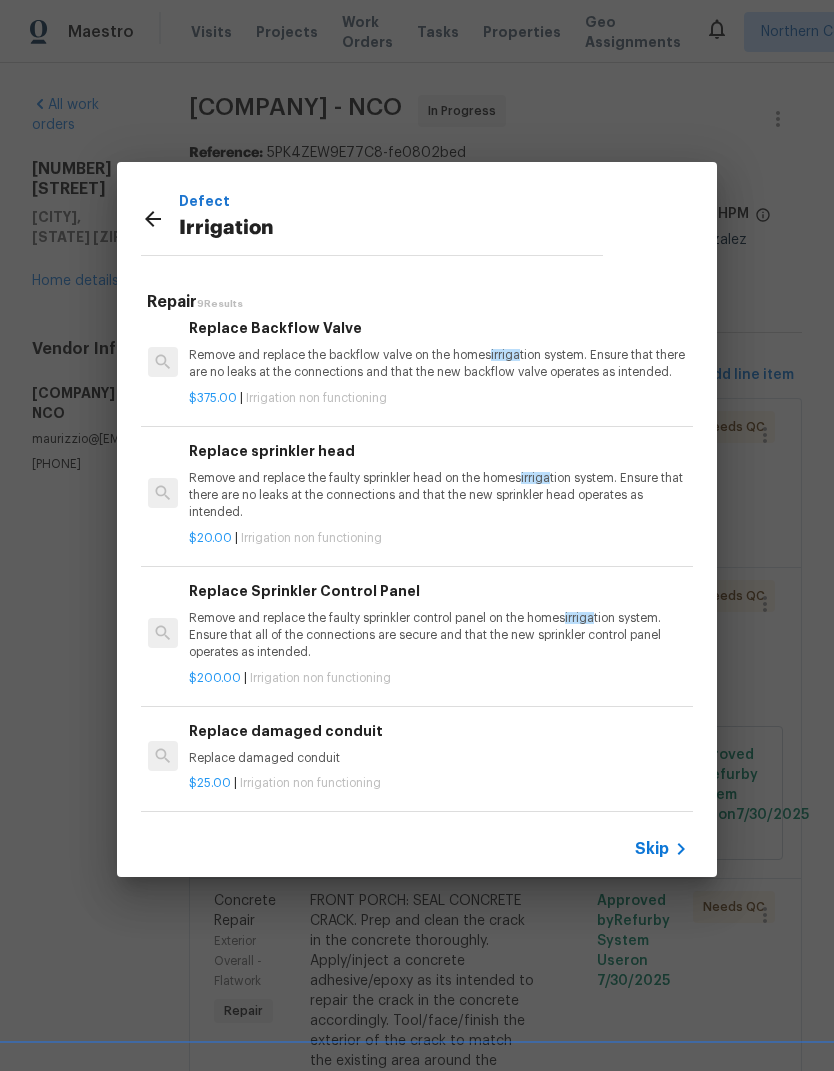scroll, scrollTop: 601, scrollLeft: 3, axis: both 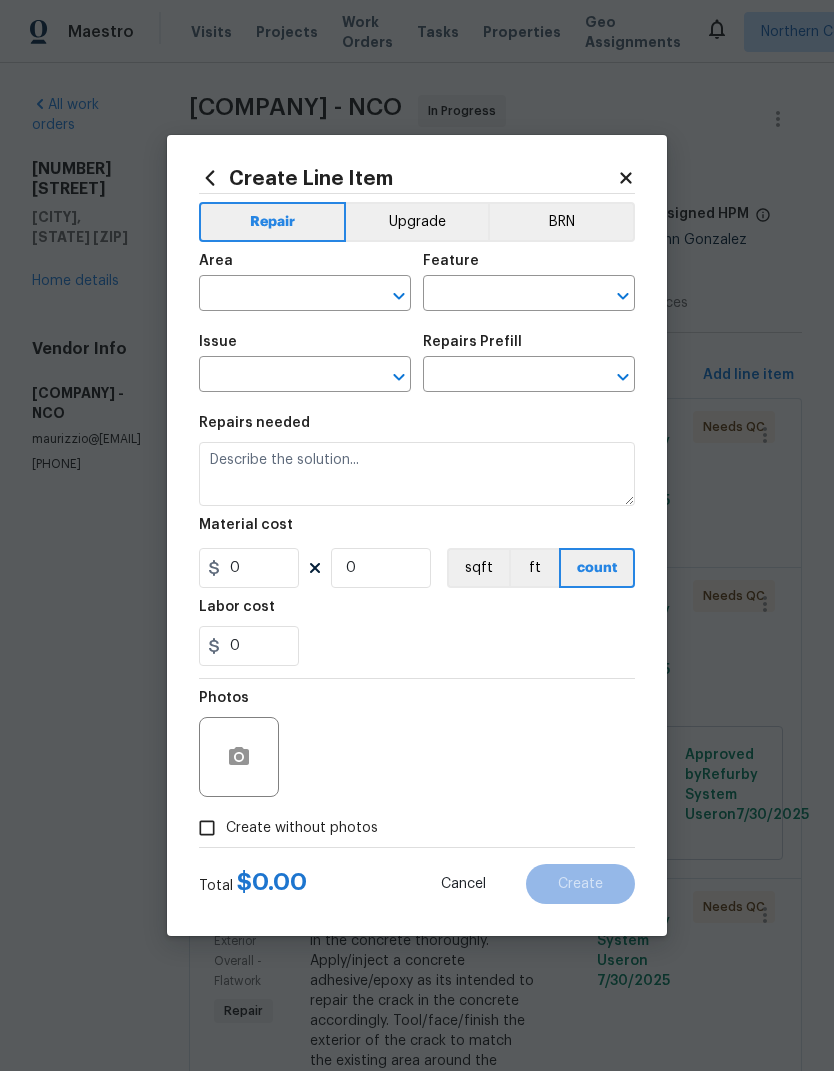 click at bounding box center (277, 295) 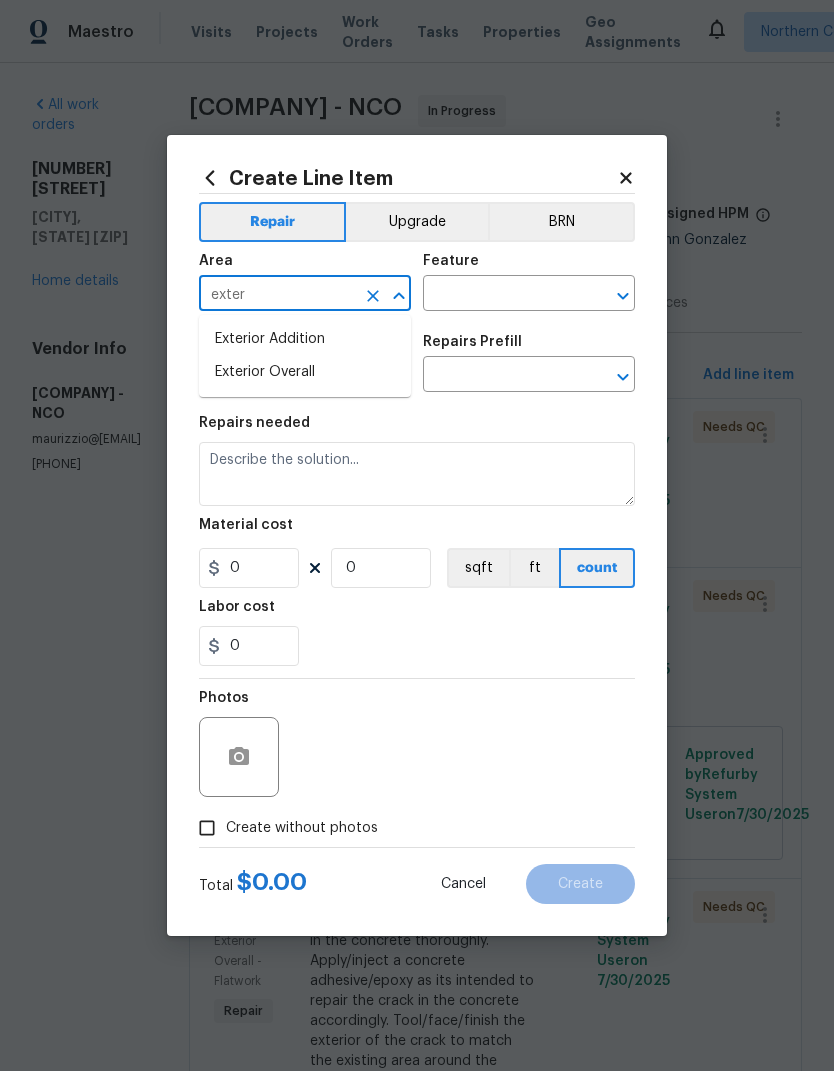 click on "Exterior Overall" at bounding box center (305, 372) 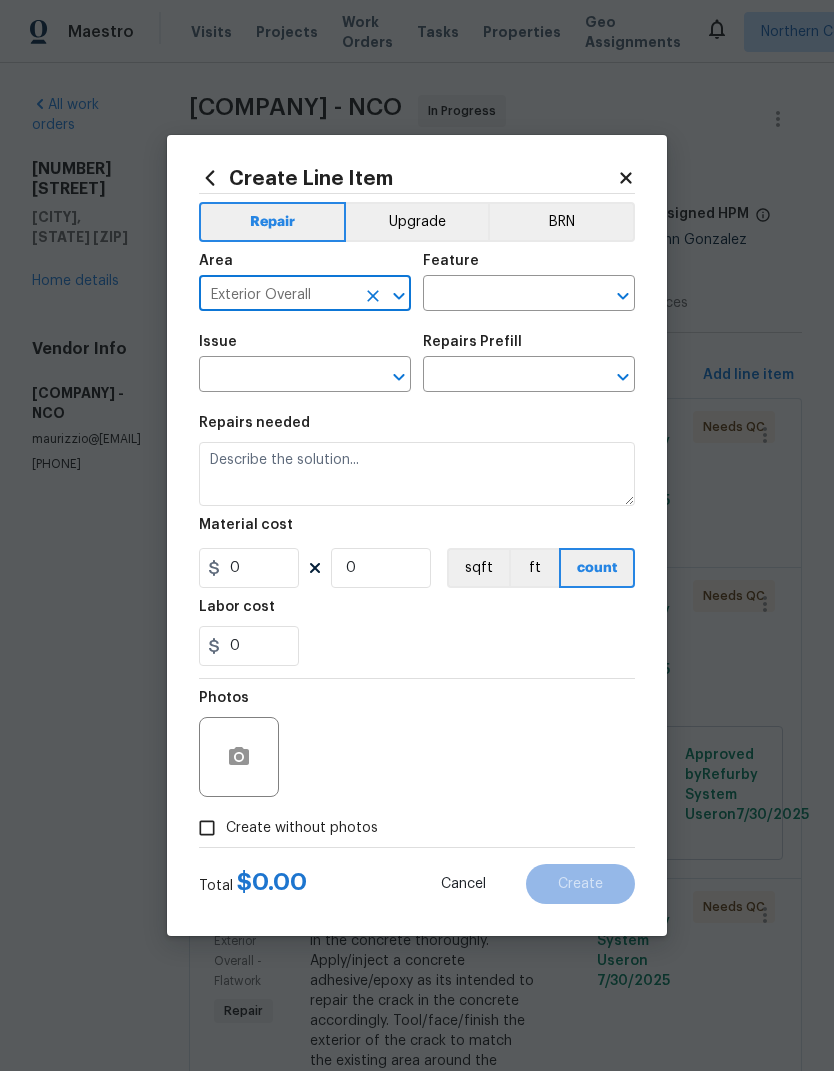 click at bounding box center (501, 295) 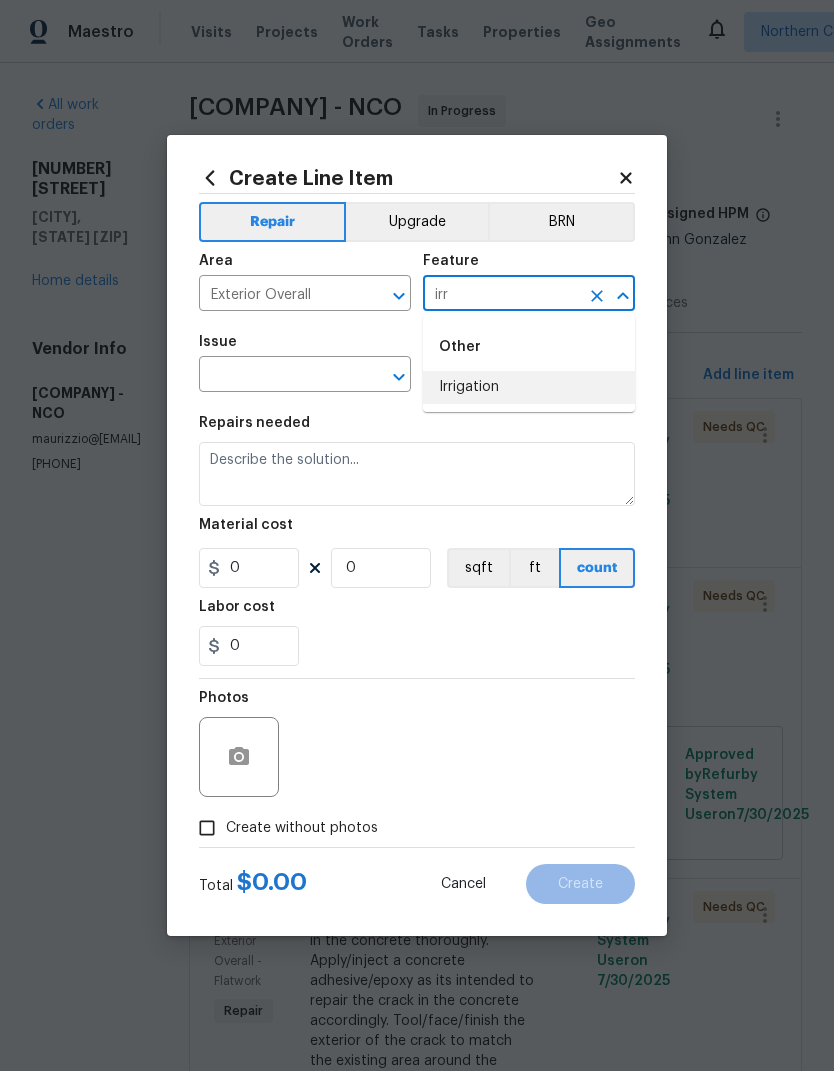 click on "Irrigation" at bounding box center [529, 387] 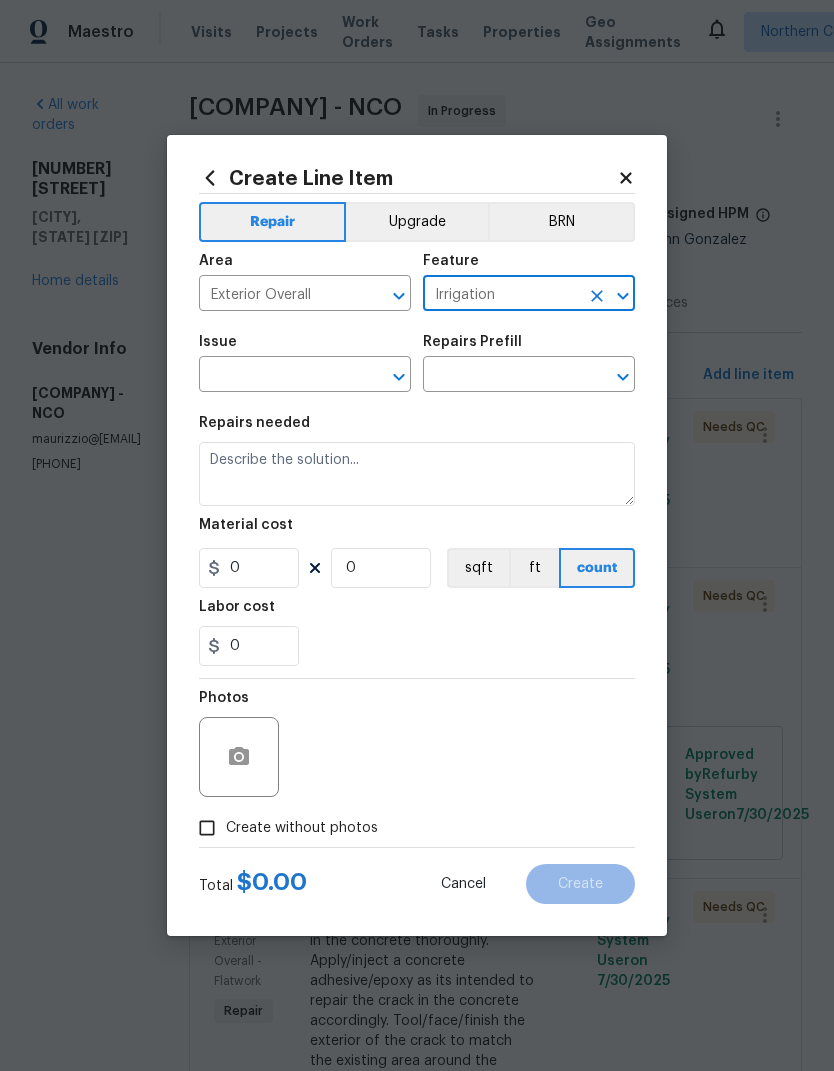 click at bounding box center [277, 376] 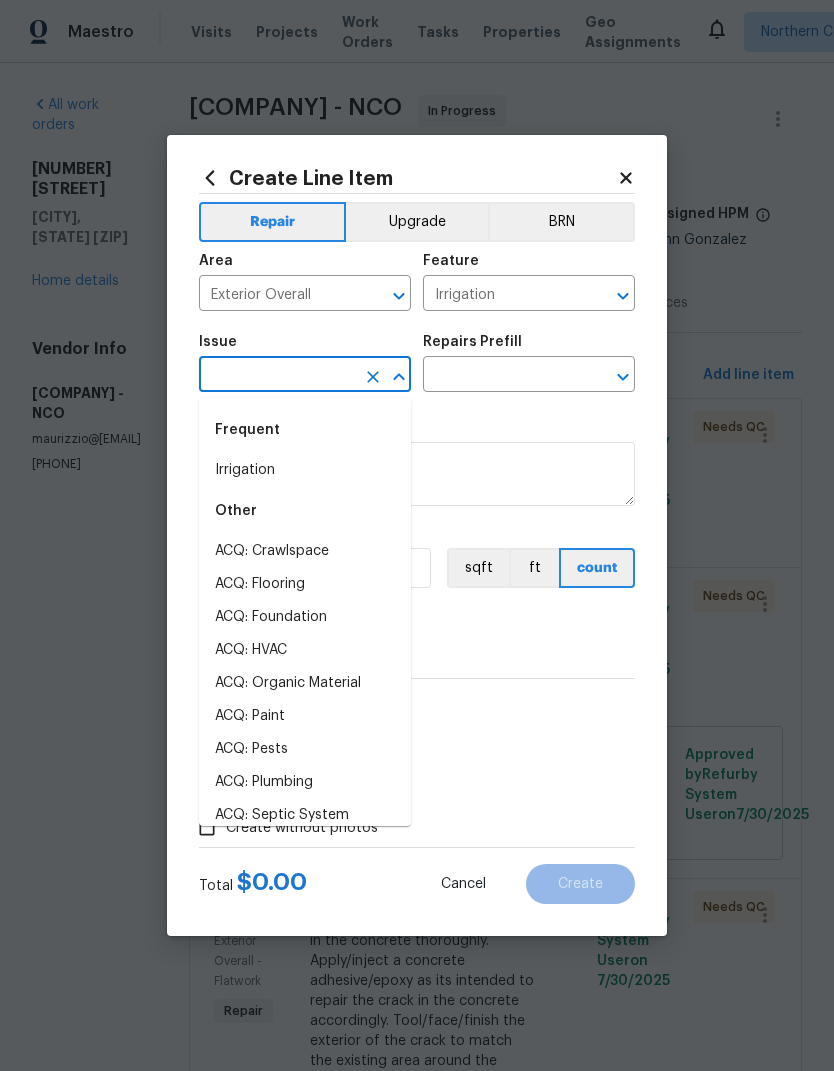 click on "Irrigation" at bounding box center (305, 470) 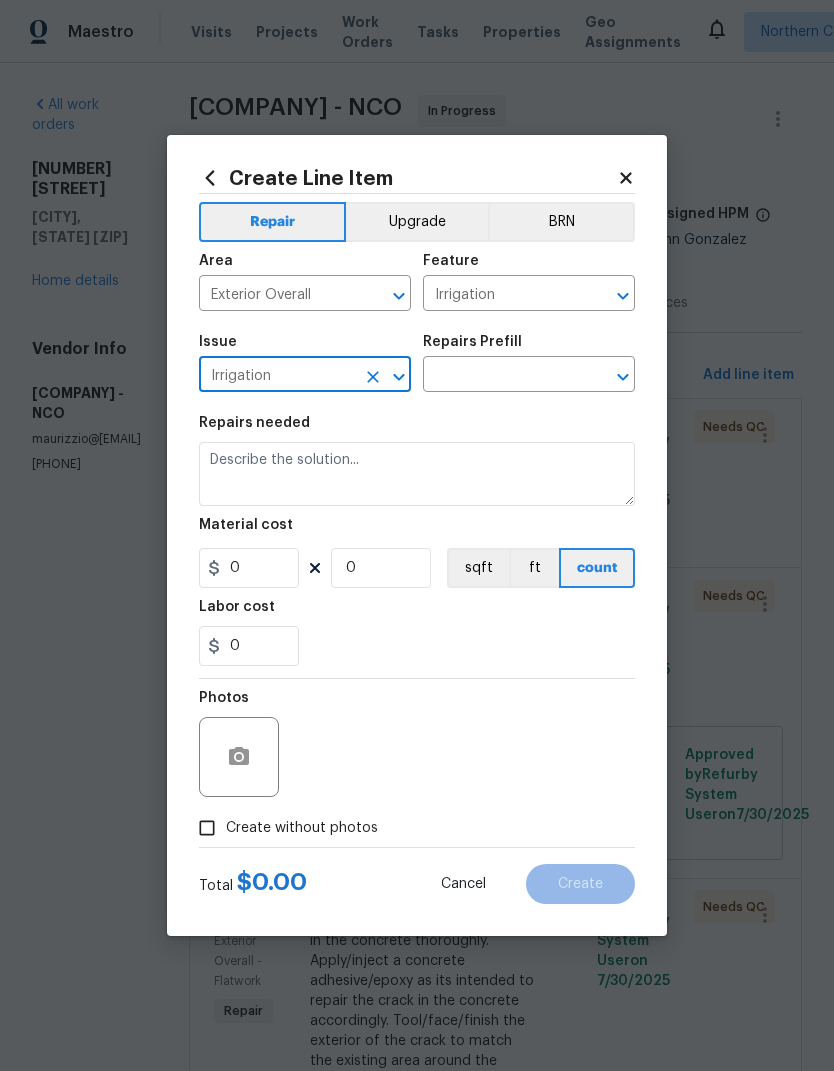 click at bounding box center [501, 376] 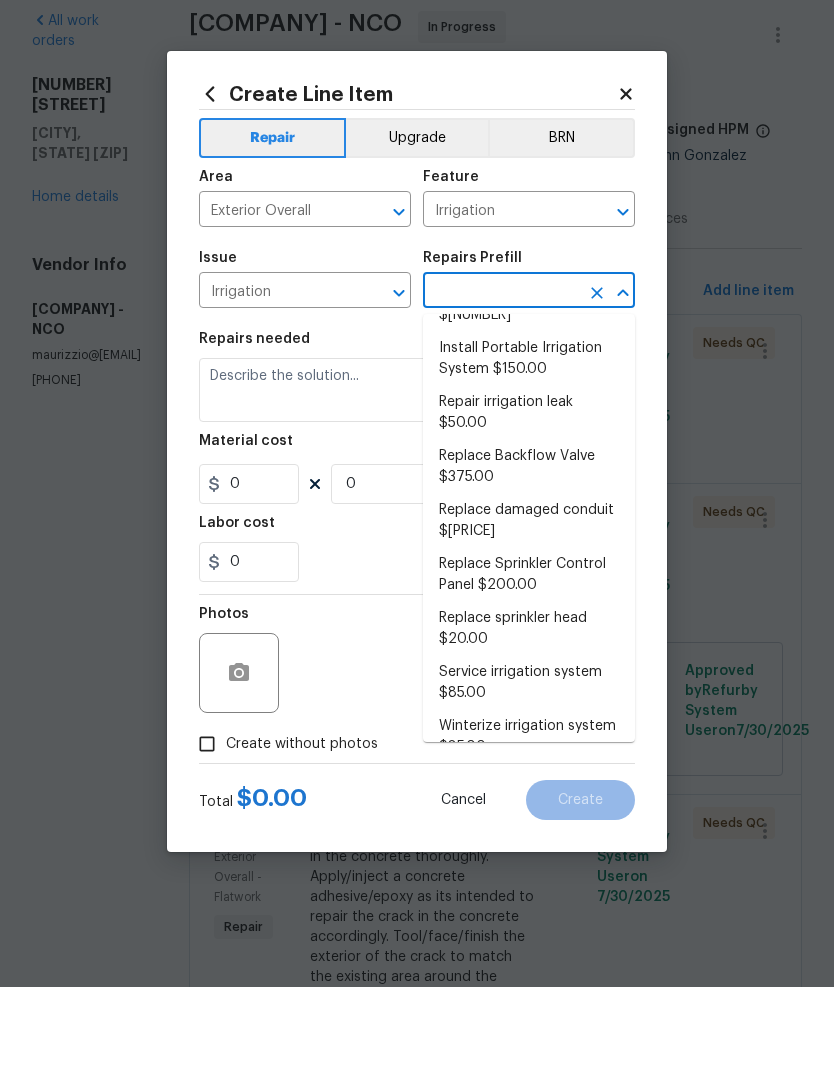 scroll, scrollTop: 43, scrollLeft: 0, axis: vertical 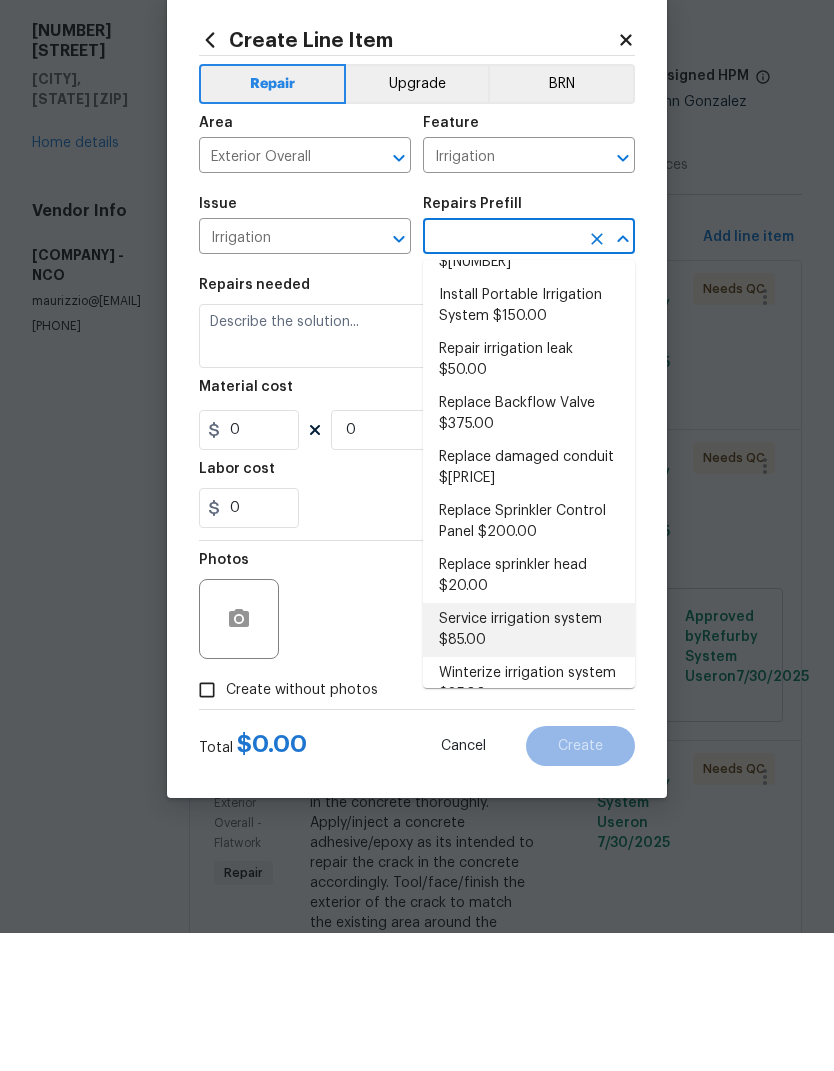 click on "Service irrigation system $85.00" at bounding box center [529, 768] 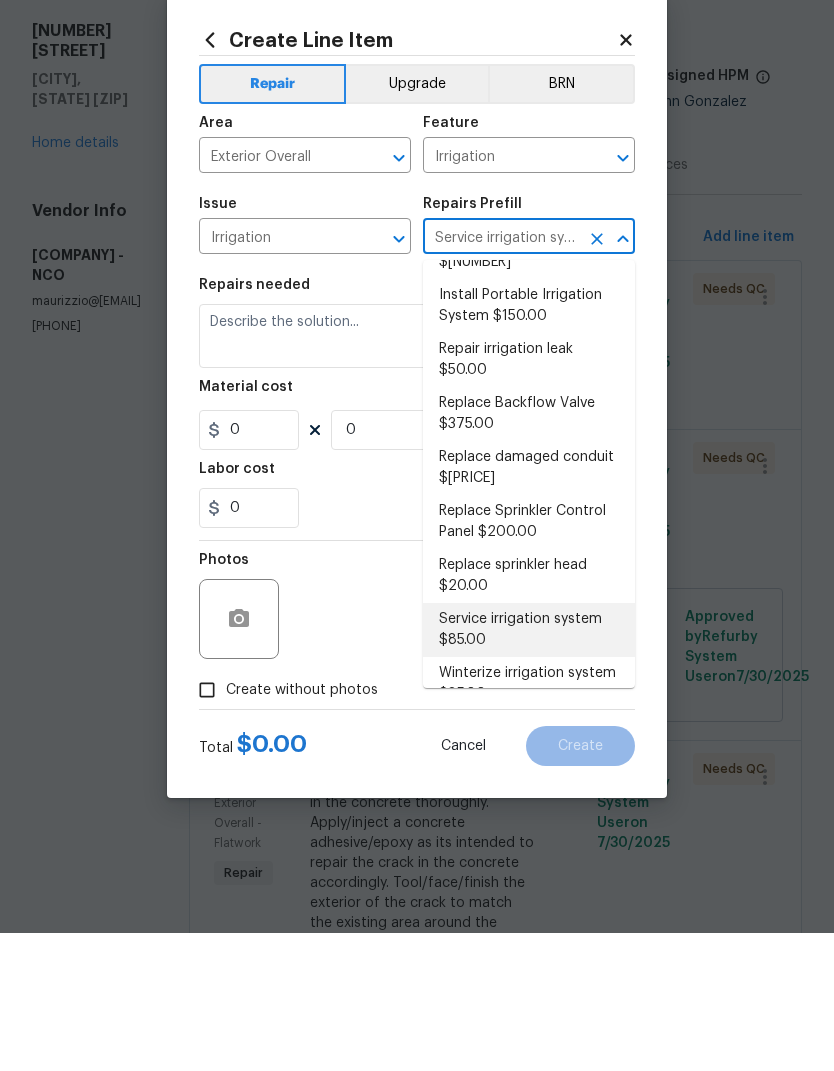 type on "Service and repair non-functioning irrigation system per zone." 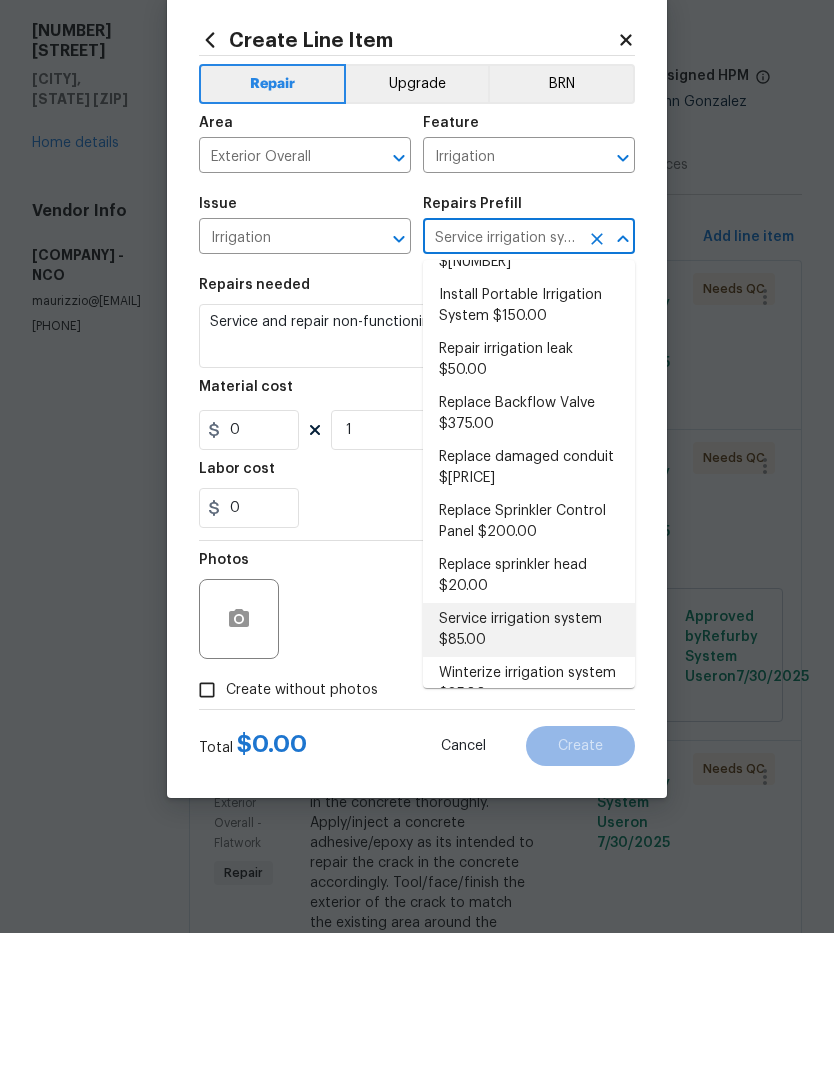 type on "85" 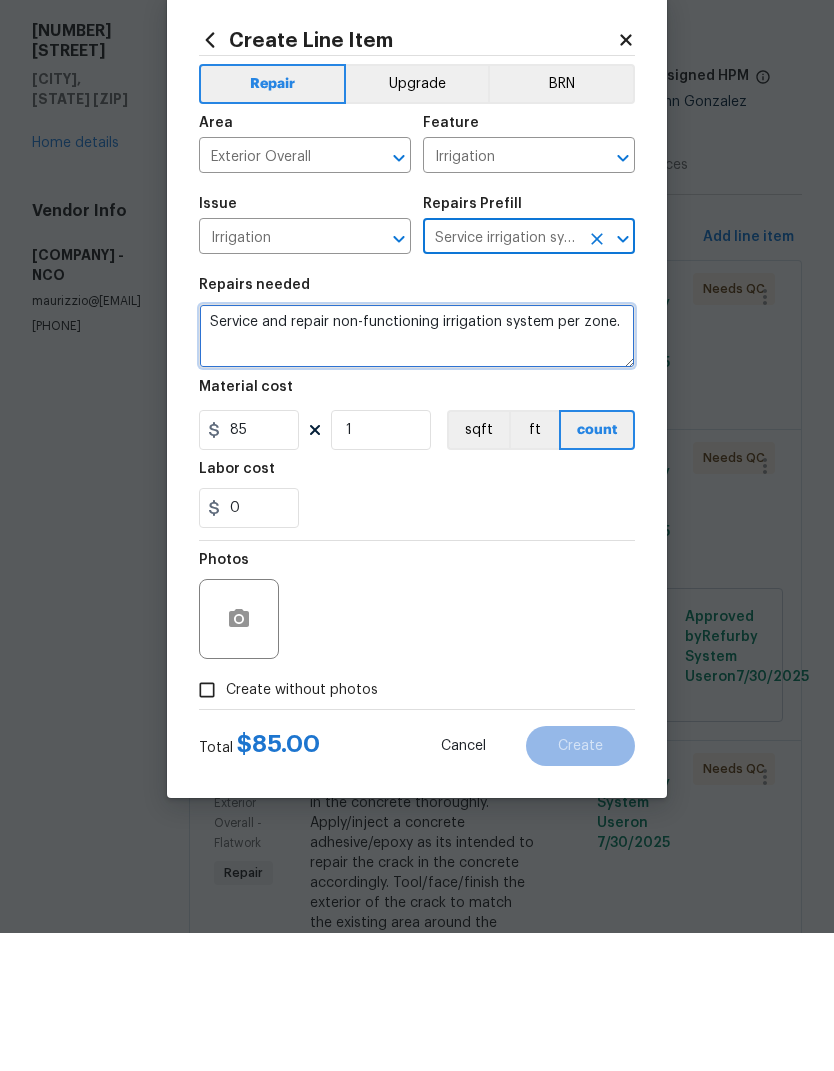 click on "Service and repair non-functioning irrigation system per zone." at bounding box center [417, 474] 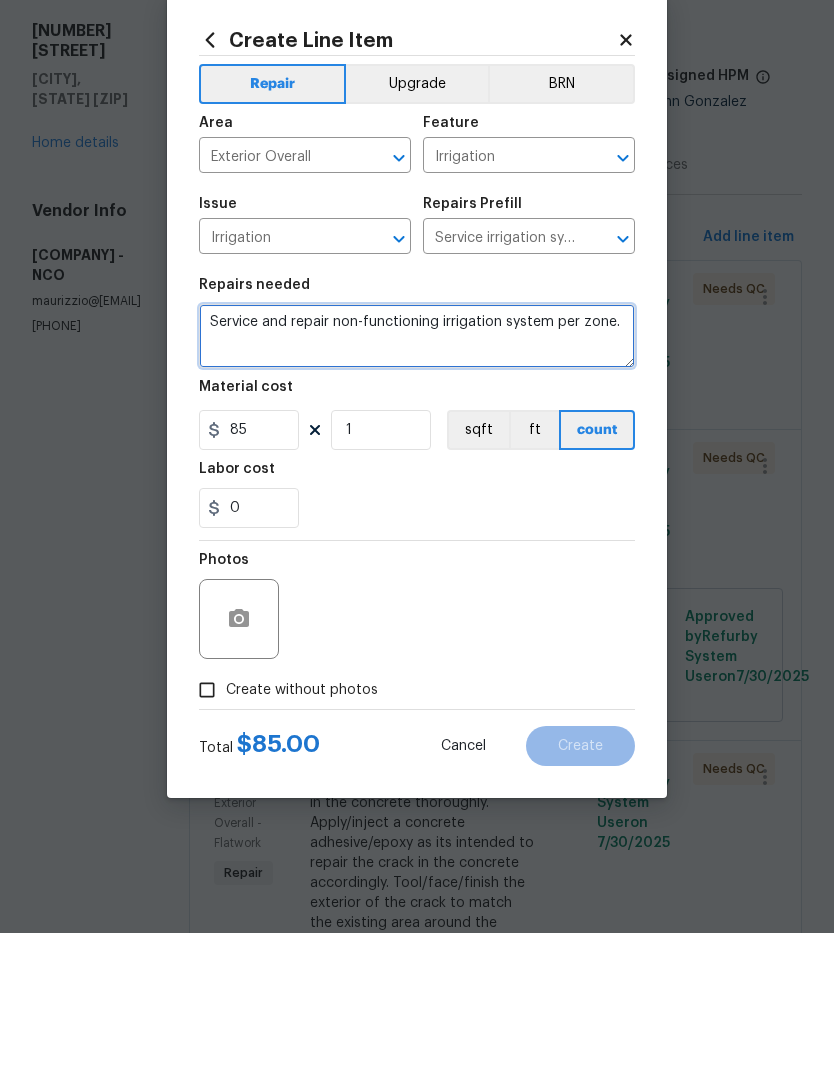 click on "Service and repair non-functioning irrigation system per zone." at bounding box center (417, 474) 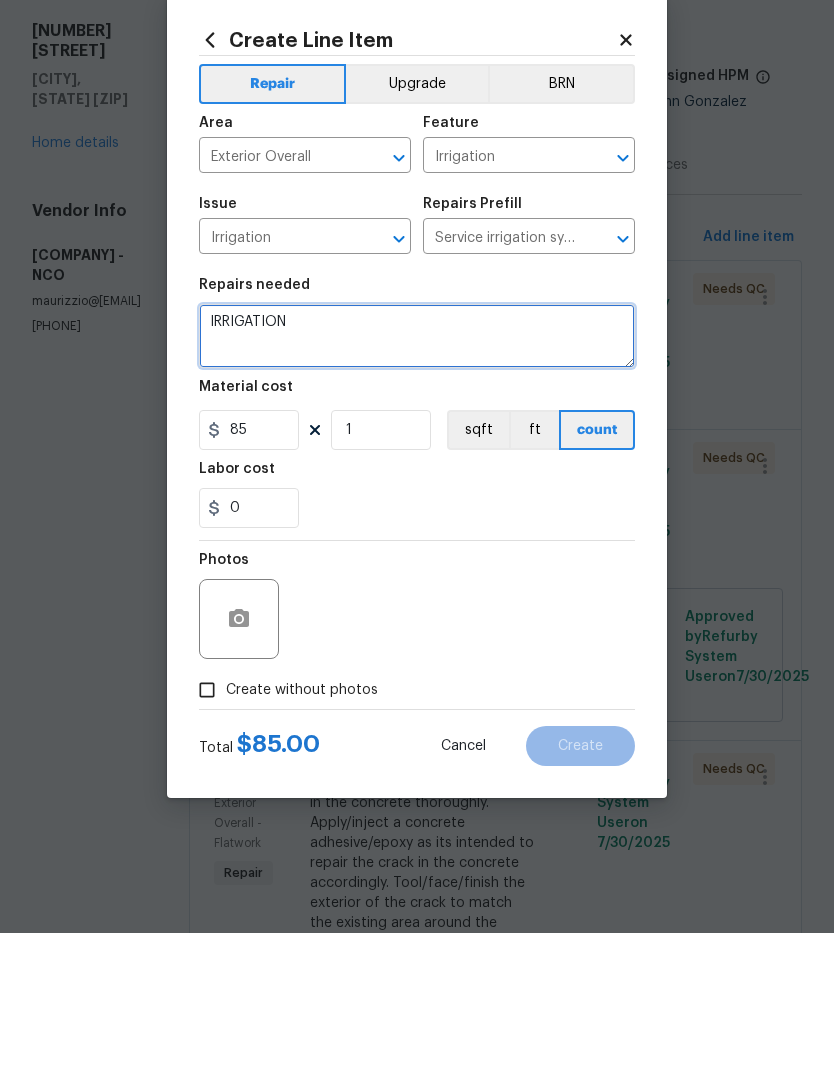 click on "IRRIGATION" at bounding box center (417, 474) 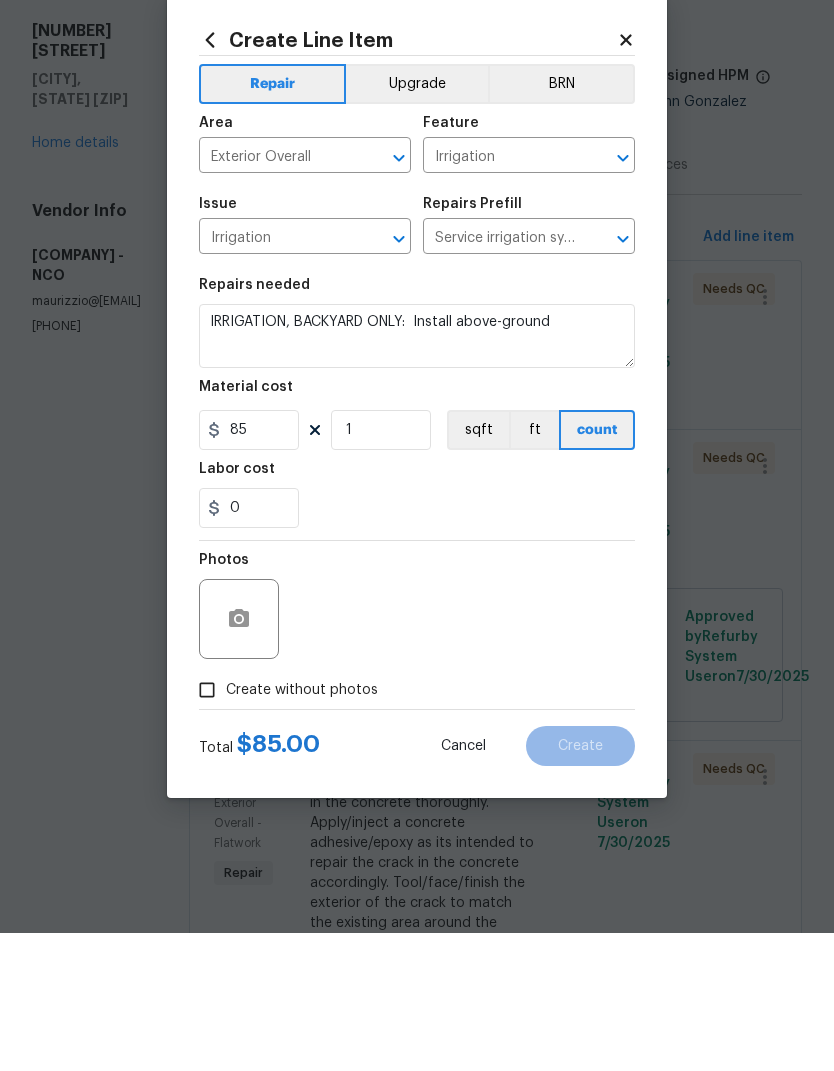 click on "Upgrade" at bounding box center [417, 222] 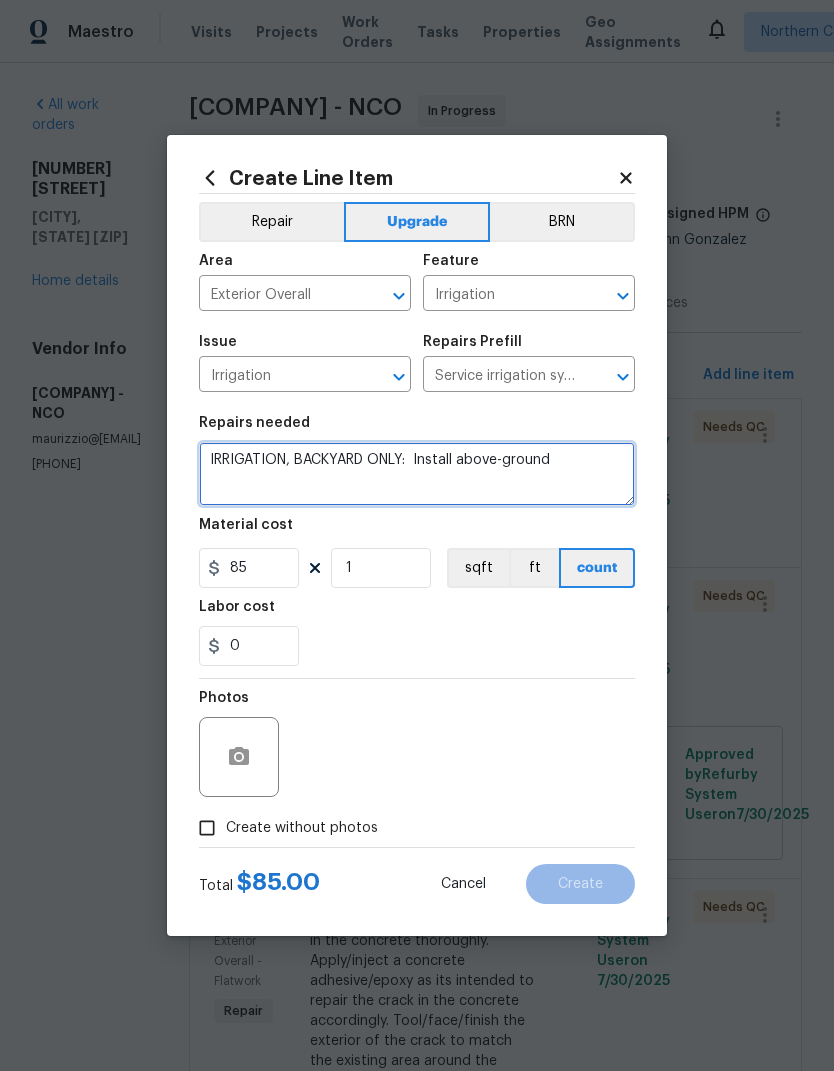 click on "IRRIGATION, BACKYARD ONLY:  Install above-ground" at bounding box center (417, 474) 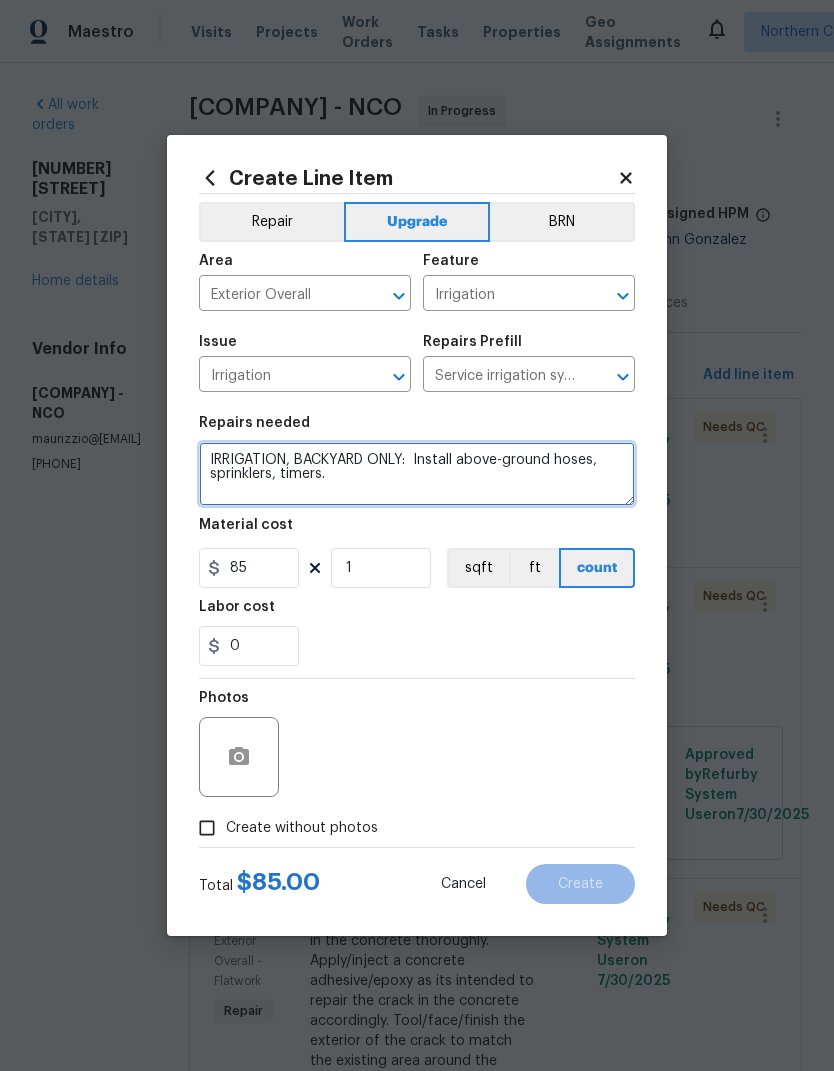 type on "IRRIGATION, BACKYARD ONLY:  Install above-ground hoses, sprinklers, timers." 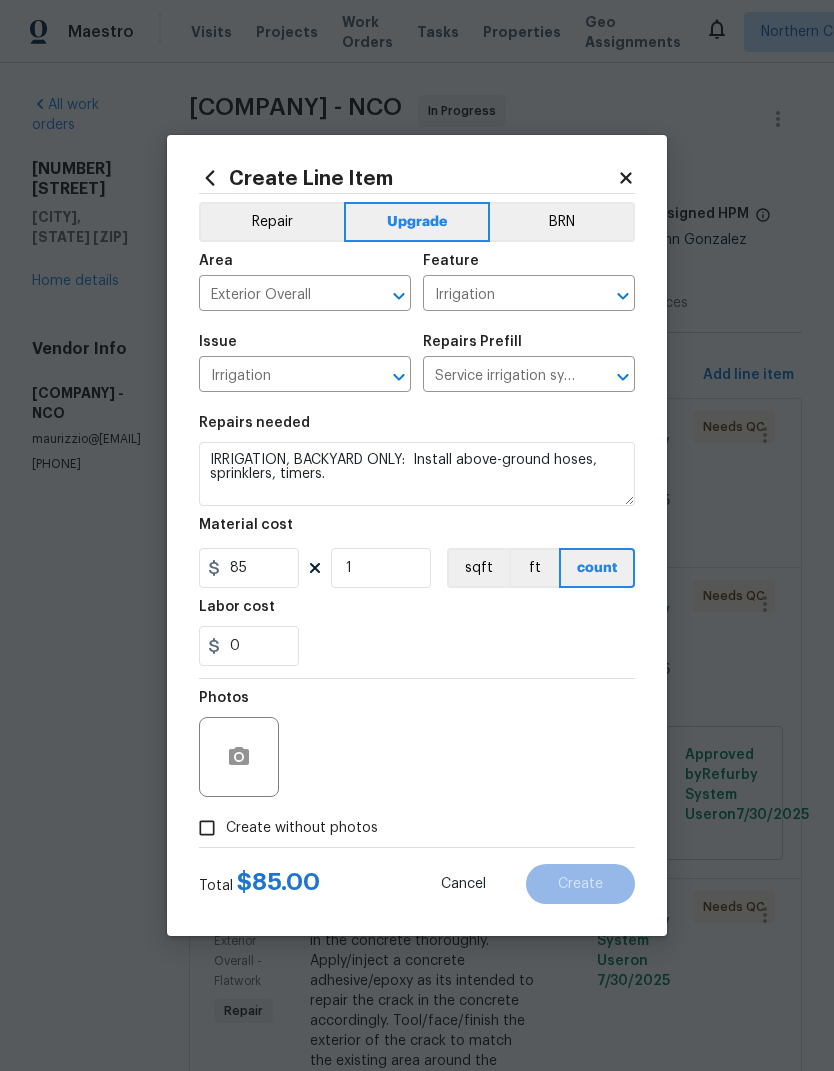 click on "Material cost" at bounding box center [417, 531] 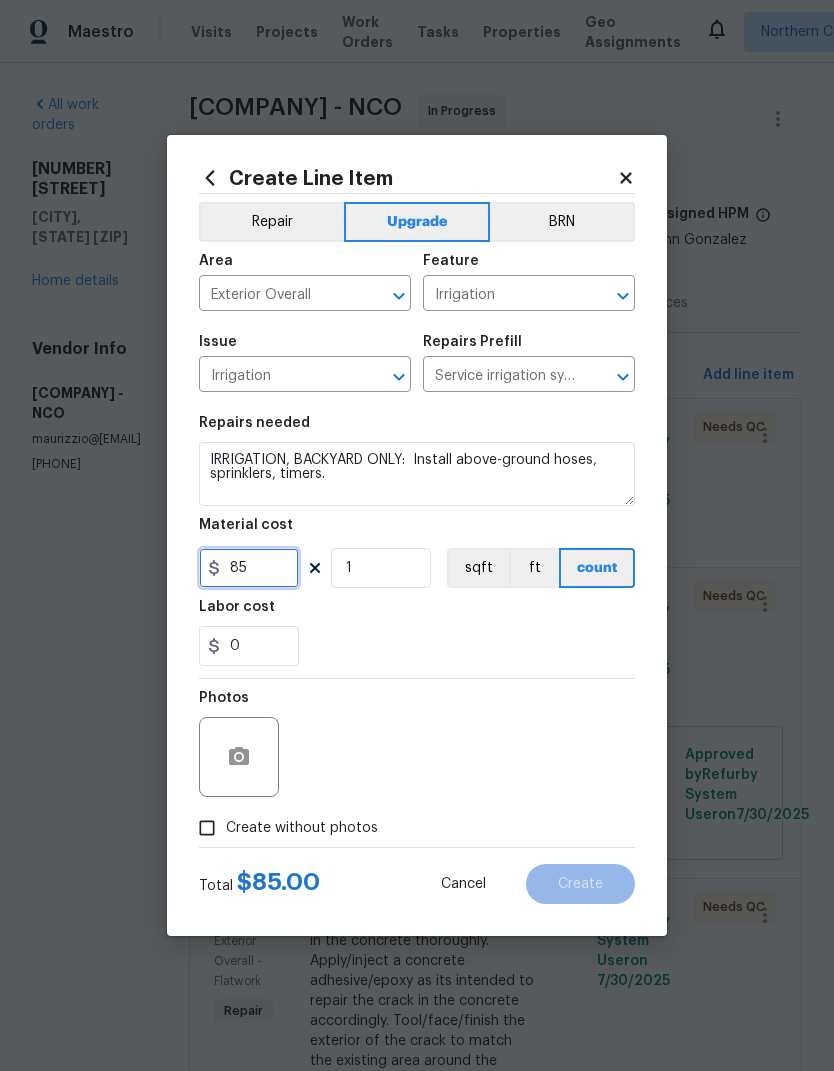 click on "85" at bounding box center (249, 568) 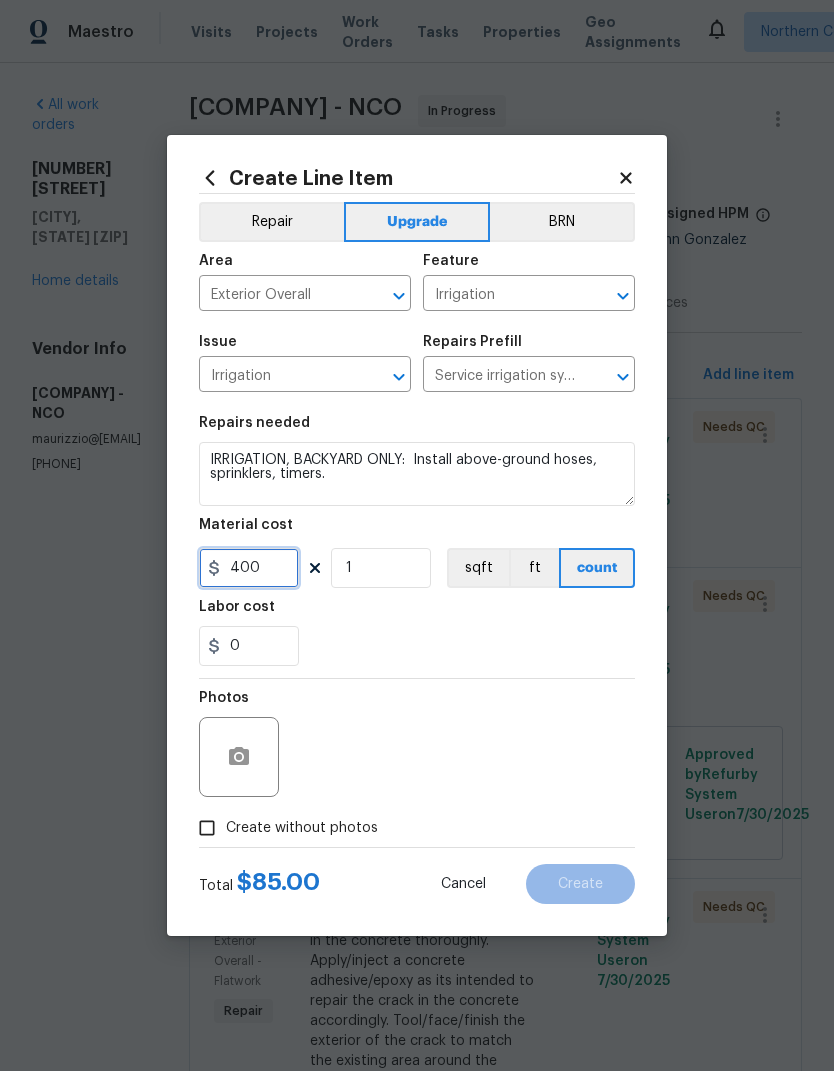 type on "400" 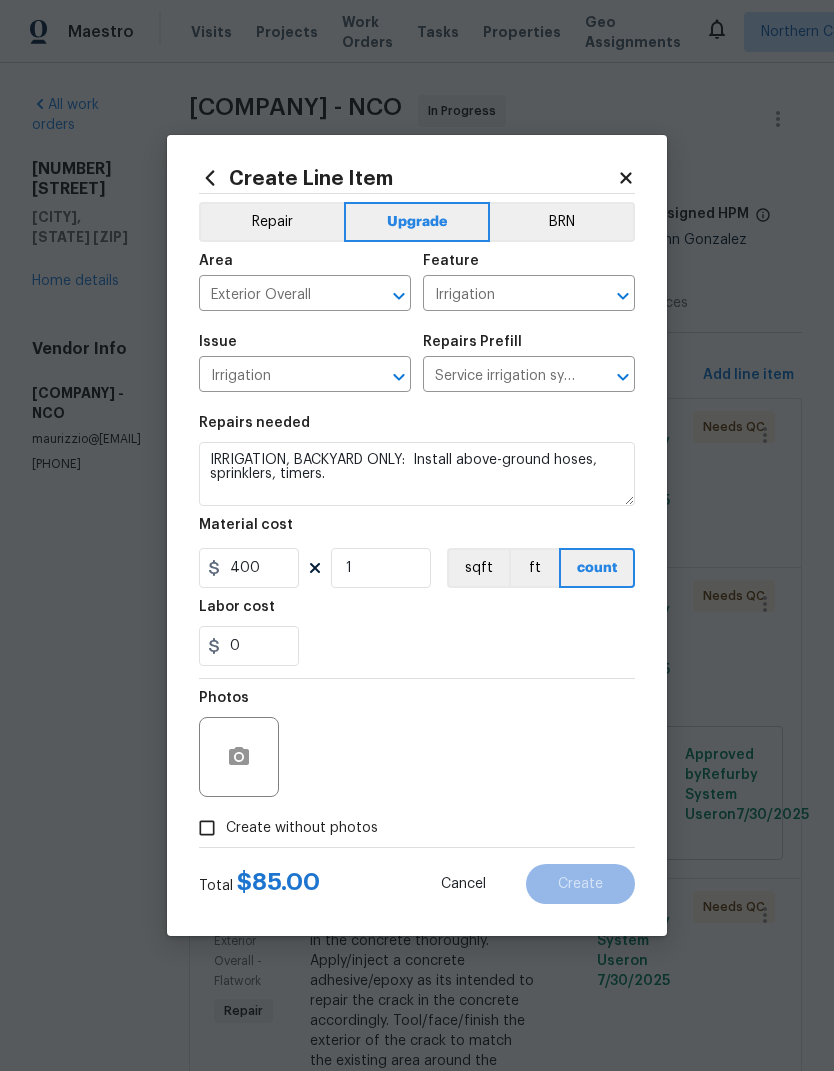 click on "Labor cost" at bounding box center [417, 613] 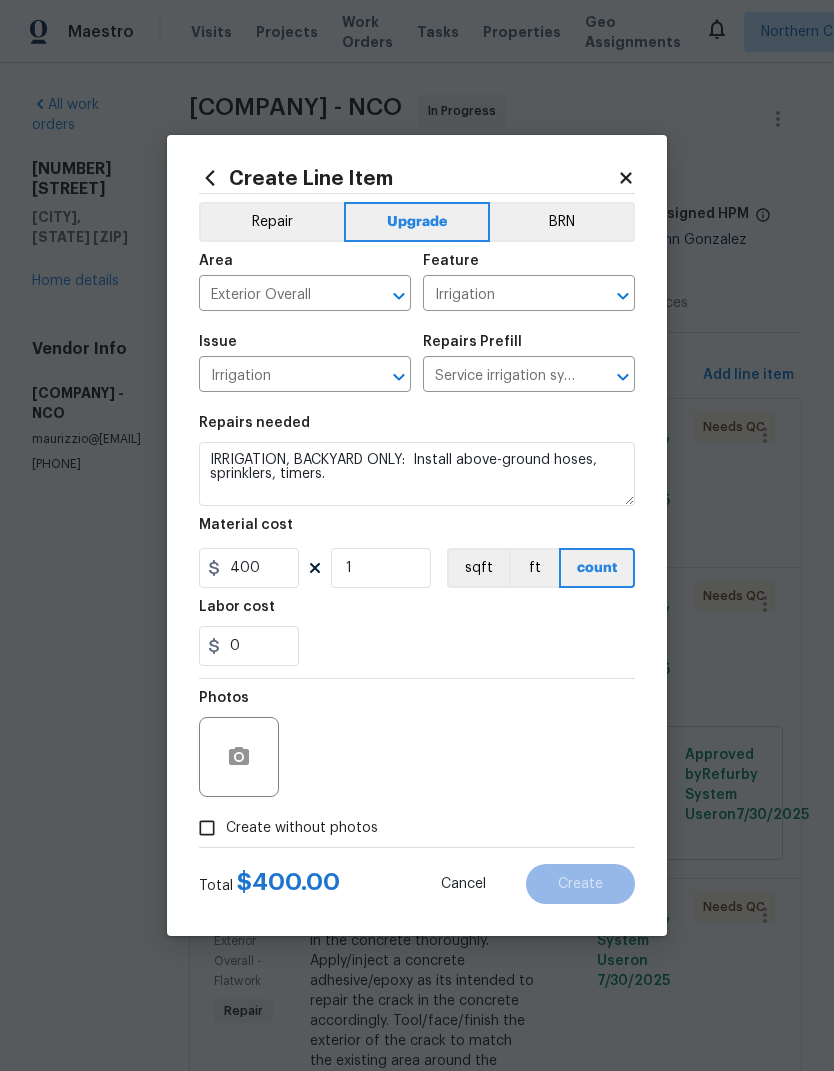 click on "Create without photos" at bounding box center (207, 828) 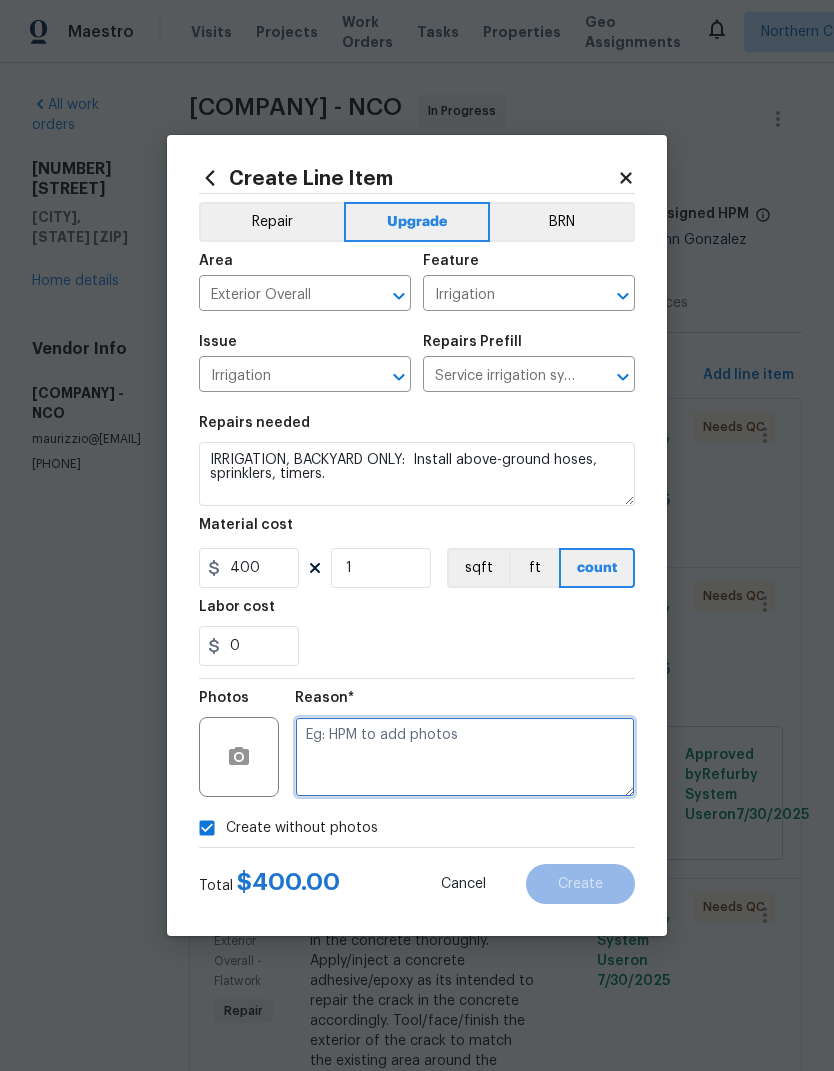 click at bounding box center [465, 757] 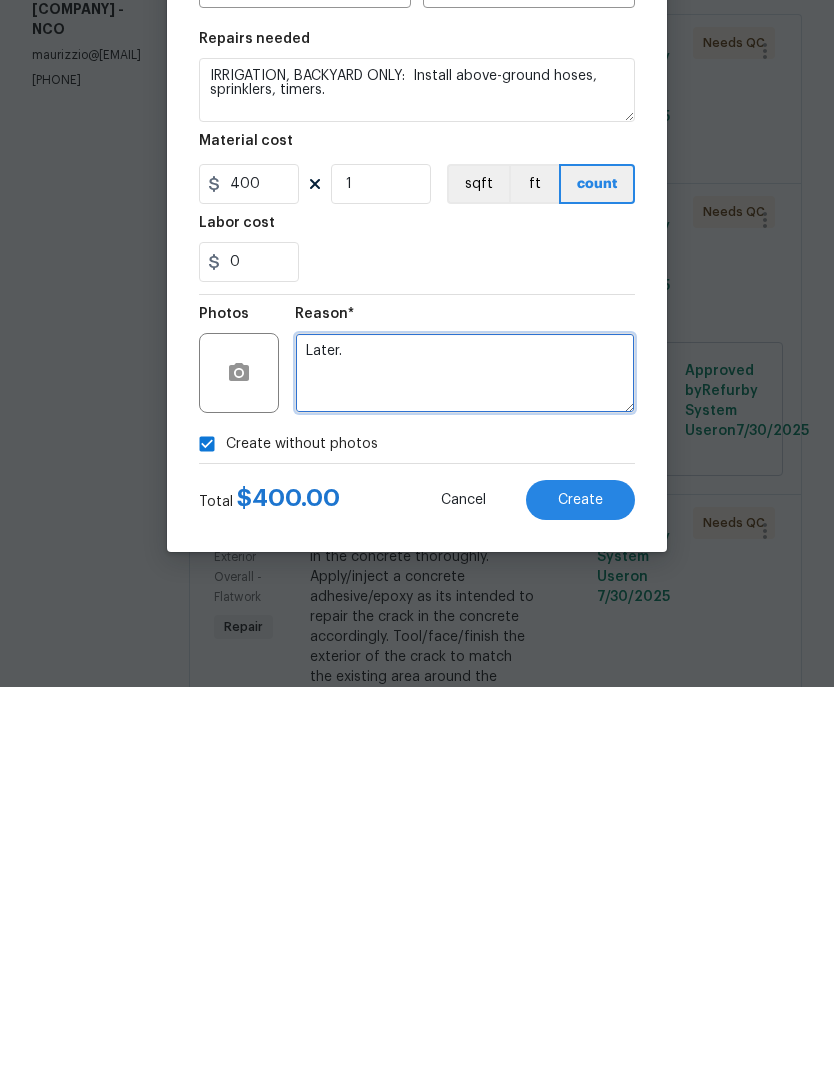 type on "Later." 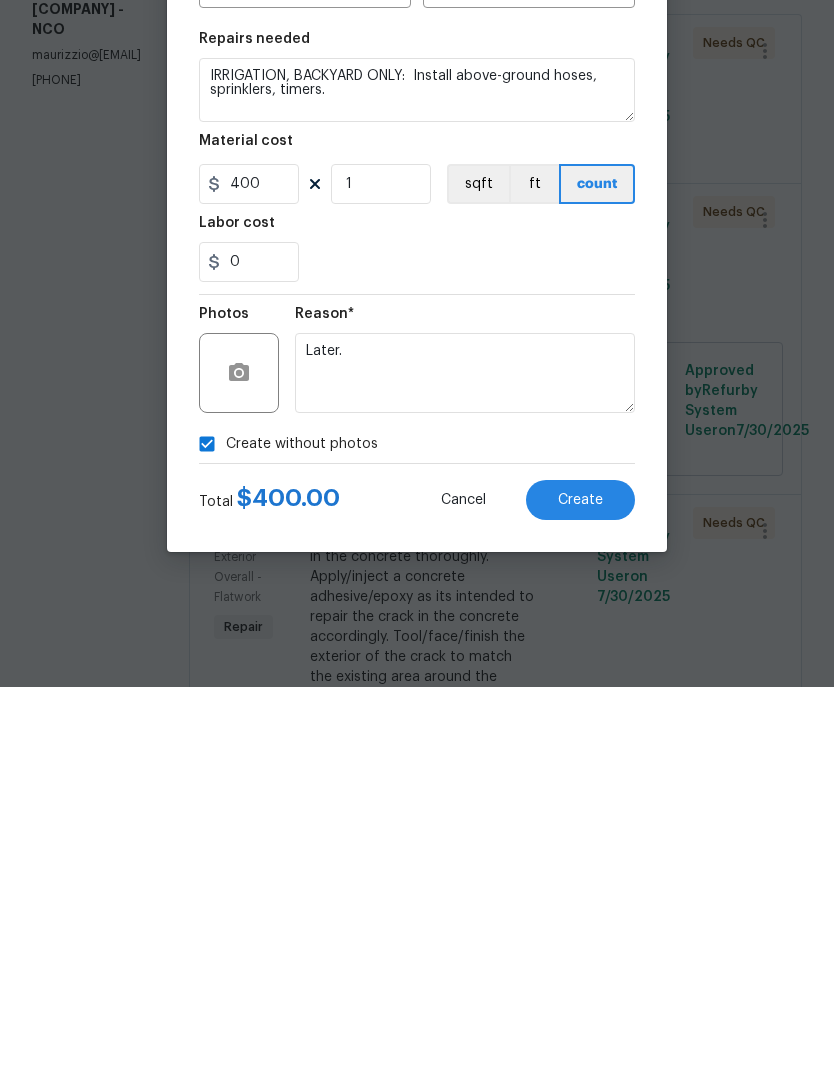 click on "Create" at bounding box center (580, 884) 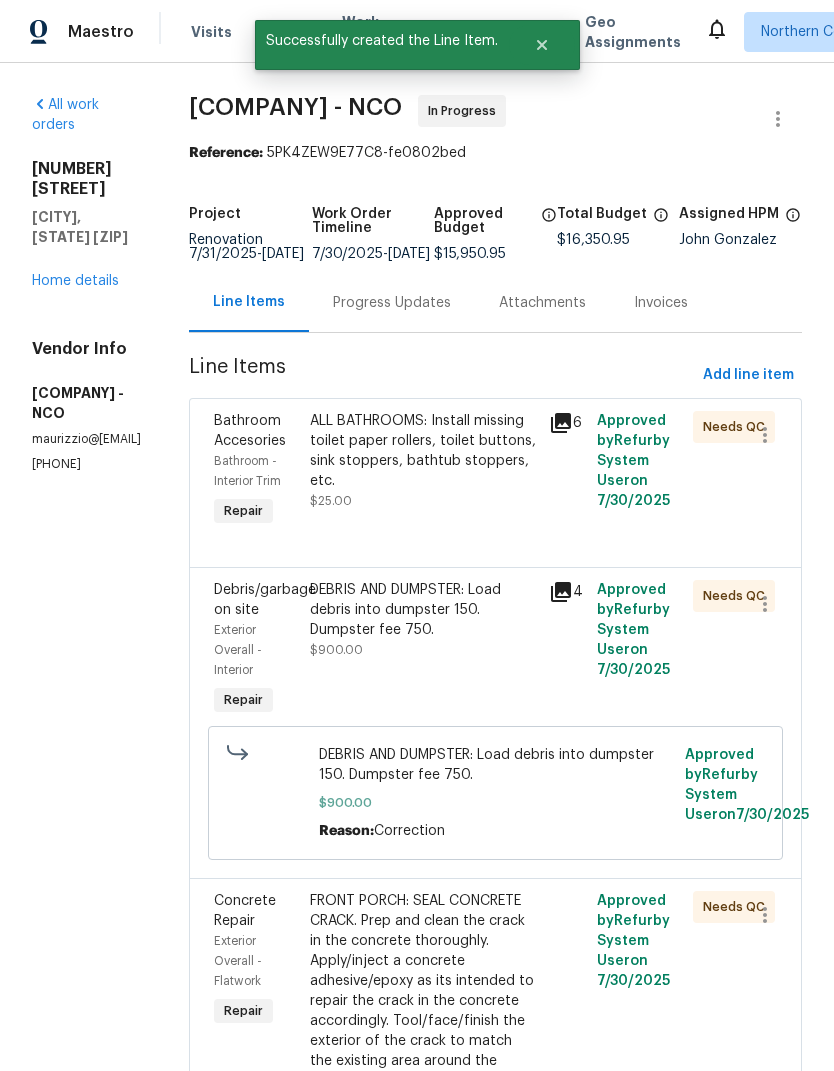 scroll, scrollTop: 0, scrollLeft: 0, axis: both 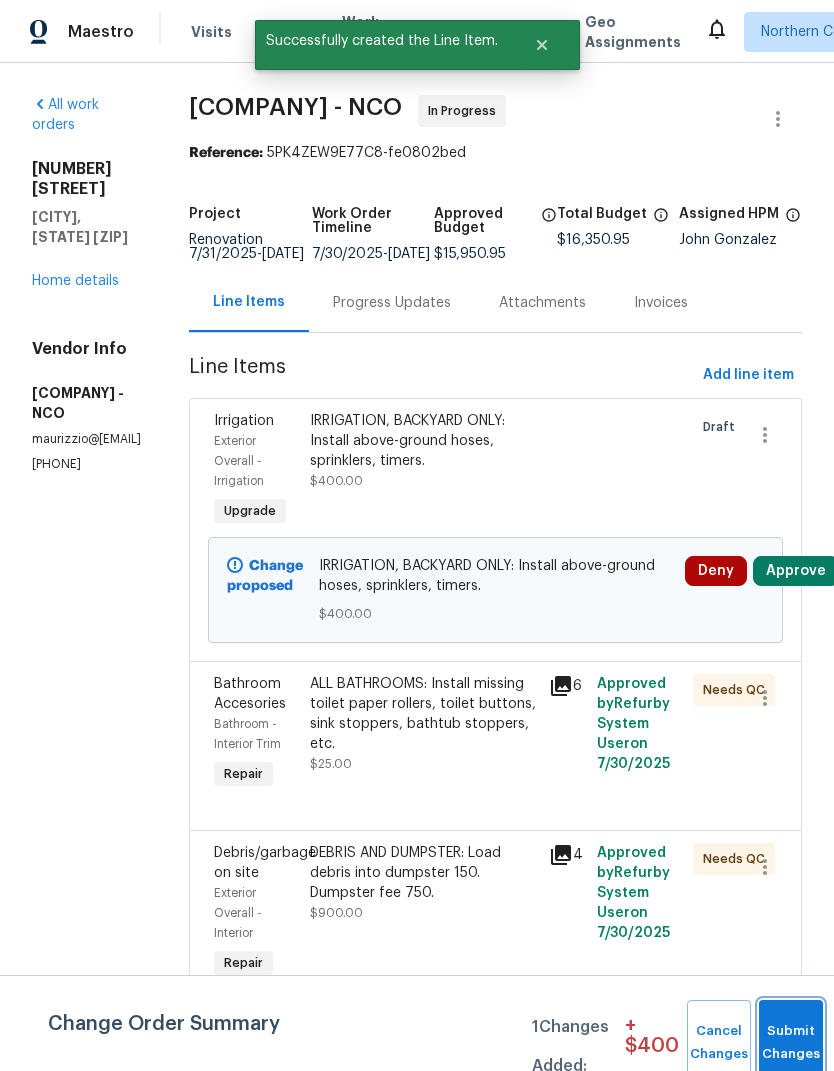 click on "Submit Changes" at bounding box center (791, 1043) 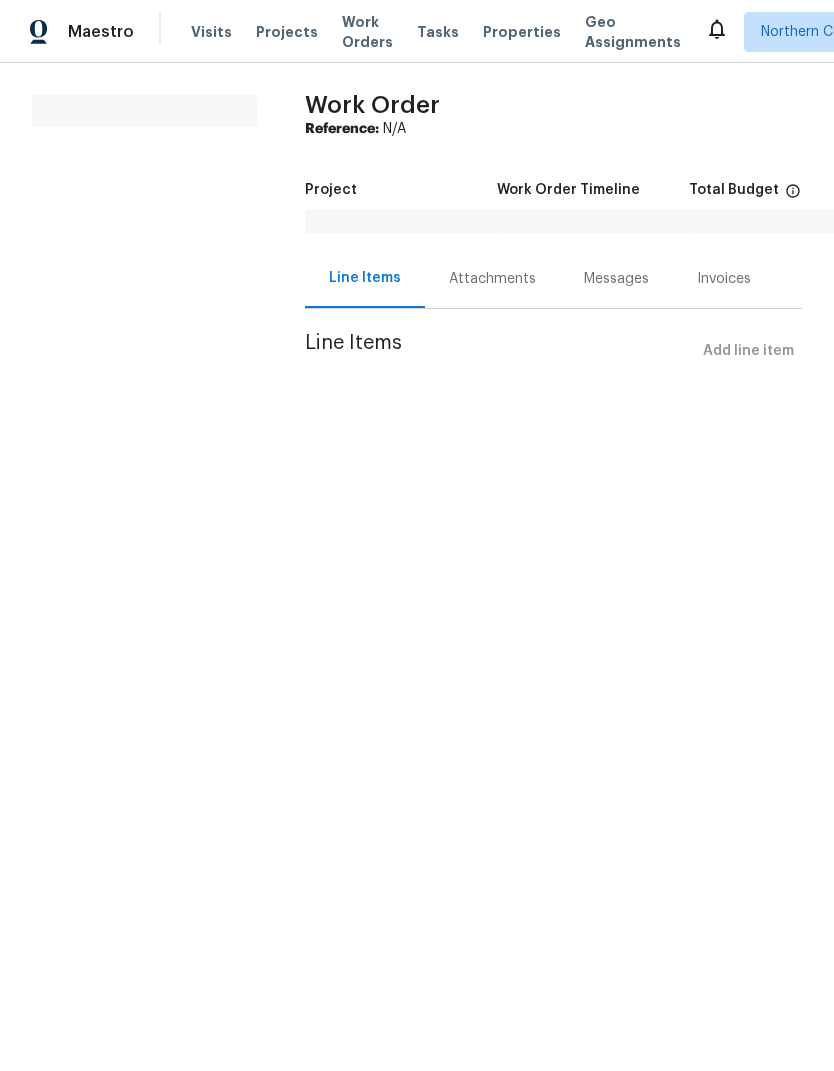 scroll, scrollTop: 0, scrollLeft: 0, axis: both 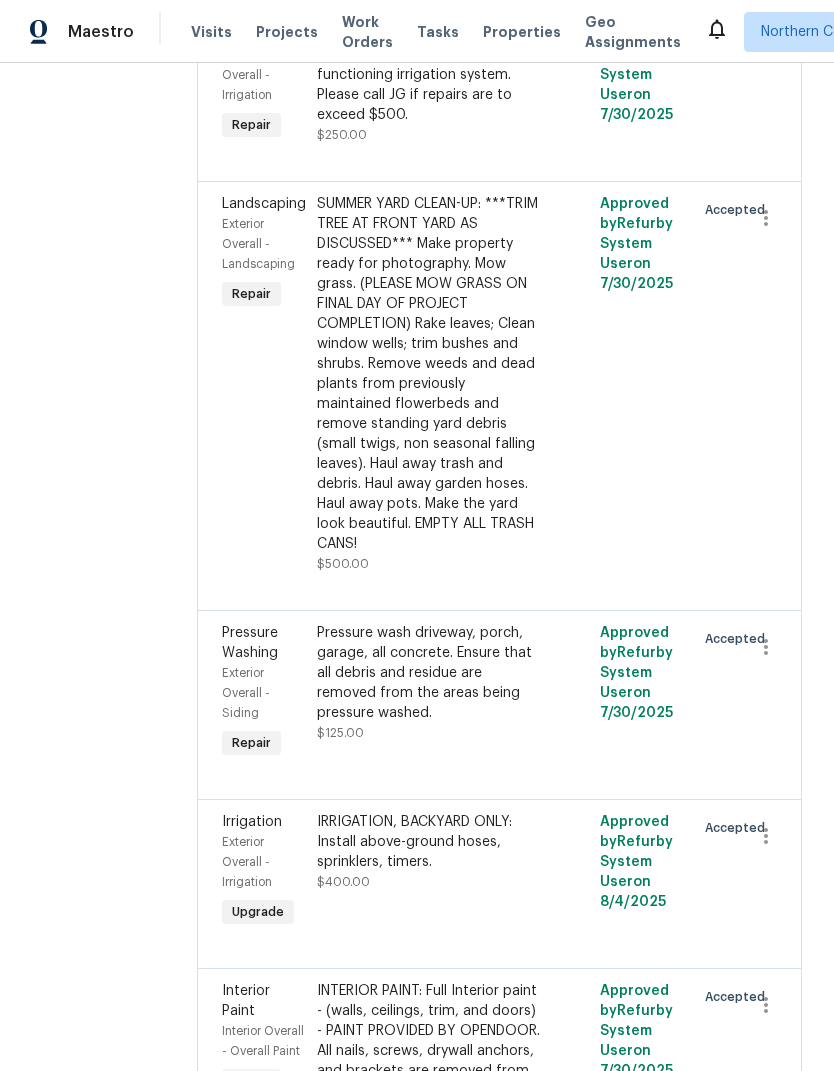 click on "IRRIGATION: Install new control.  Service and repair non-functioning irrigation system.  Please call JG if repairs are to exceed $500." at bounding box center [429, 75] 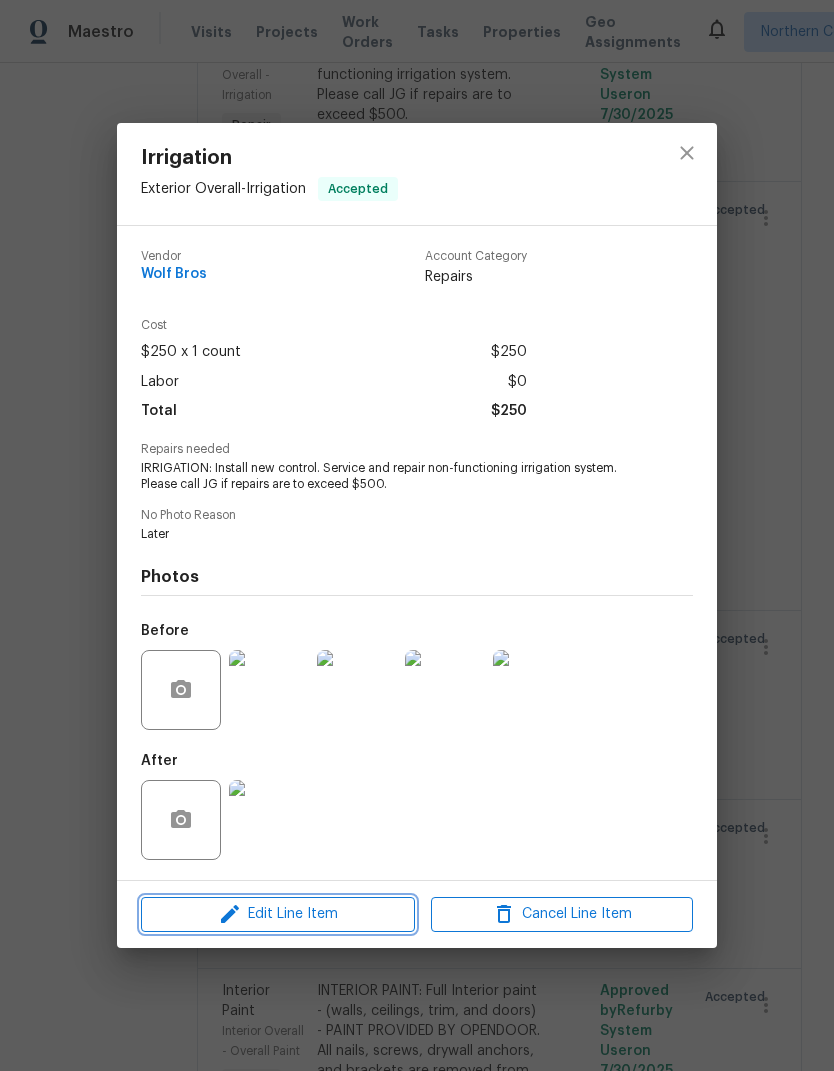 click on "Edit Line Item" at bounding box center [278, 914] 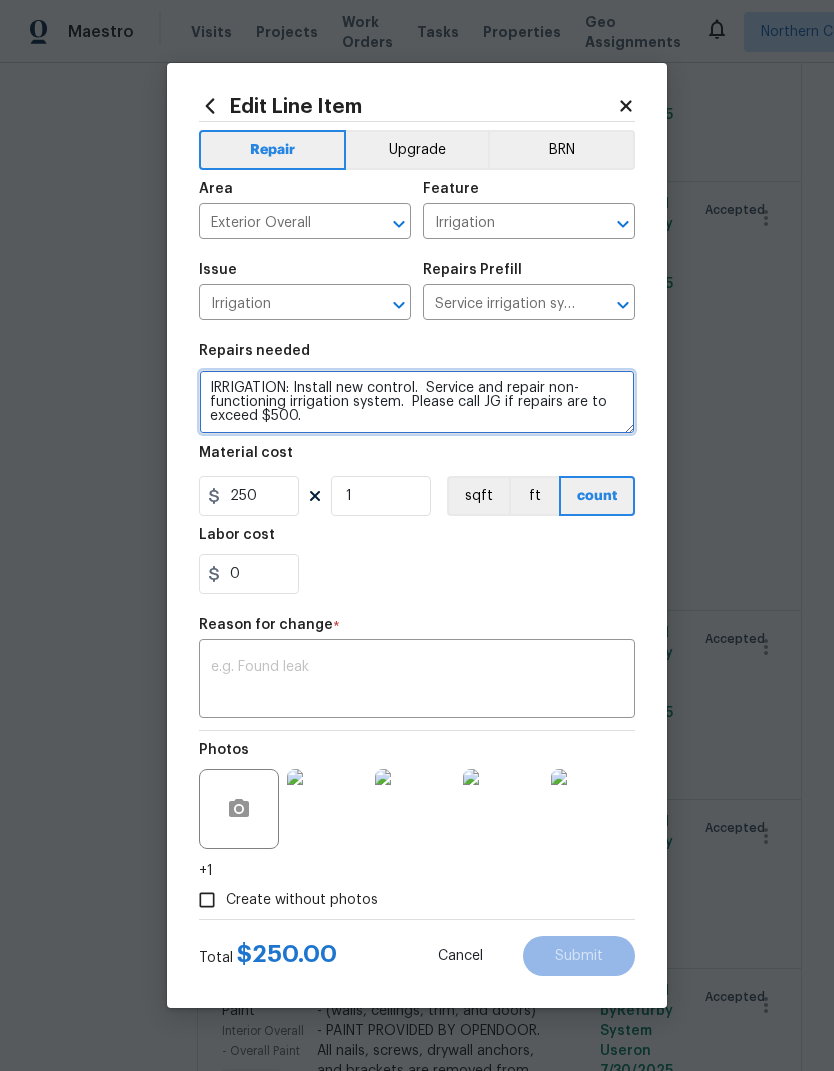 click on "IRRIGATION: Install new control.  Service and repair non-functioning irrigation system.  Please call JG if repairs are to exceed $500." at bounding box center (417, 402) 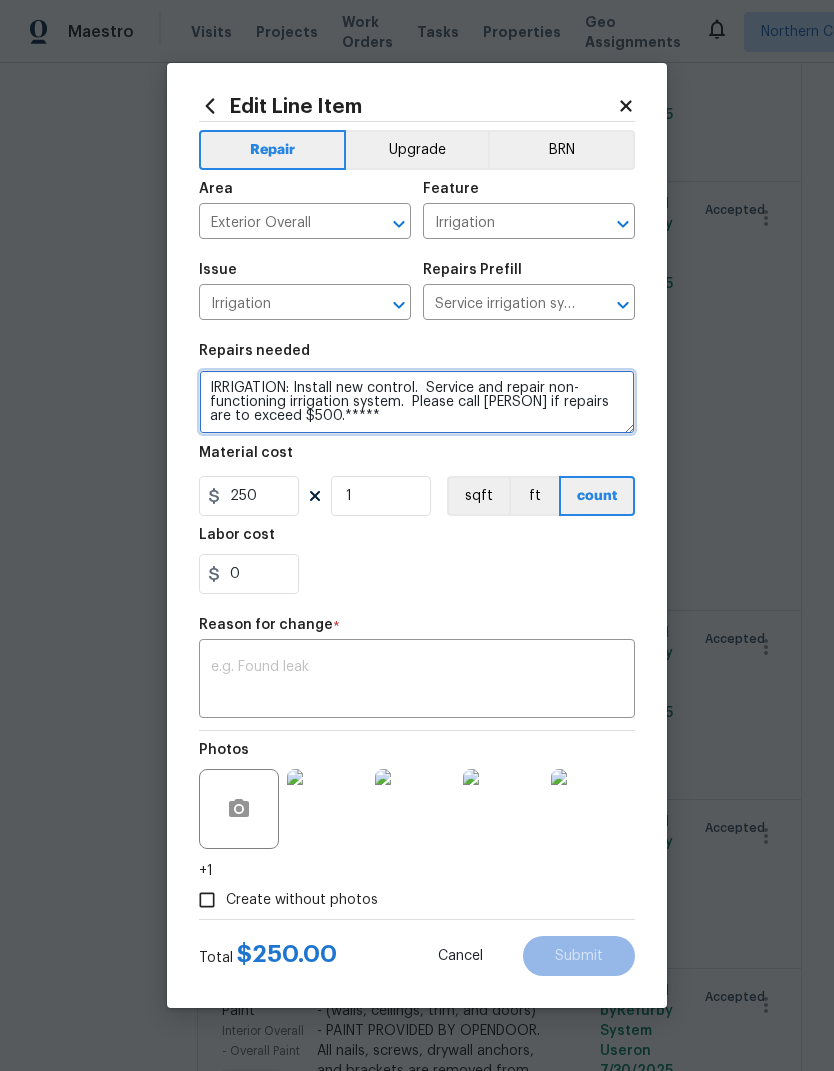 click on "IRRIGATION: Install new control.  Service and repair non-functioning irrigation system.  Please call JG if repairs are to exceed $500.*****" at bounding box center (417, 402) 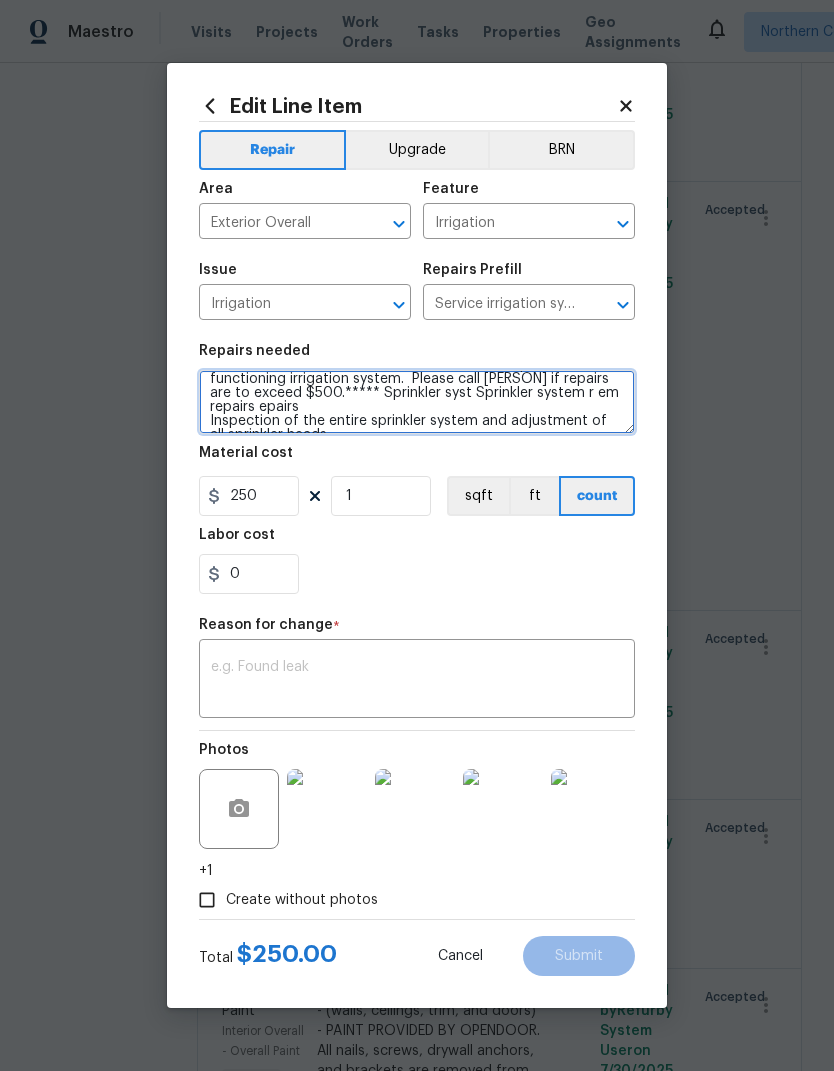 scroll, scrollTop: 28, scrollLeft: 0, axis: vertical 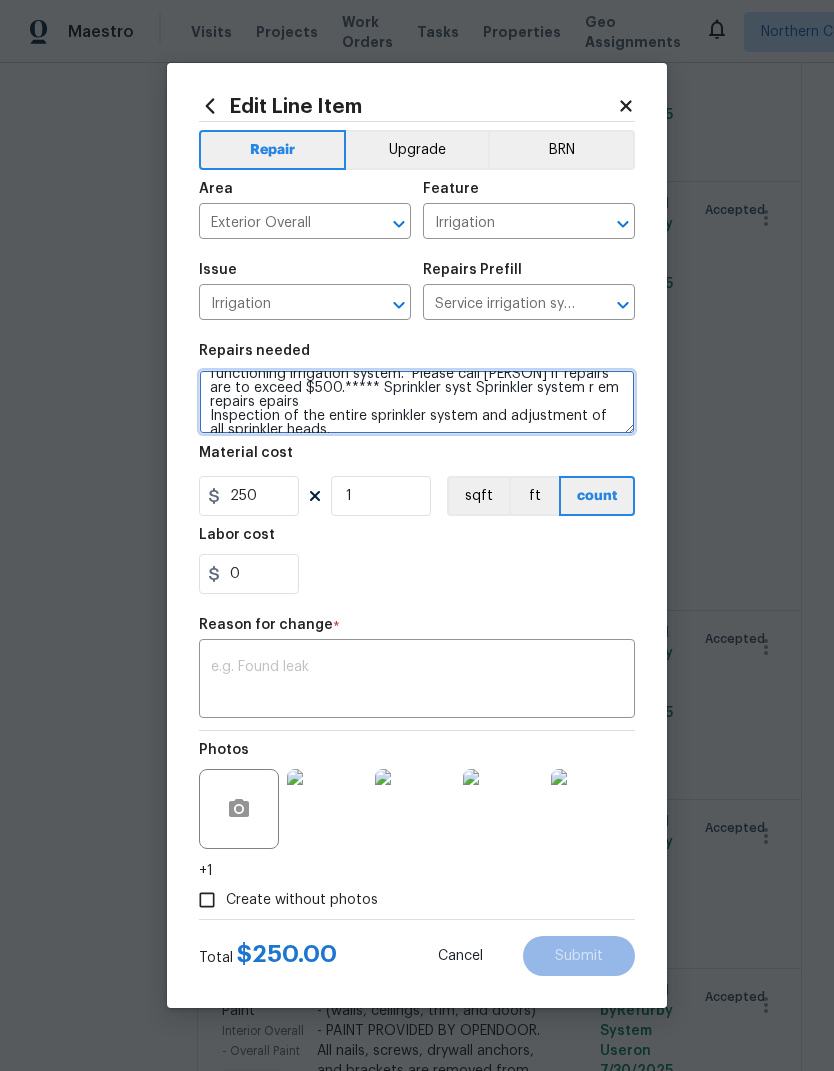 click on "IRRIGATION: Install new control.  Service and repair non-functioning irrigation system.  Please call JG if repairs are to exceed $500.***** Sprinkler syst Sprinkler system r em repairs epairs
Inspection of the entire sprinkler system and adjustment of
all sprinkler heads.
Replacement of the system timer
Replacement of one malfunctioning sprinkler head
Repair of a leaking drip line and installation of three additional
drip emitters" at bounding box center [417, 402] 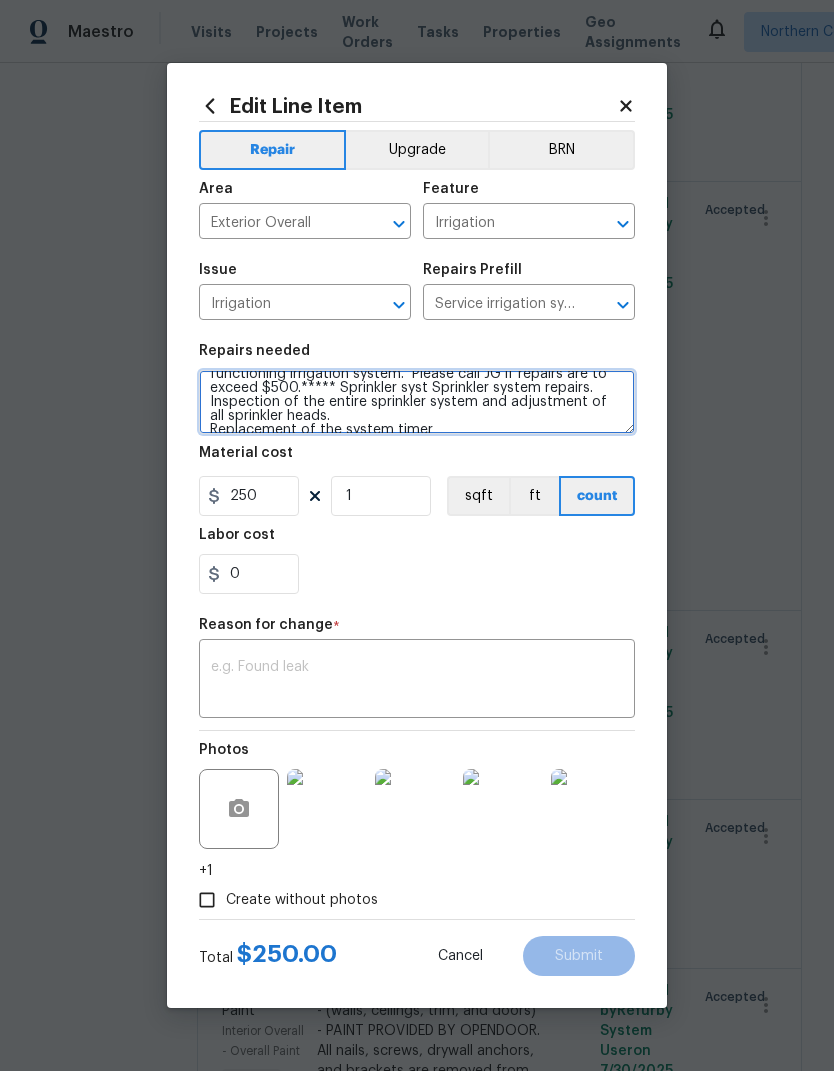 click on "IRRIGATION: Install new control.  Service and repair non-functioning irrigation system.  Please call JG if repairs are to exceed $500.***** Sprinkler syst Sprinkler system repairs.
Inspection of the entire sprinkler system and adjustment of
all sprinkler heads.
Replacement of the system timer
Replacement of one malfunctioning sprinkler head
Repair of a leaking drip line and installation of three additional
drip emitters" at bounding box center [417, 402] 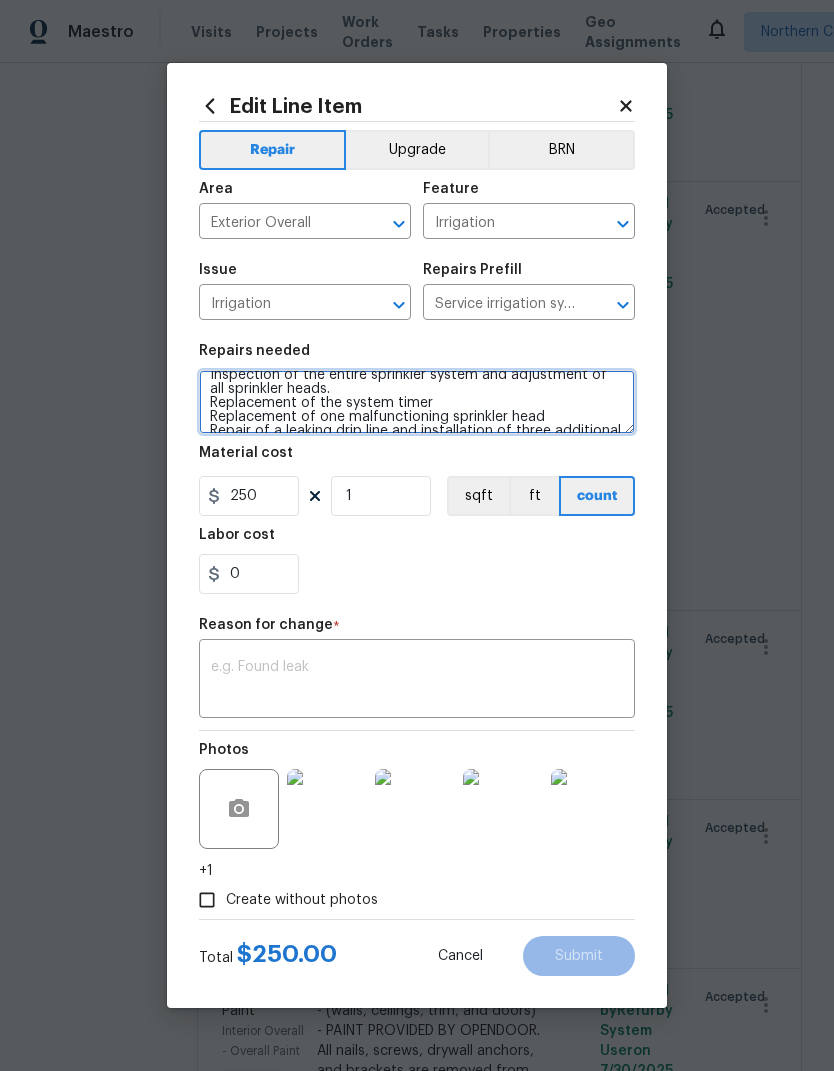 scroll, scrollTop: 74, scrollLeft: 0, axis: vertical 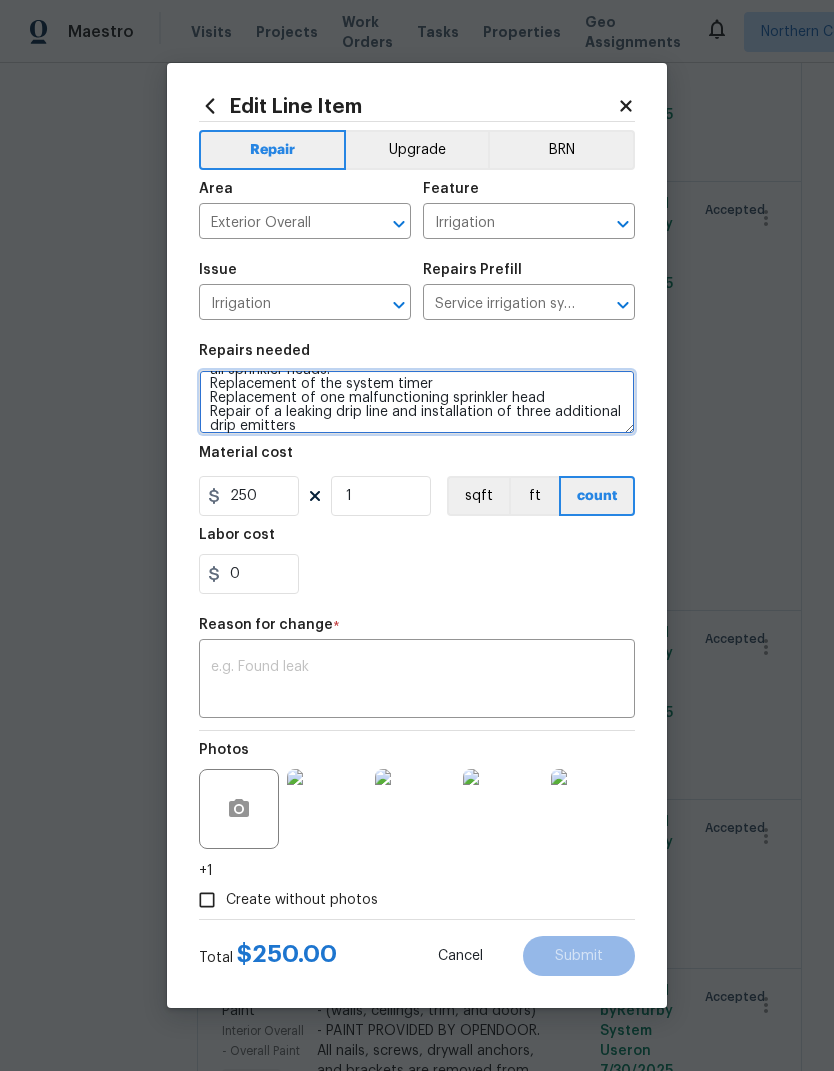 click on "IRRIGATION: Install new control.  Service and repair non-functioning irrigation system.  Please call JG if repairs are to exceed $500.***** Sprinkler system repairs.
Inspection of the entire sprinkler system and adjustment of
all sprinkler heads.
Replacement of the system timer
Replacement of one malfunctioning sprinkler head
Repair of a leaking drip line and installation of three additional
drip emitters" at bounding box center (417, 402) 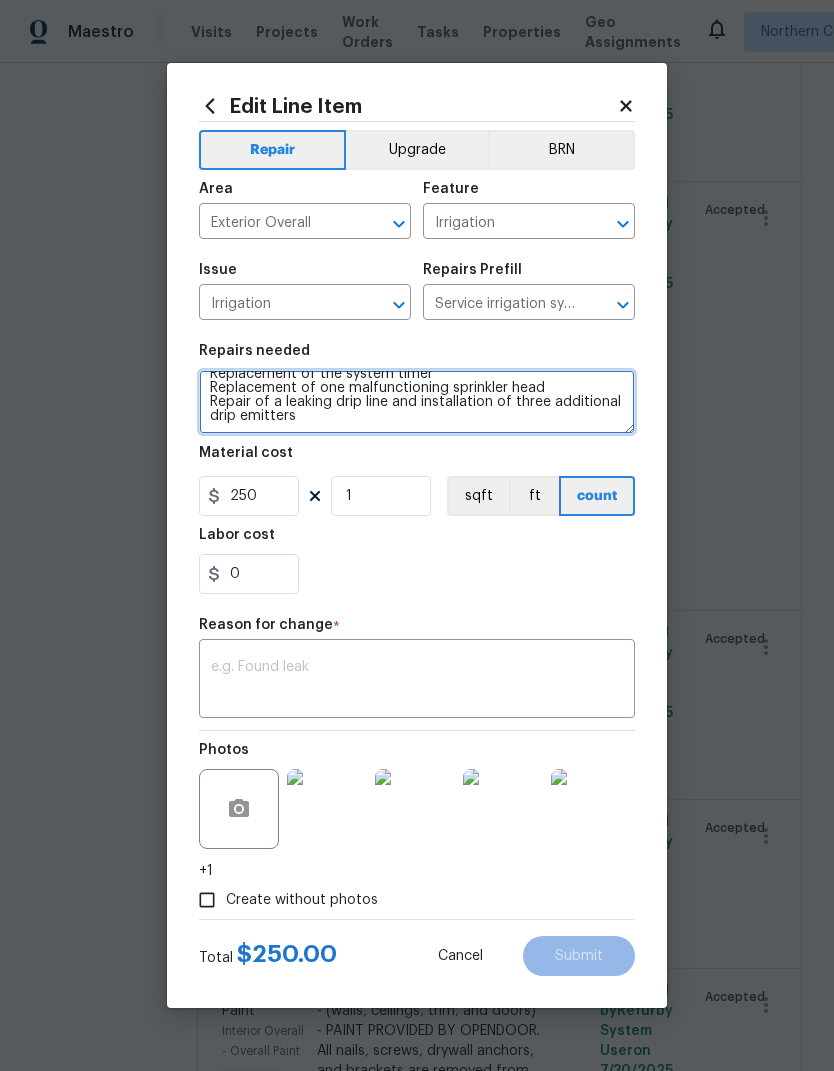 scroll, scrollTop: 84, scrollLeft: 0, axis: vertical 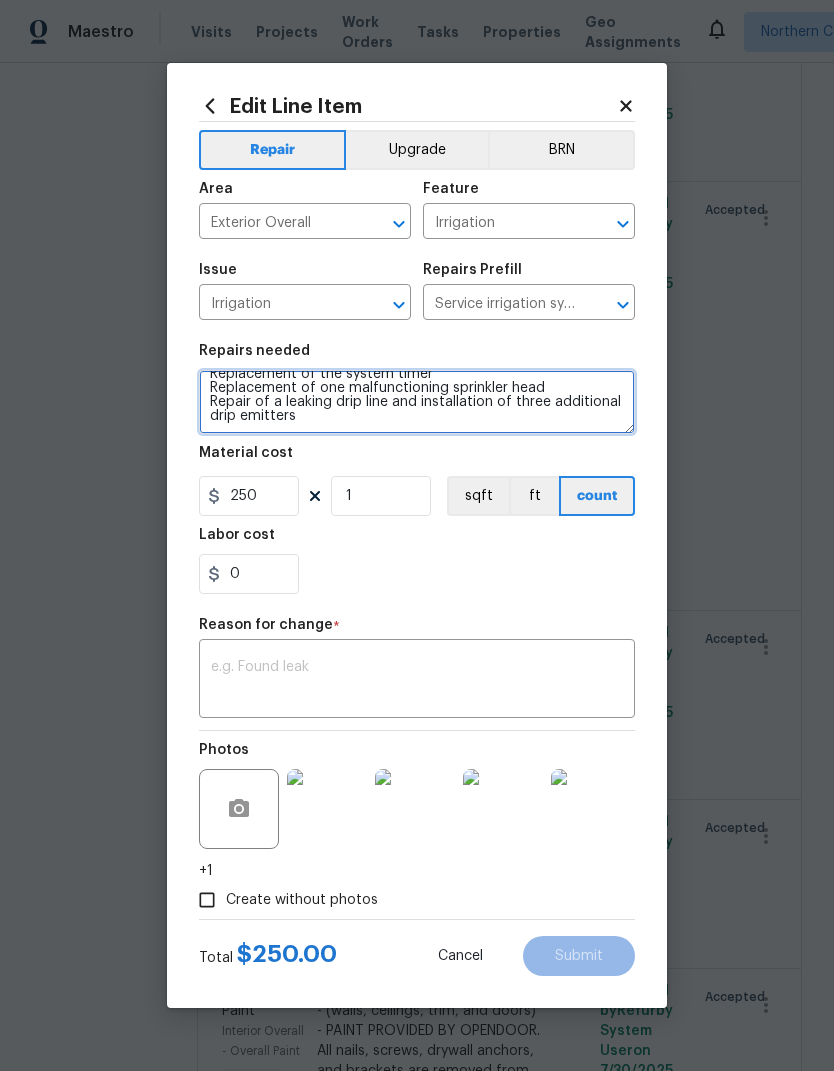 type on "IRRIGATION: Install new control.  Service and repair non-functioning irrigation system.  Please call JG if repairs are to exceed $500.***** Sprinkler system repairs.
Inspection of the entire sprinkler system and adjustment of
all sprinkler heads.
Replacement of the system timer
Replacement of one malfunctioning sprinkler head
Repair of a leaking drip line and installation of three additional
drip emitters" 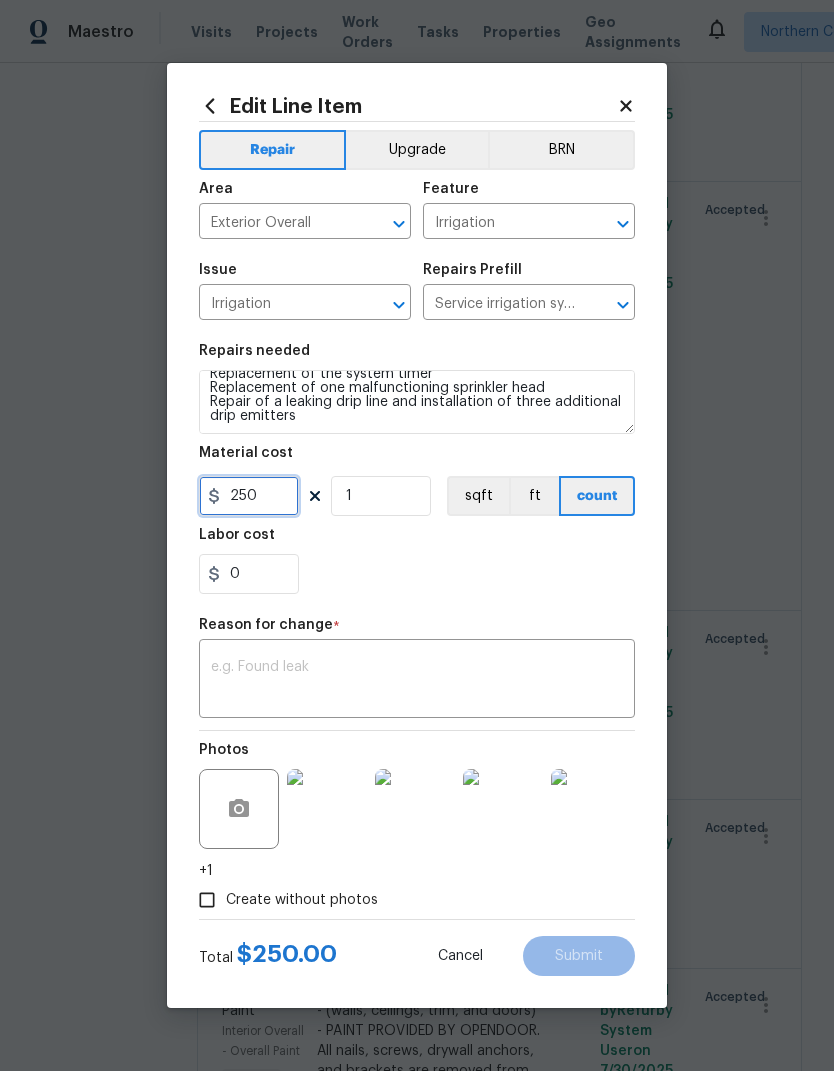 click on "250" at bounding box center [249, 496] 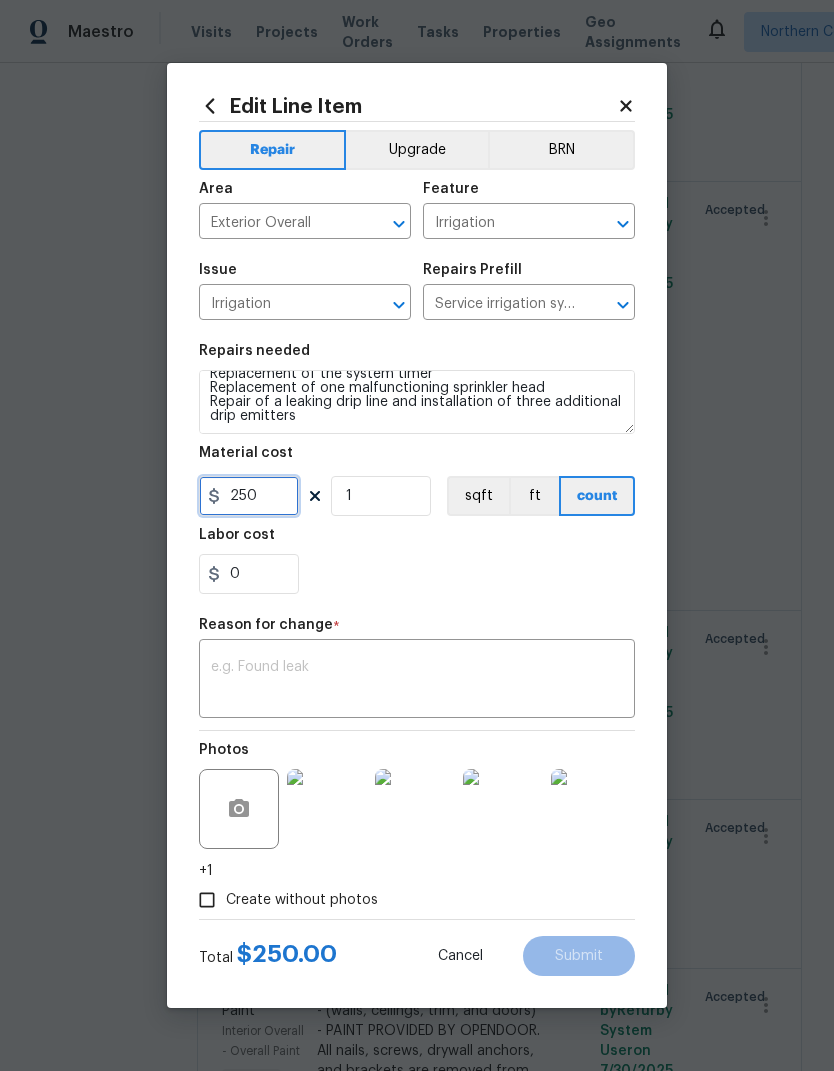 click on "250" at bounding box center (249, 496) 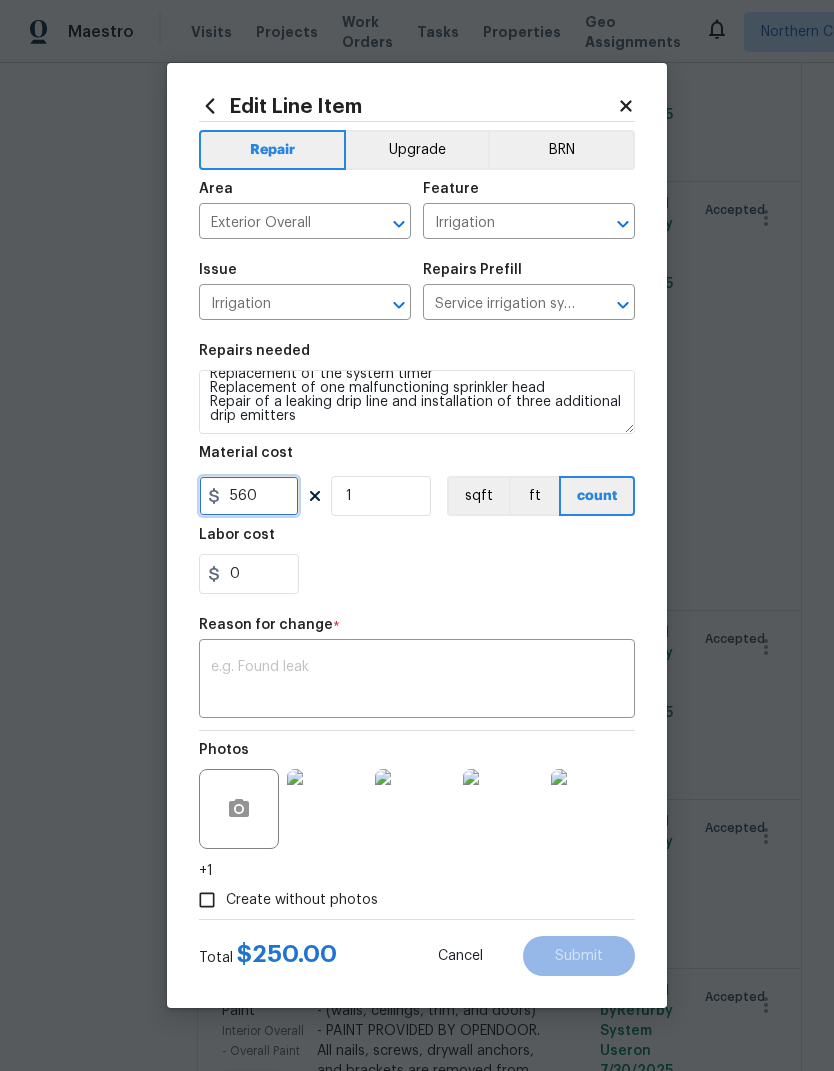 type on "560" 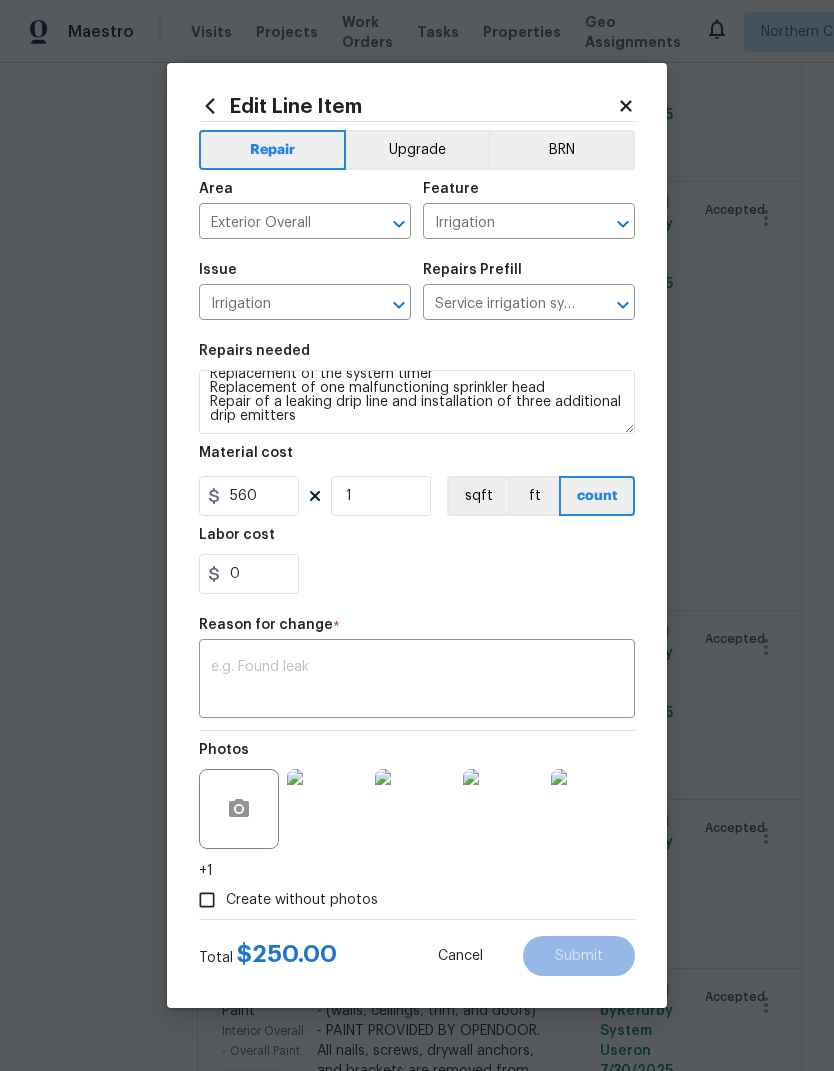click on "0" at bounding box center [417, 574] 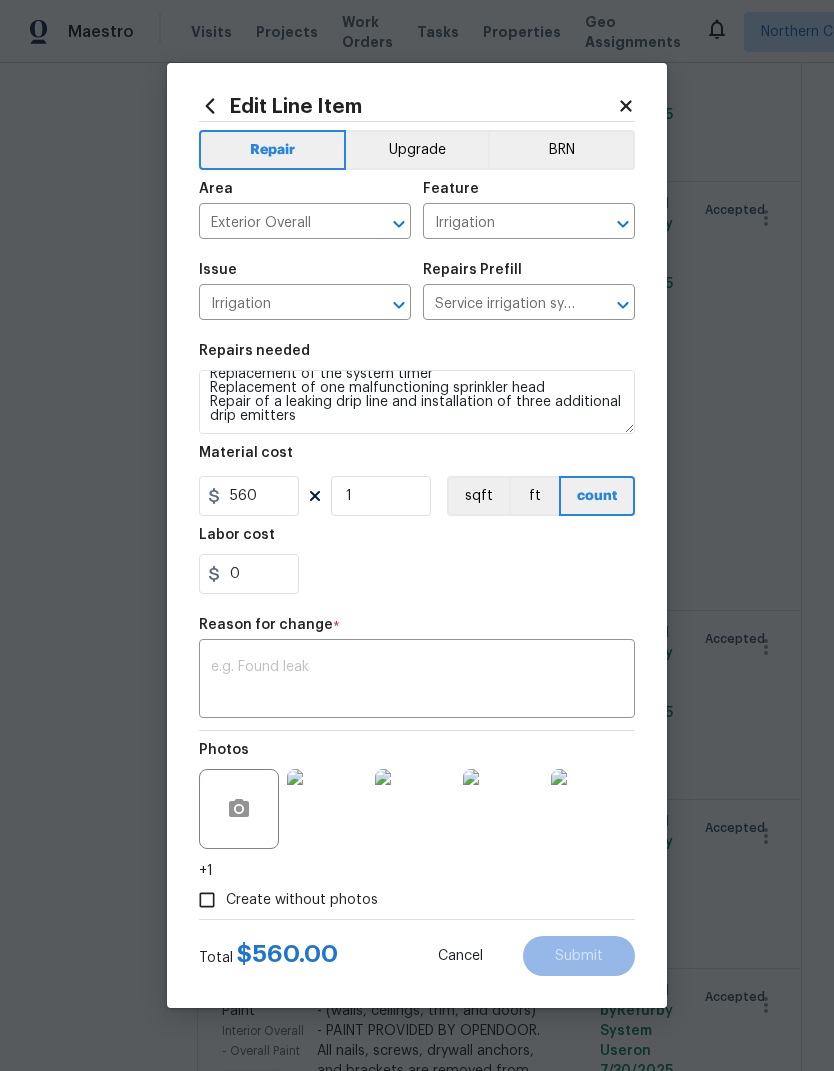 click at bounding box center [417, 681] 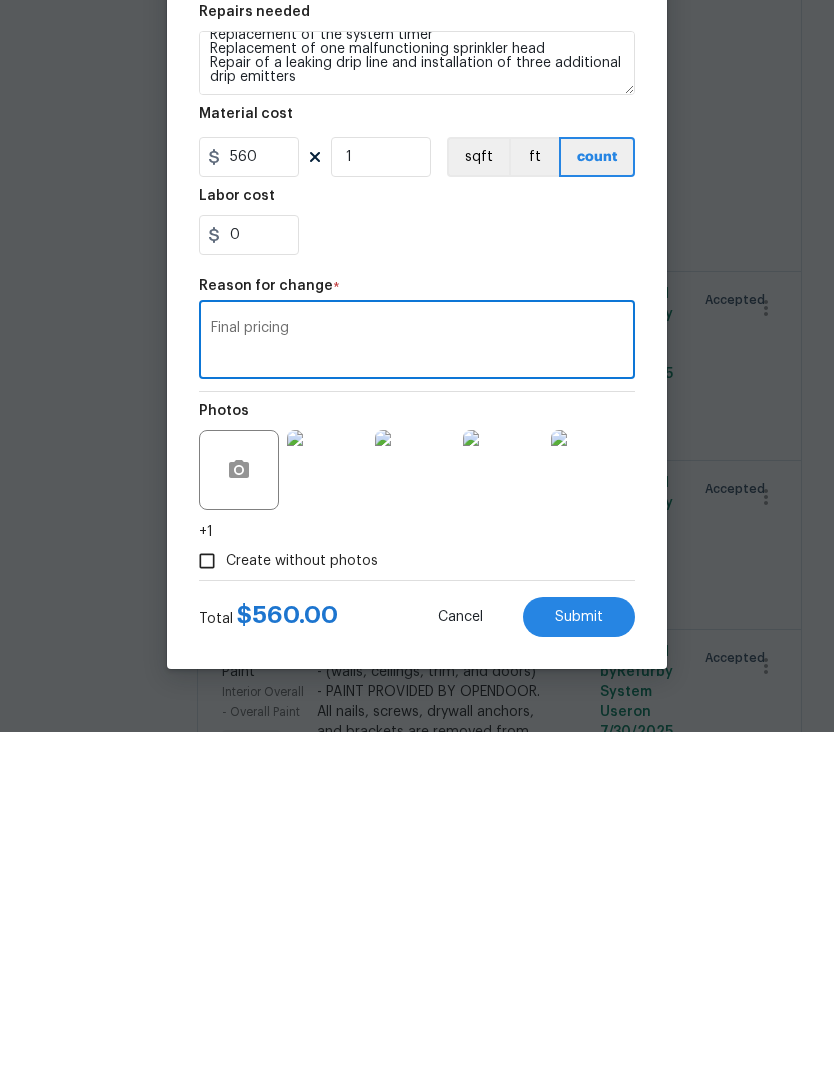 type on "Final pricing" 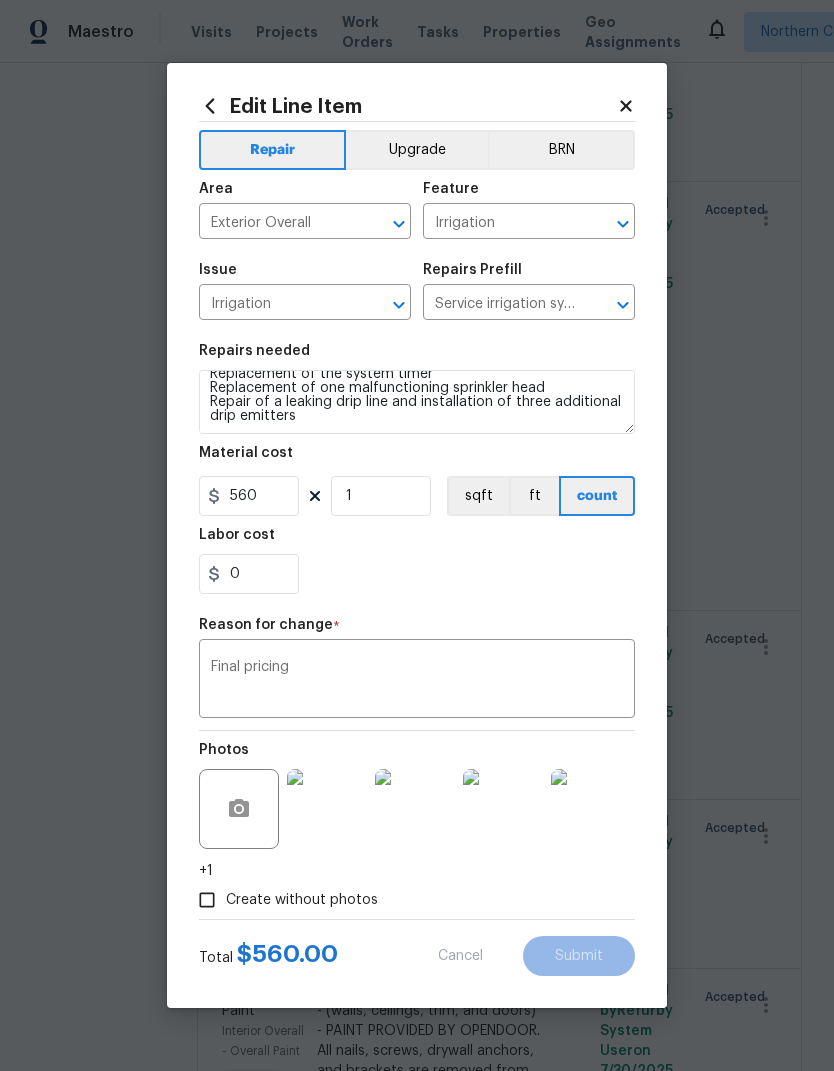 type on "IRRIGATION: Install new control.  Service and repair non-functioning irrigation system.  Please call JG if repairs are to exceed $500." 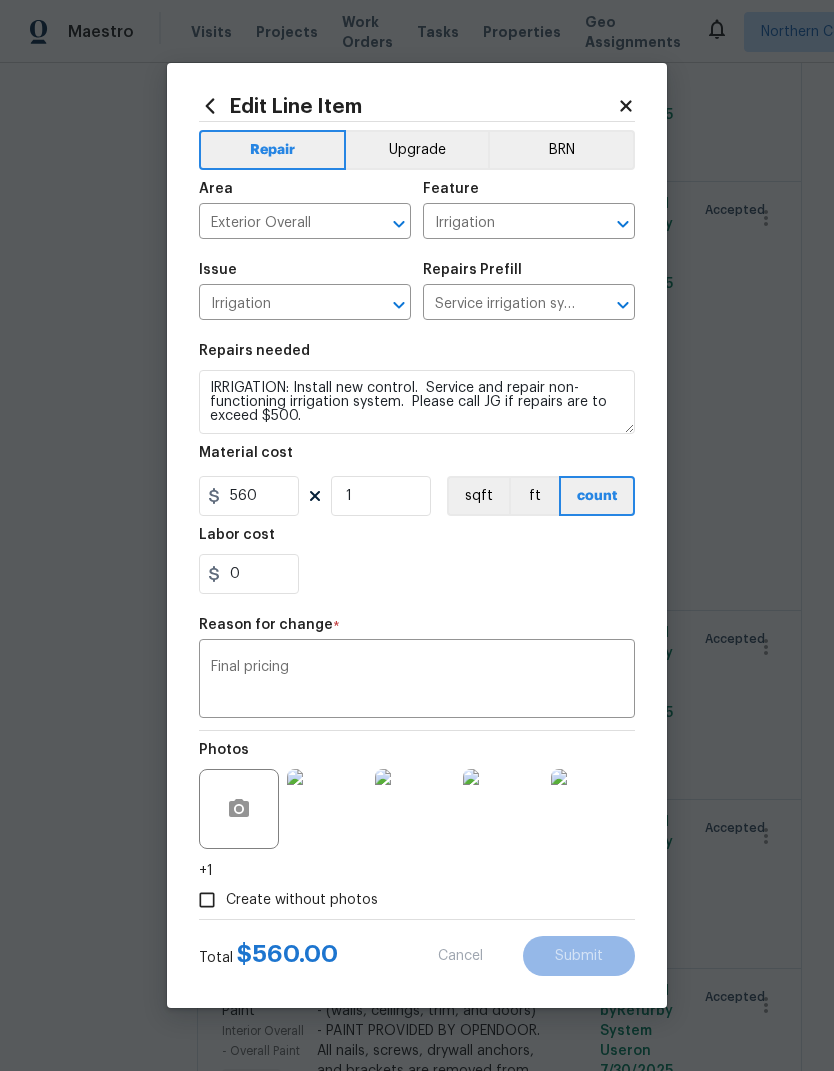 type on "250" 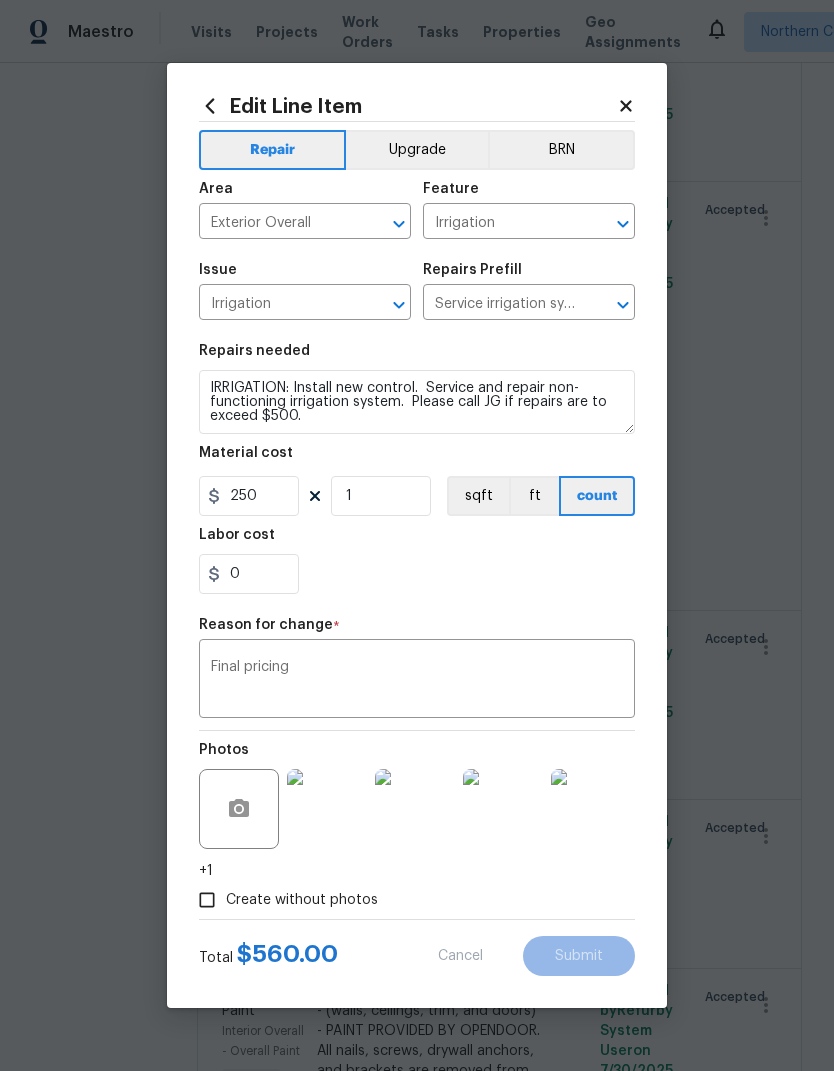 scroll, scrollTop: 0, scrollLeft: 0, axis: both 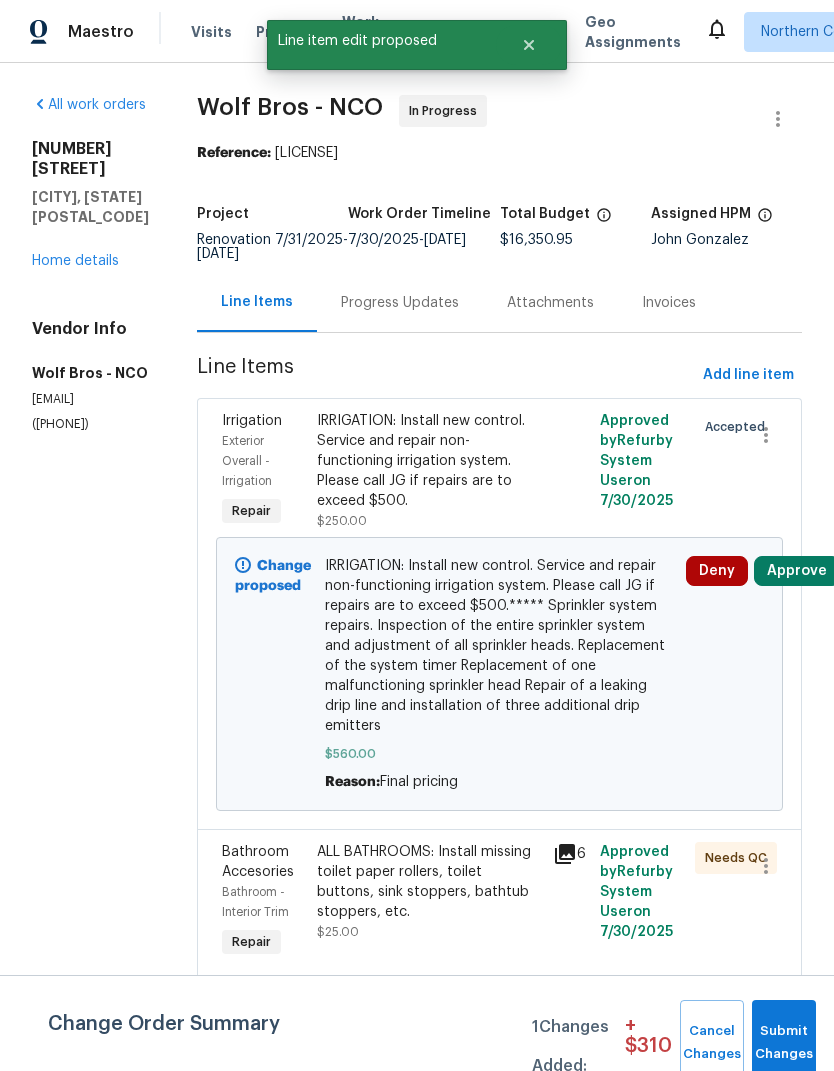 click on "Submit Changes" at bounding box center (784, 1043) 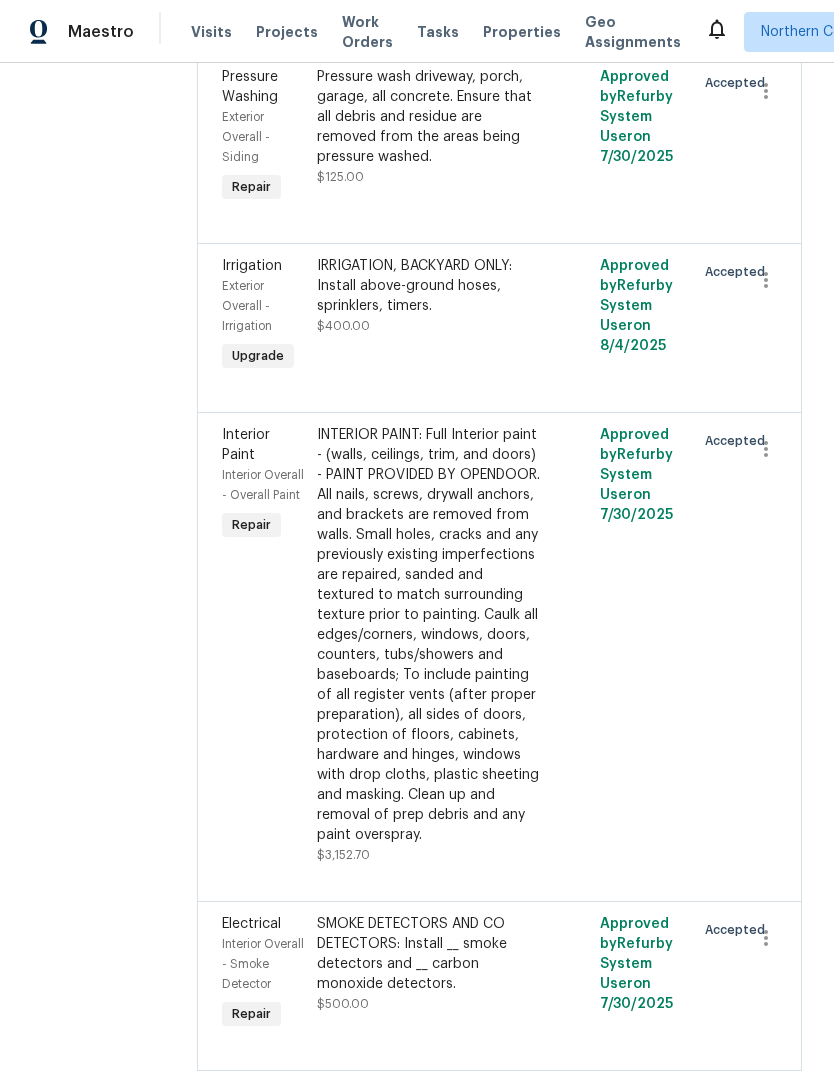 scroll, scrollTop: 7041, scrollLeft: 0, axis: vertical 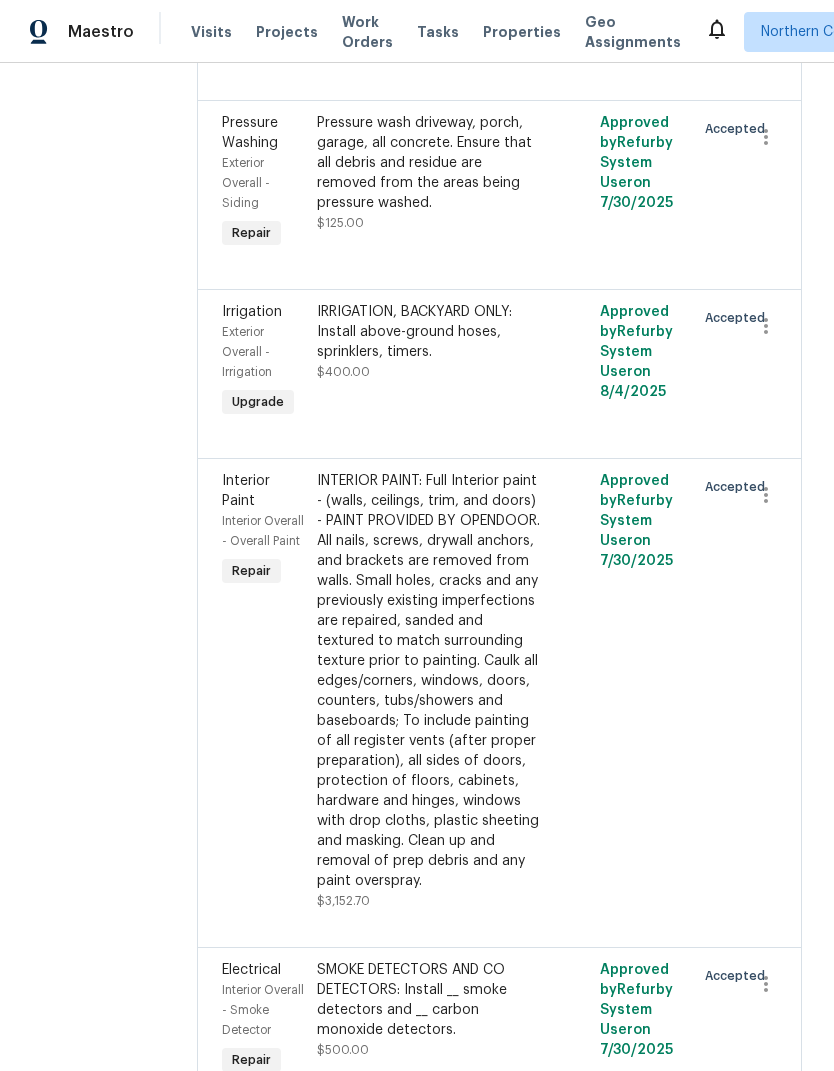 click on "IRRIGATION, BACKYARD ONLY:  Install above-ground hoses, sprinklers, timers." at bounding box center [429, 332] 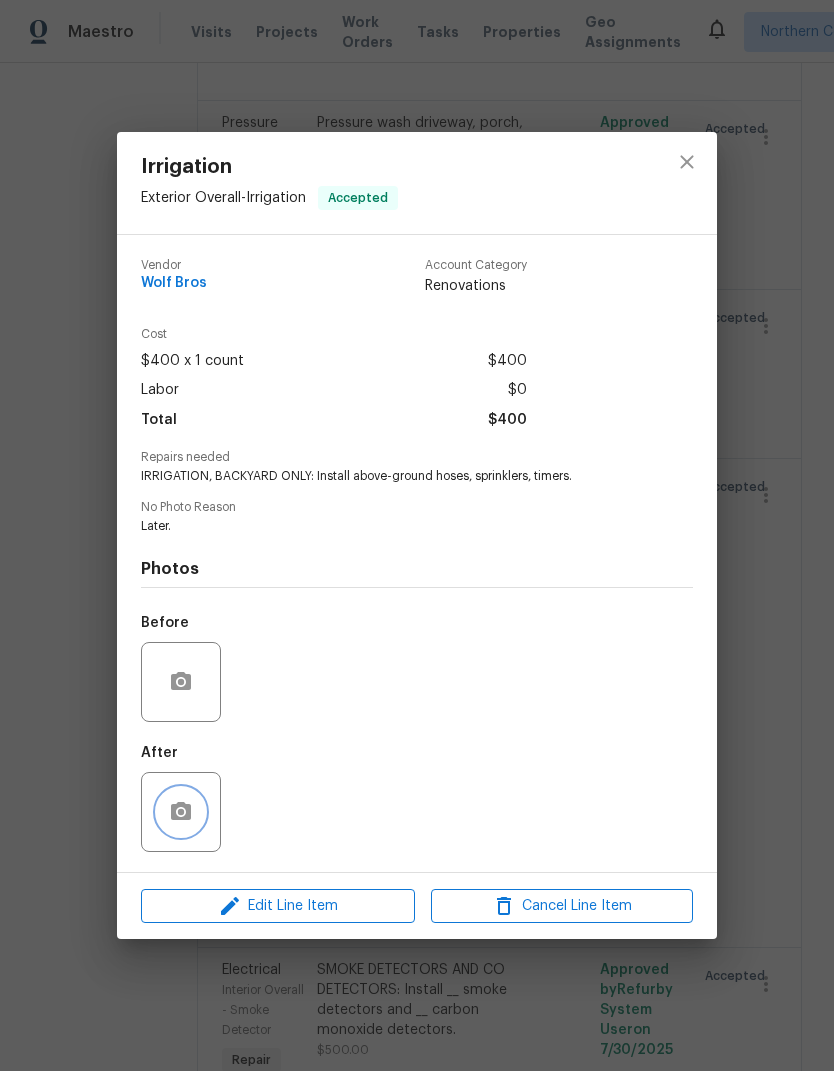 click 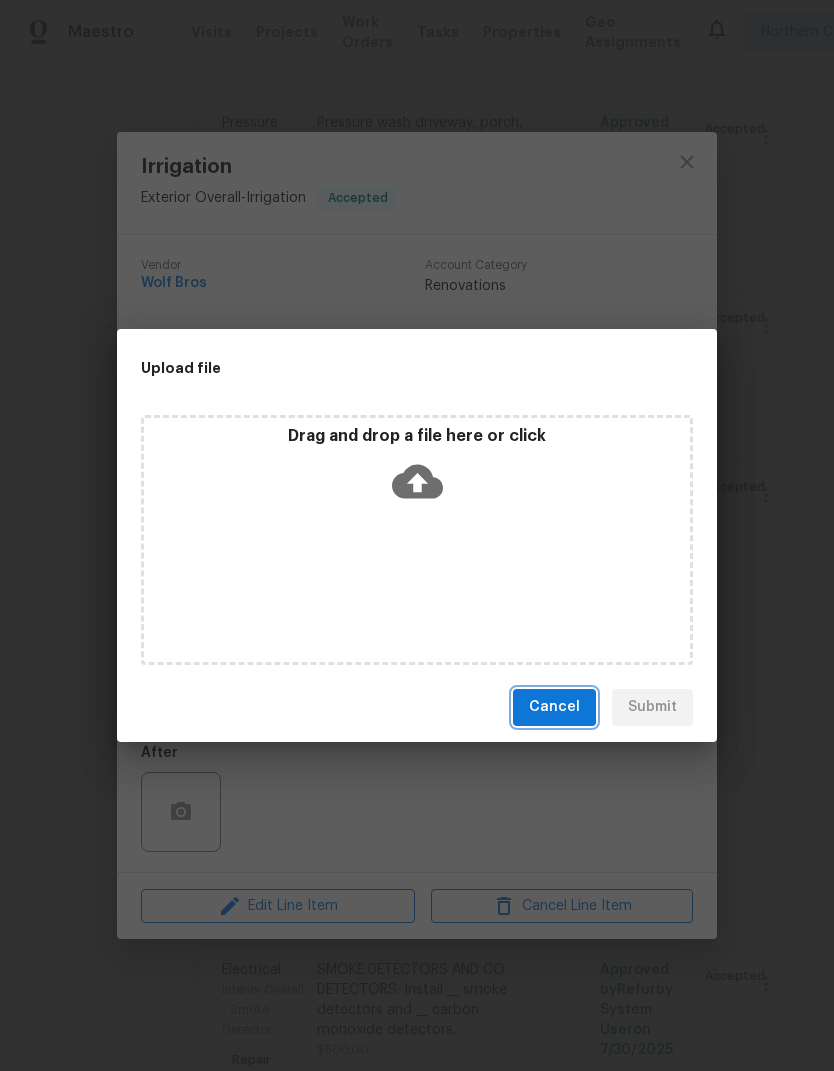 click on "Cancel" at bounding box center (554, 707) 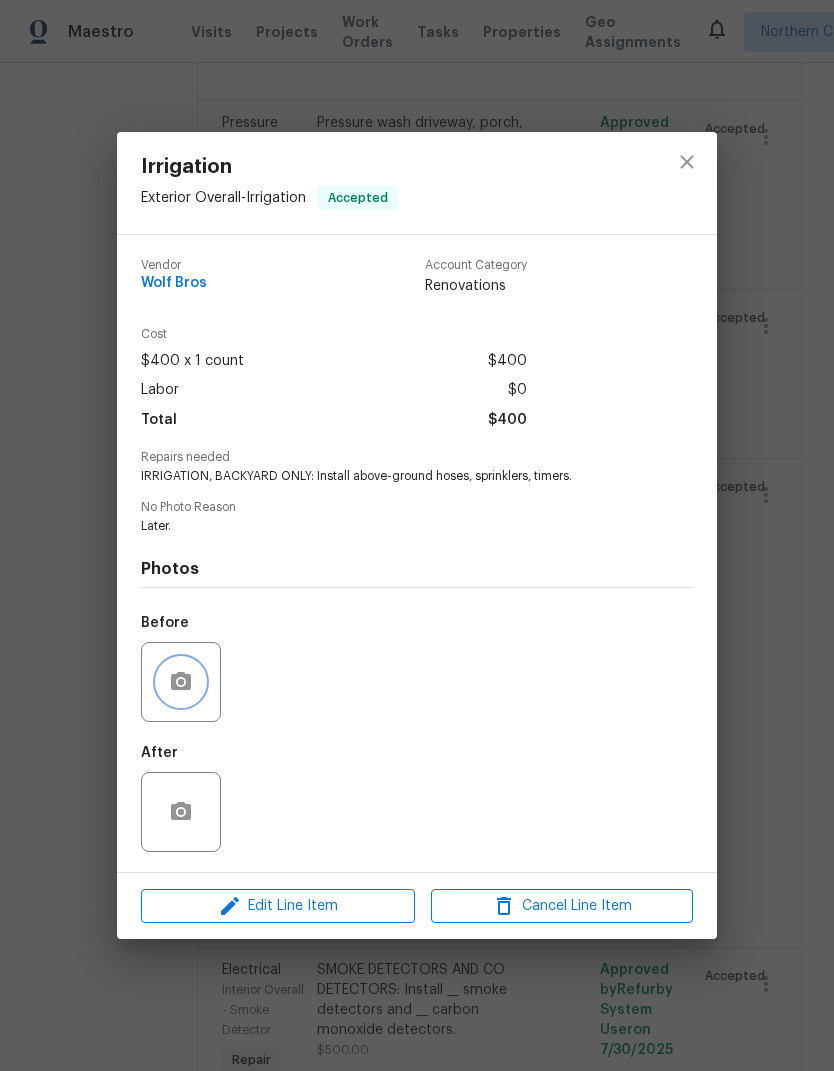 click 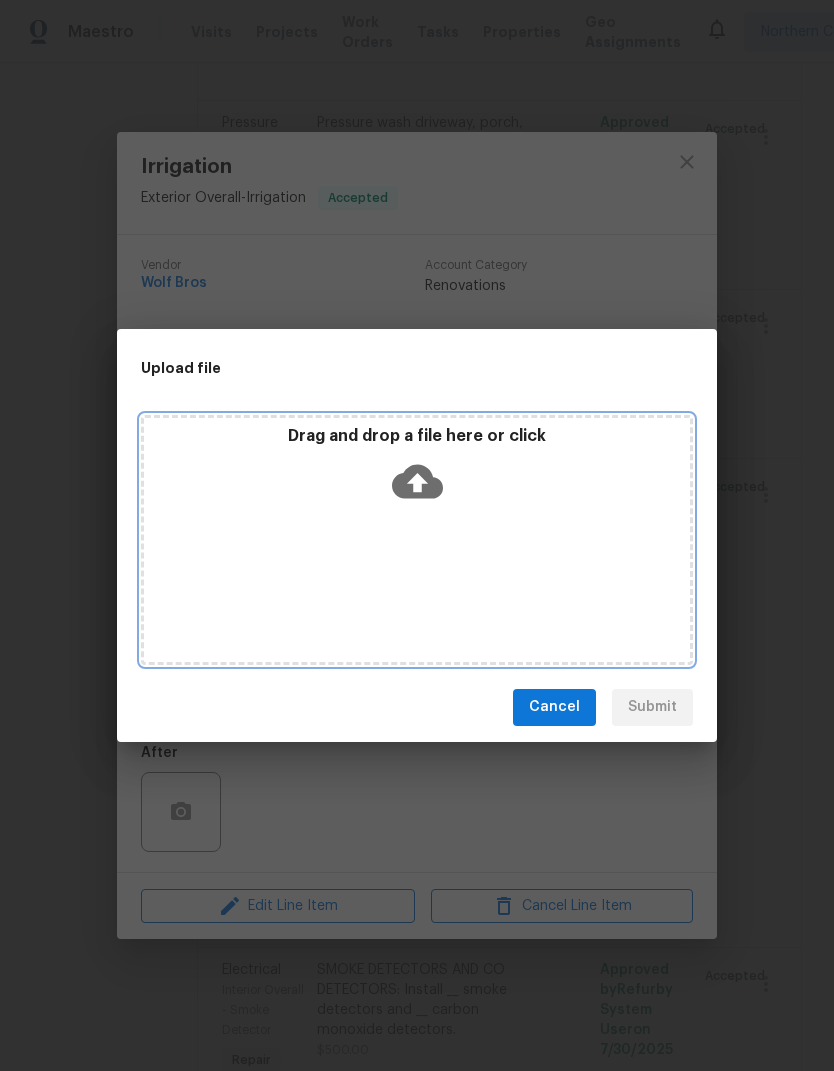 click 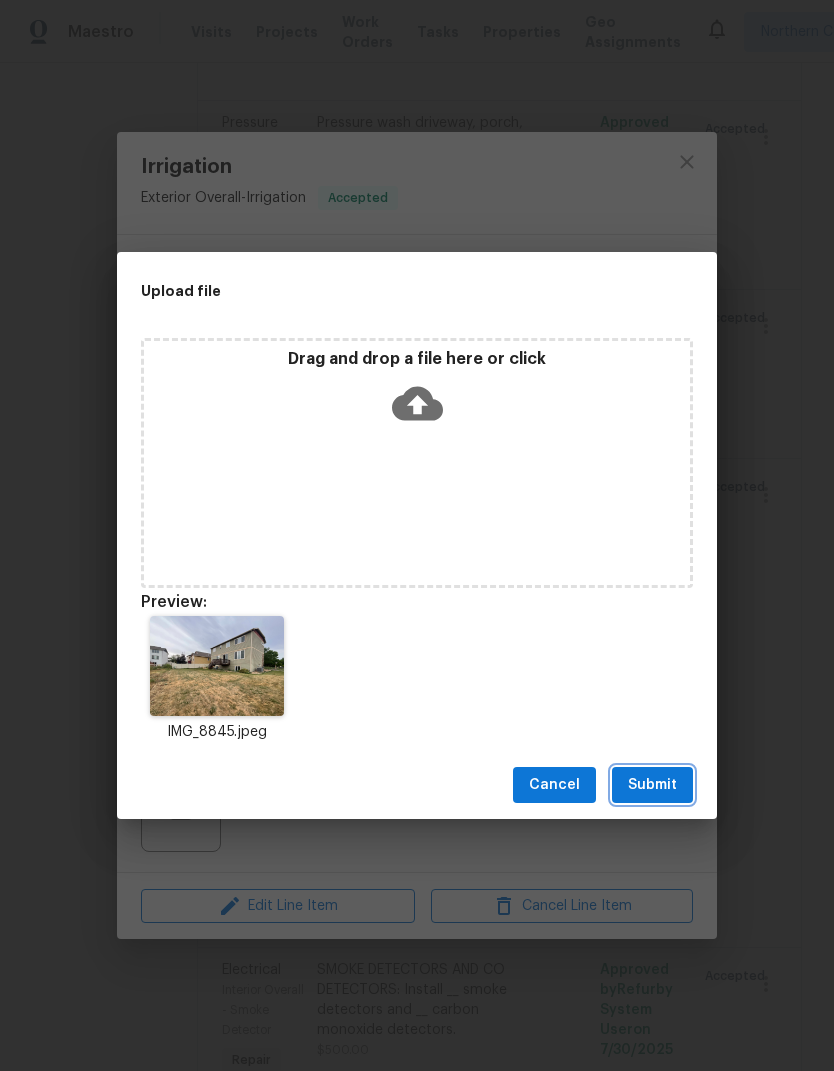 click on "Submit" at bounding box center [652, 785] 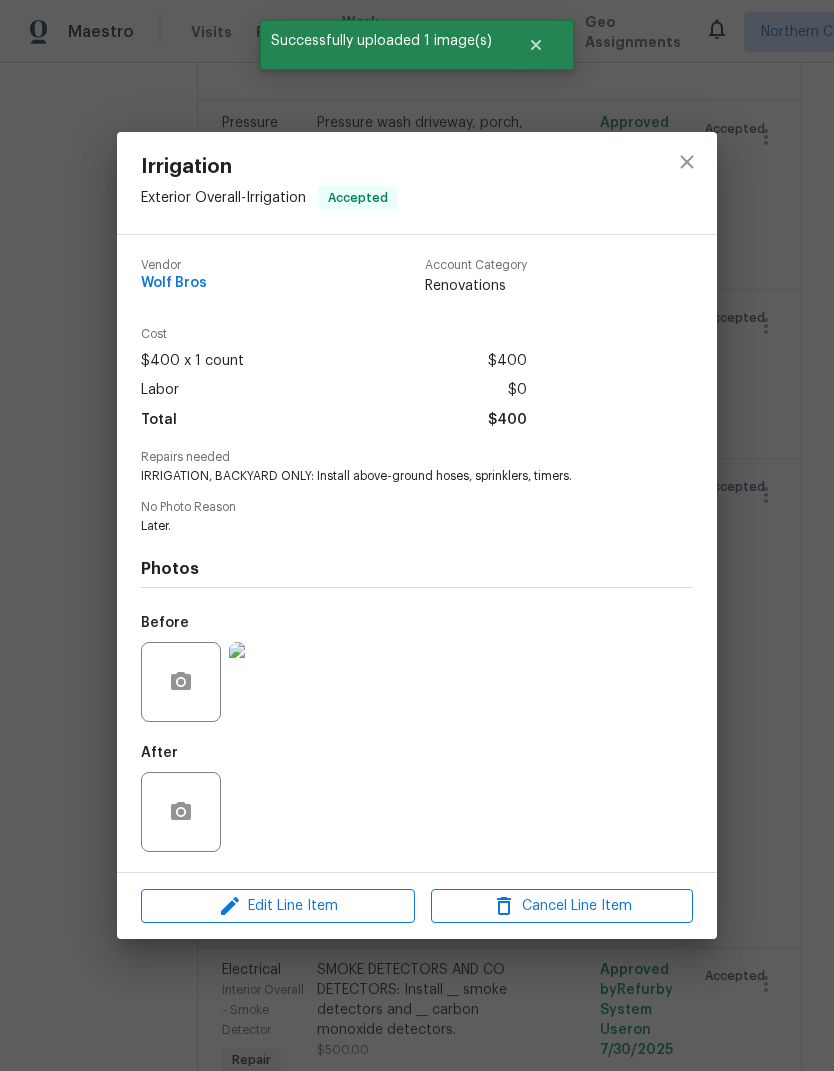 click at bounding box center (269, 682) 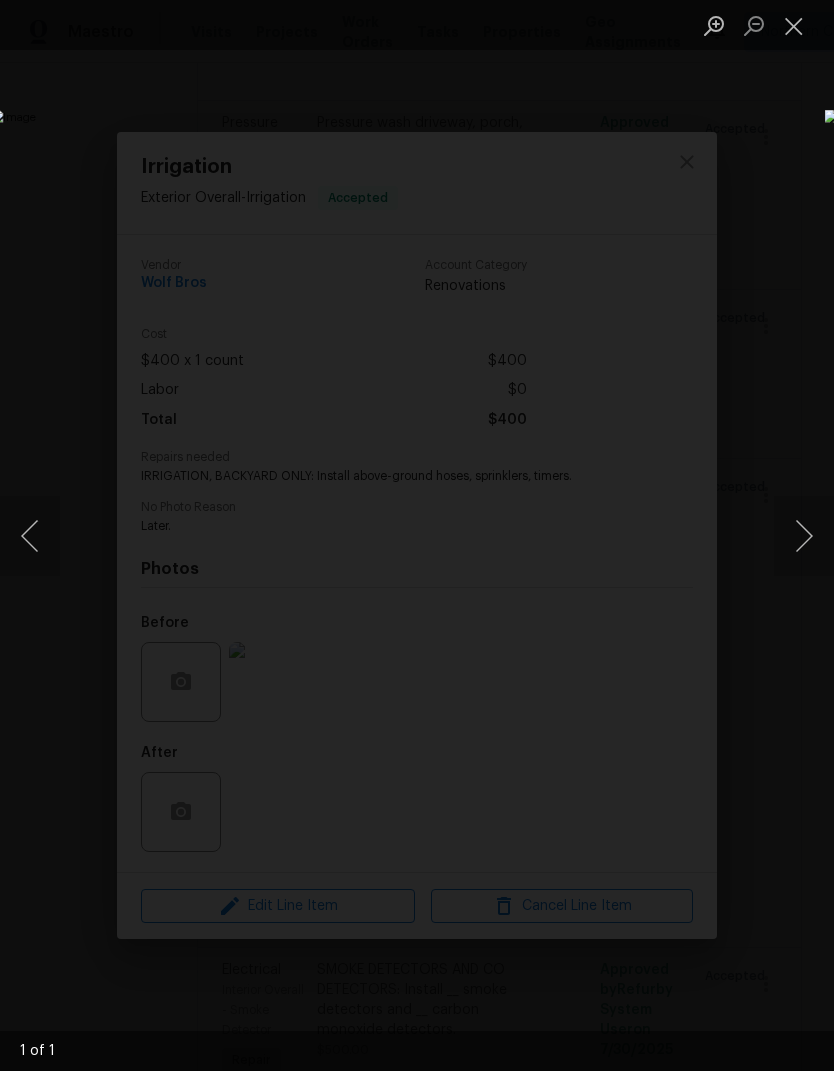 click at bounding box center [794, 25] 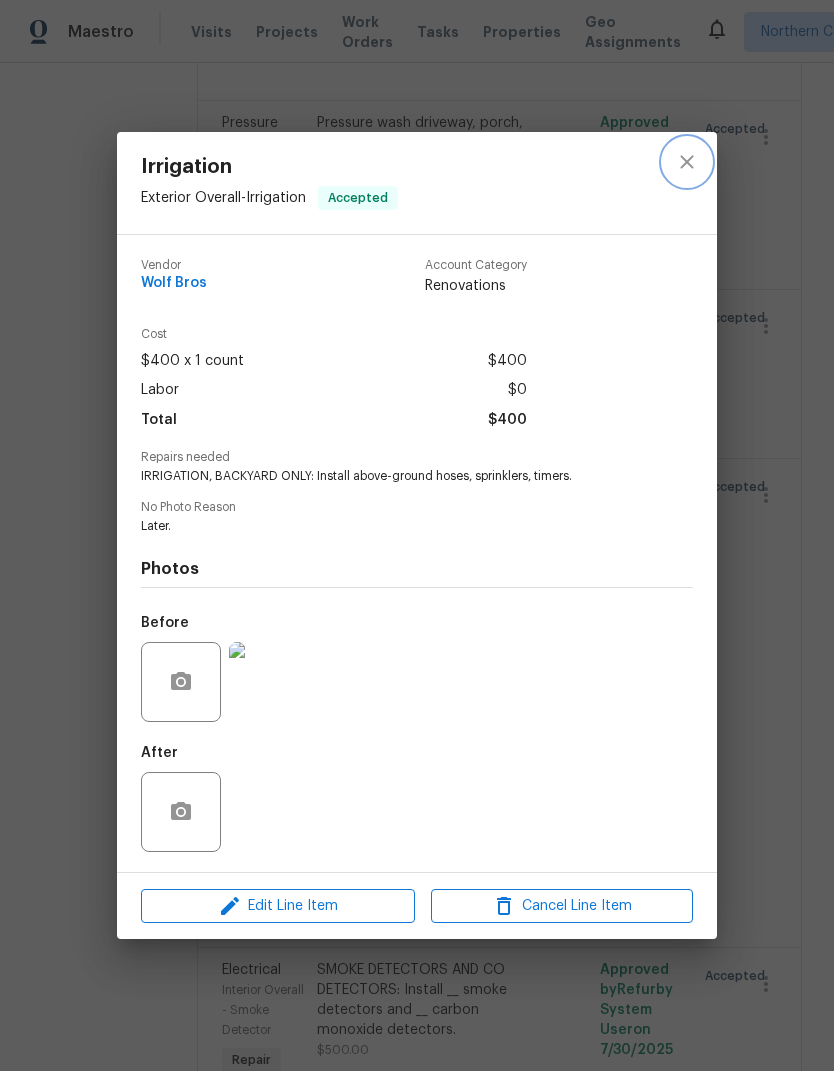 click 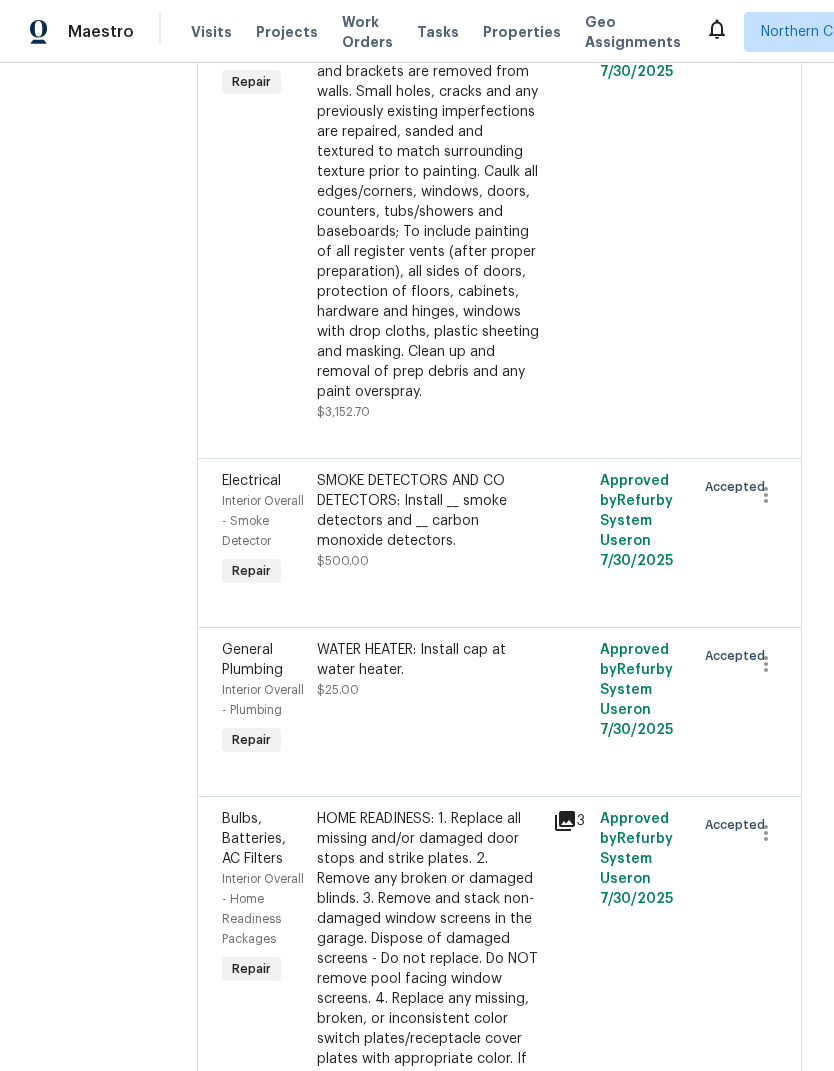 scroll, scrollTop: 7401, scrollLeft: 0, axis: vertical 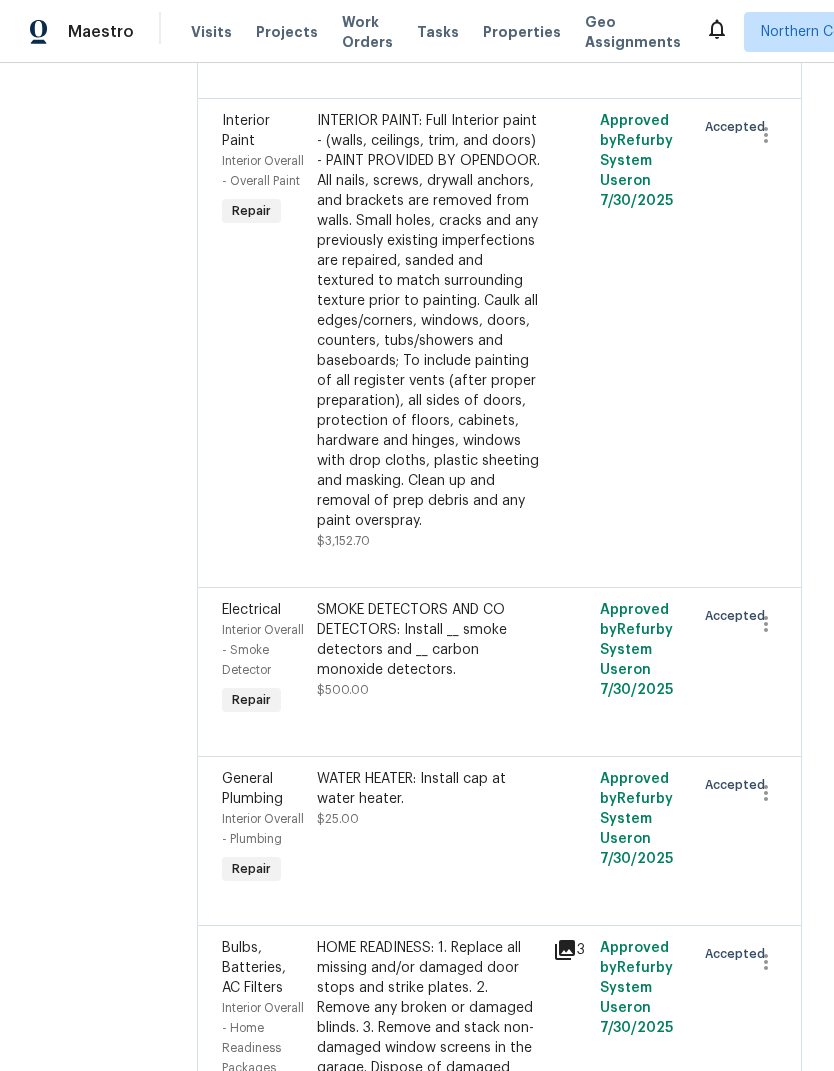 click on "INTERIOR PAINT: Full Interior paint - (walls, ceilings, trim, and doors) - PAINT PROVIDED BY OPENDOOR. All nails, screws, drywall anchors, and brackets are removed from walls. Small holes, cracks and any previously existing imperfections are repaired, sanded and textured to match surrounding texture prior to painting. Caulk all edges/corners, windows, doors, counters, tubs/showers and baseboards; To include painting of all register vents (after proper preparation), all sides of doors, protection of floors, cabinets, hardware and hinges, windows with drop cloths, plastic sheeting and masking. Clean up and removal of prep debris and any paint overspray." at bounding box center [429, 321] 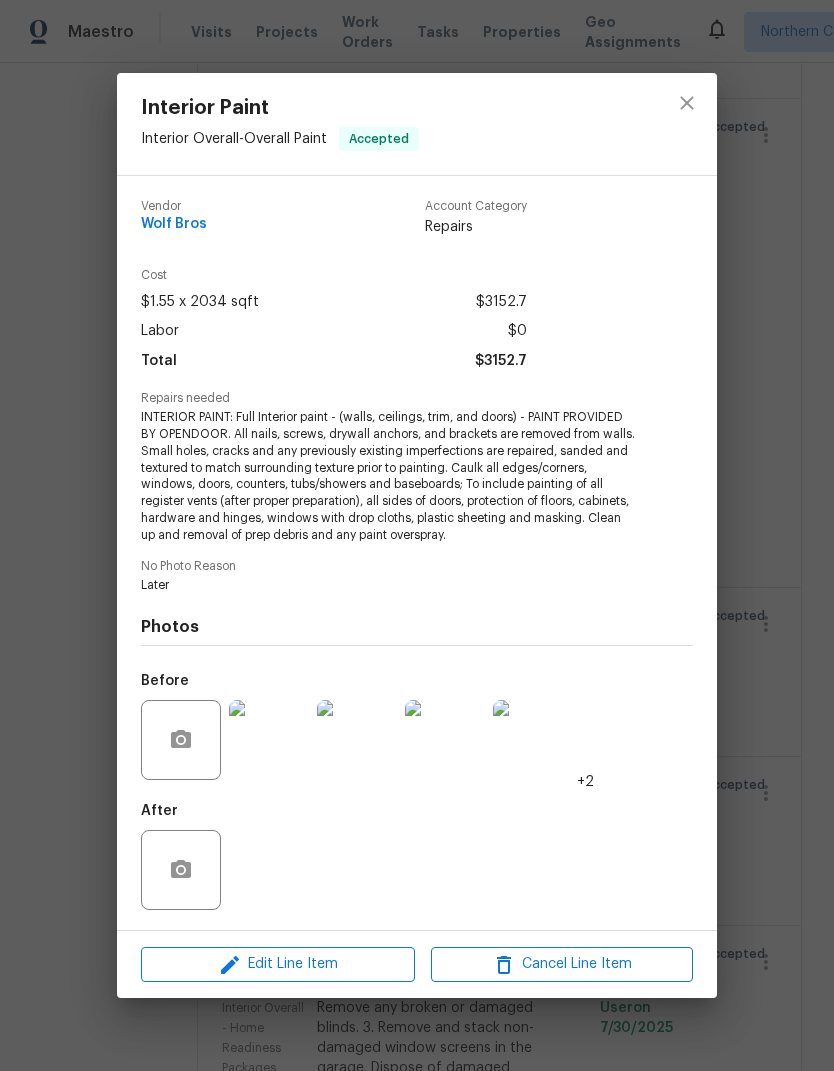 click 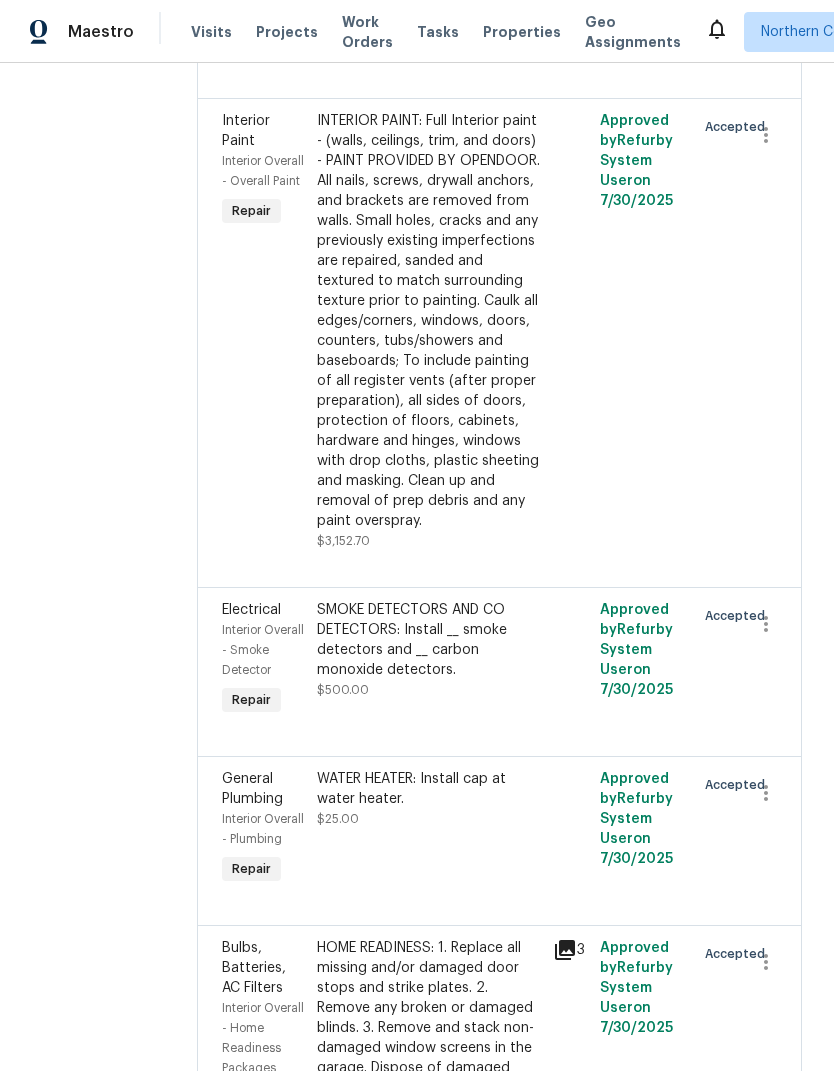 click on "$400.00" at bounding box center [343, 12] 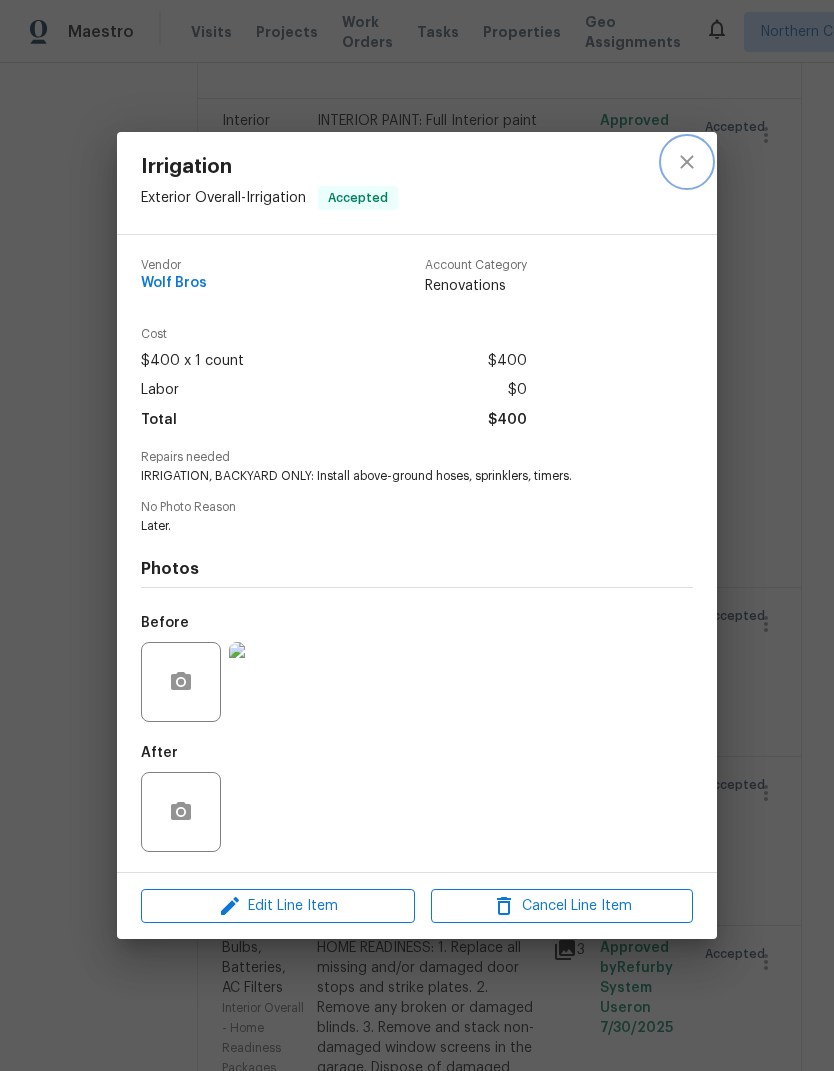 click at bounding box center (687, 162) 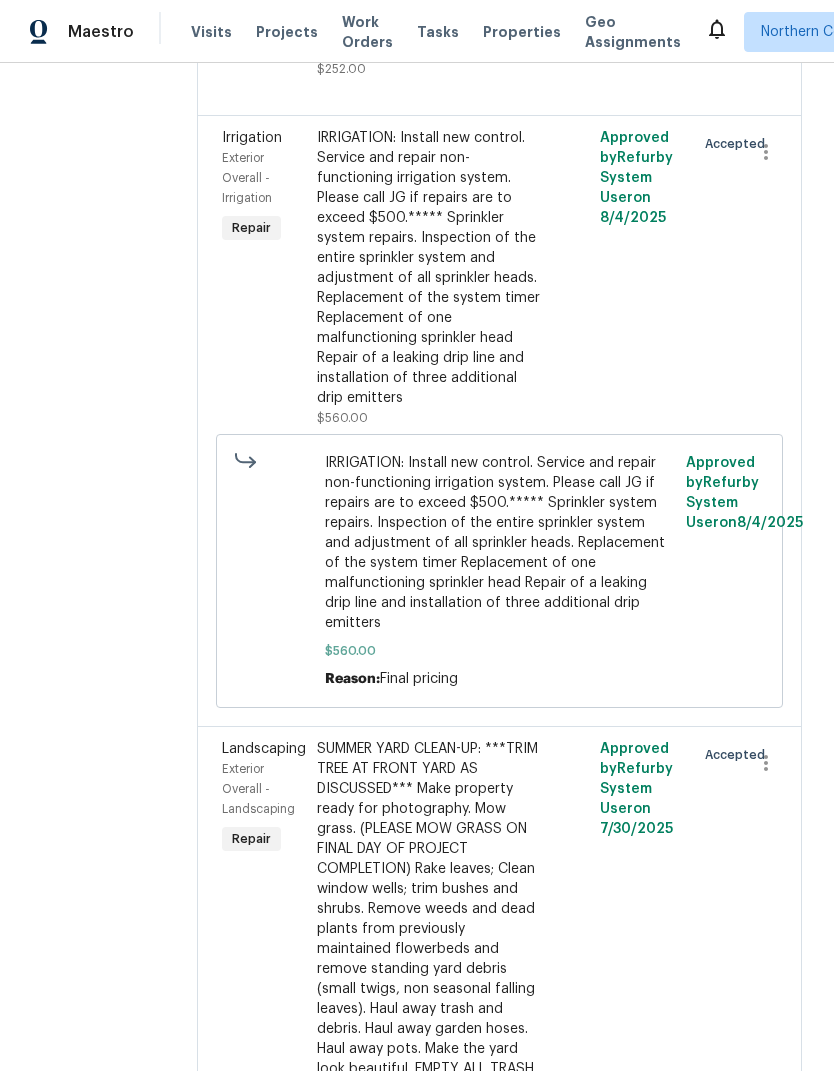 scroll, scrollTop: 5953, scrollLeft: 0, axis: vertical 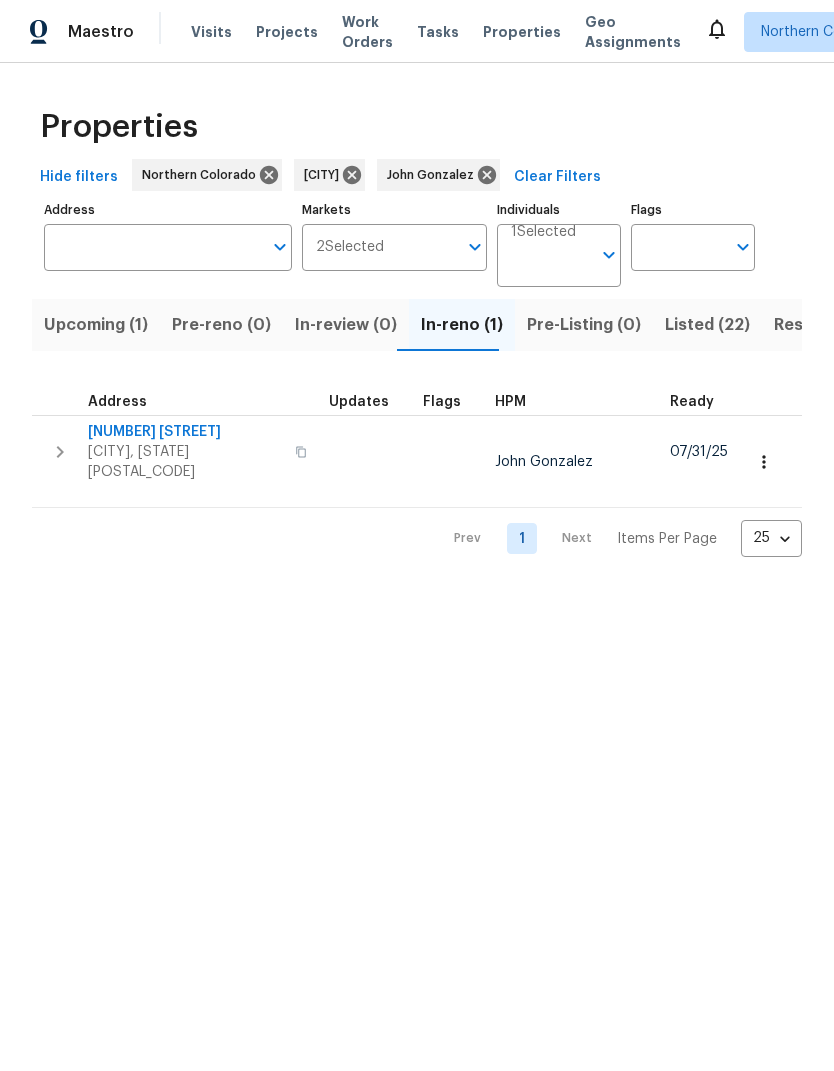 click on "Address" at bounding box center [117, 402] 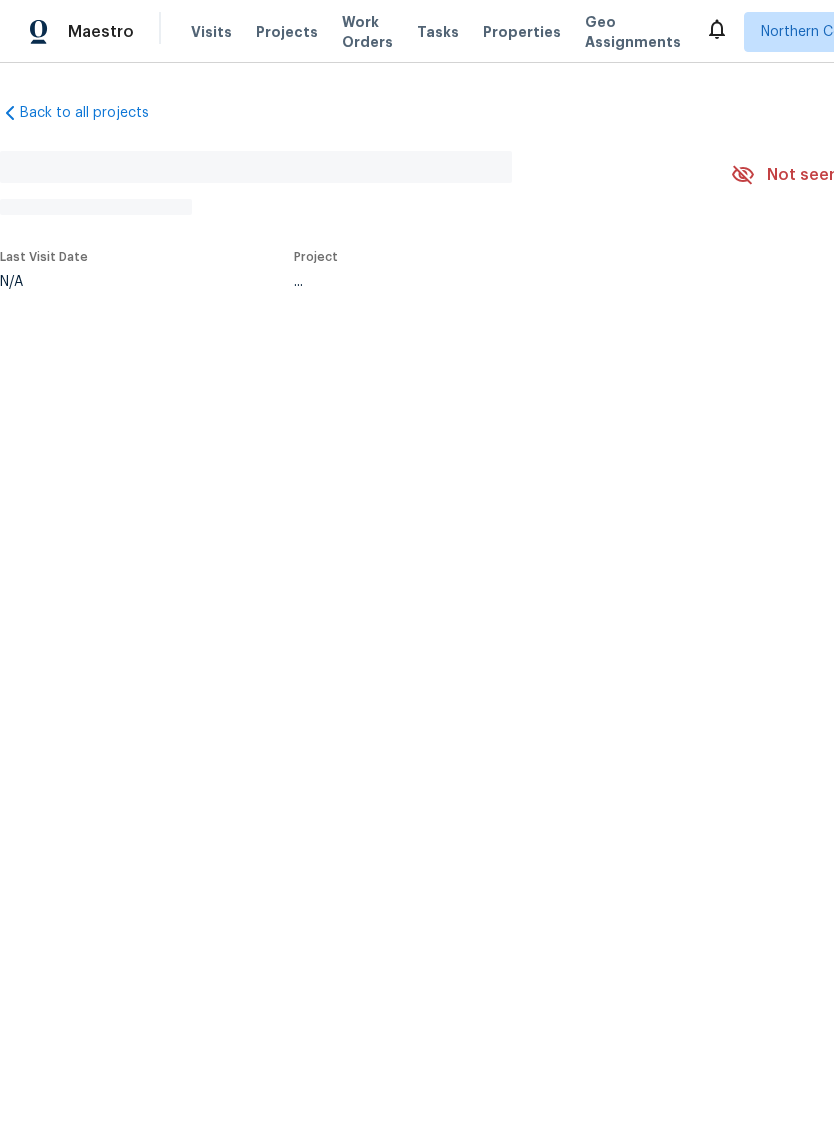 scroll, scrollTop: 0, scrollLeft: 0, axis: both 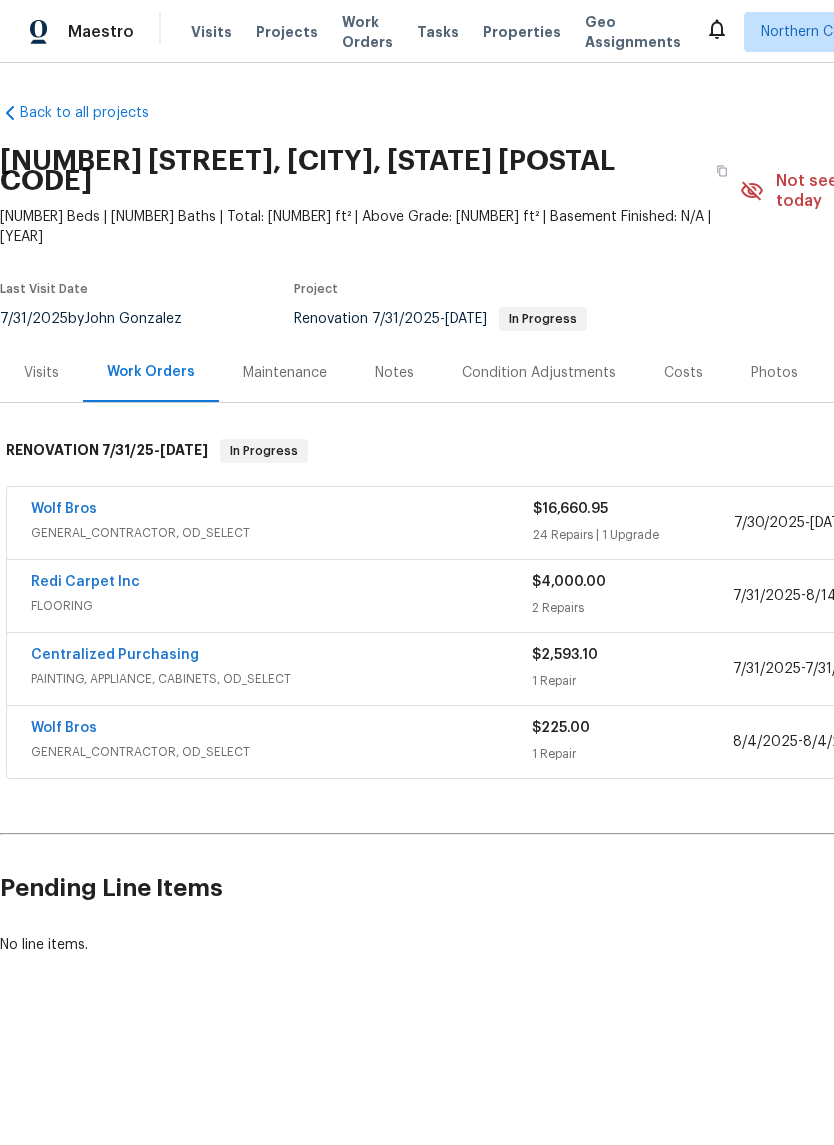 click on "Wolf Bros" at bounding box center [64, 509] 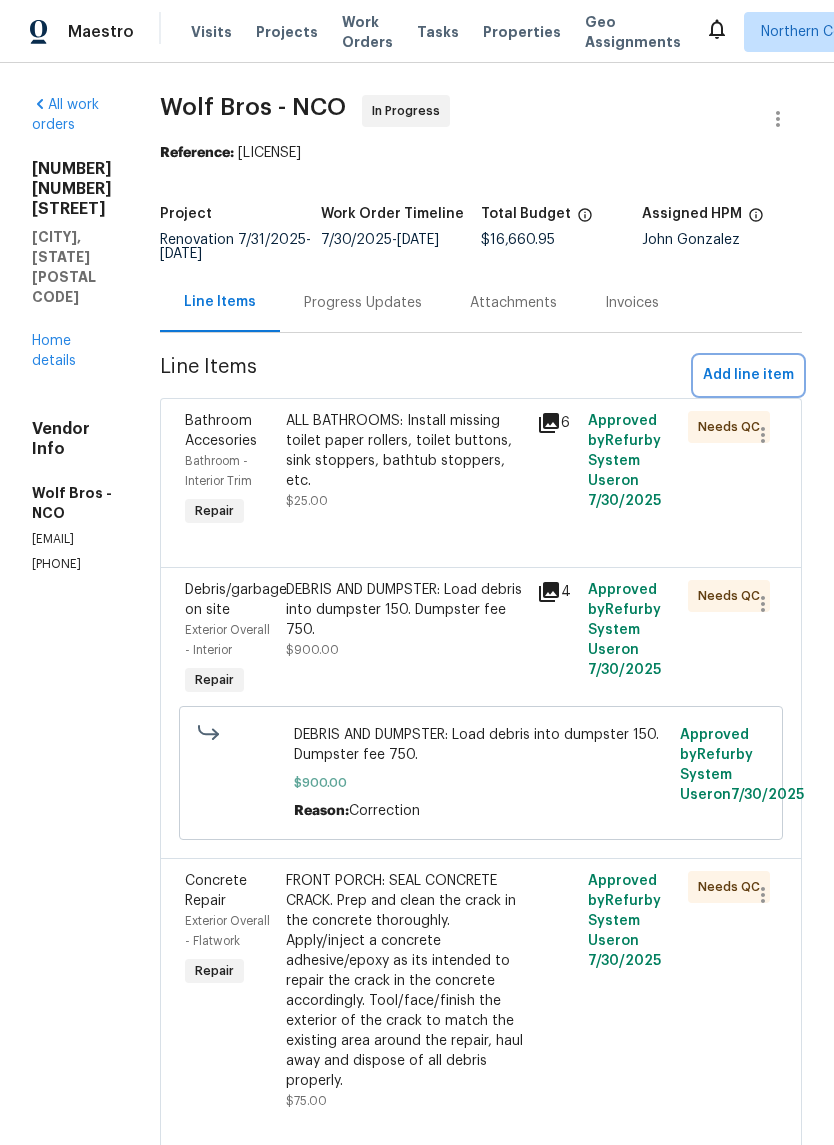 click on "Add line item" at bounding box center [748, 375] 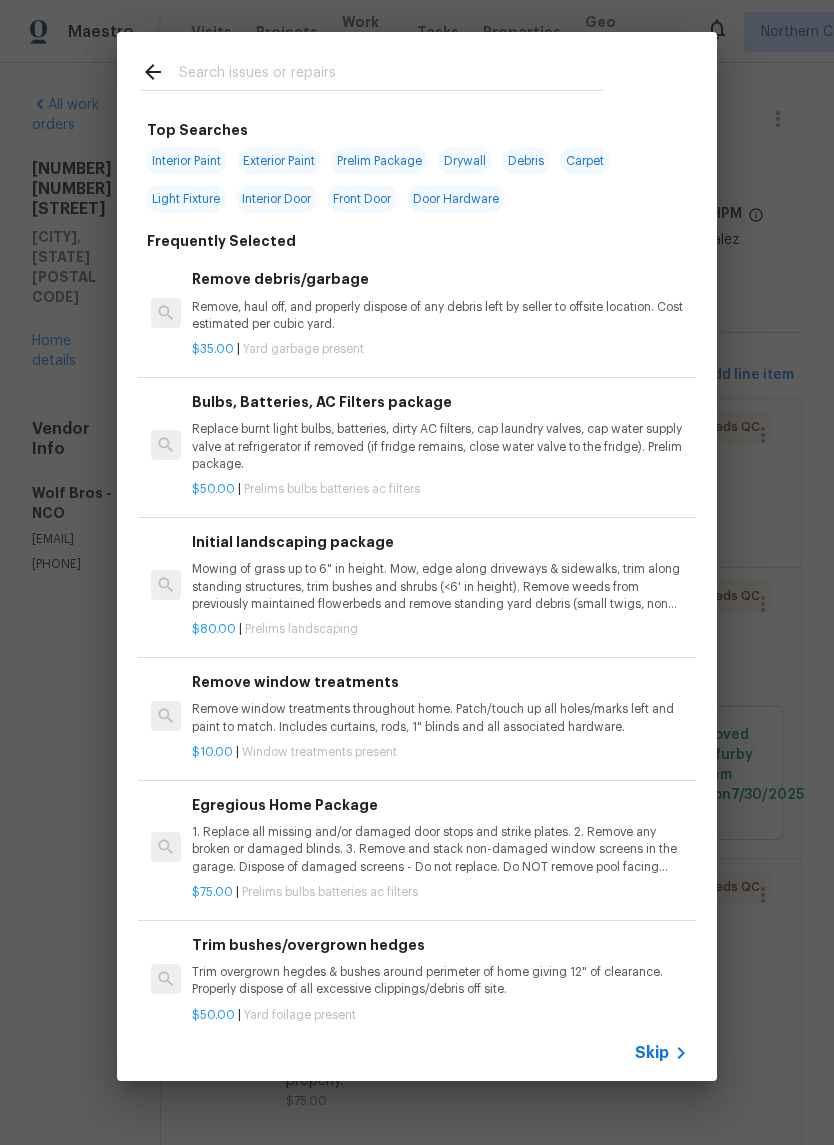 click at bounding box center [391, 75] 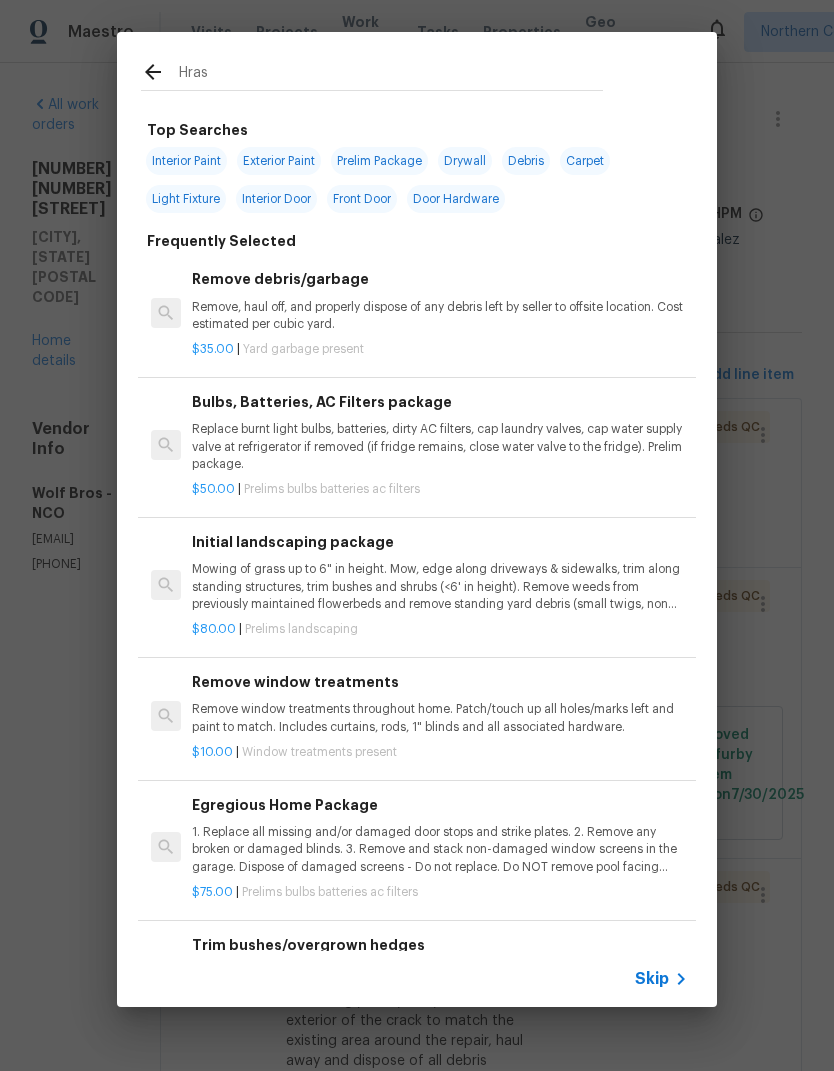 type on "Hrass" 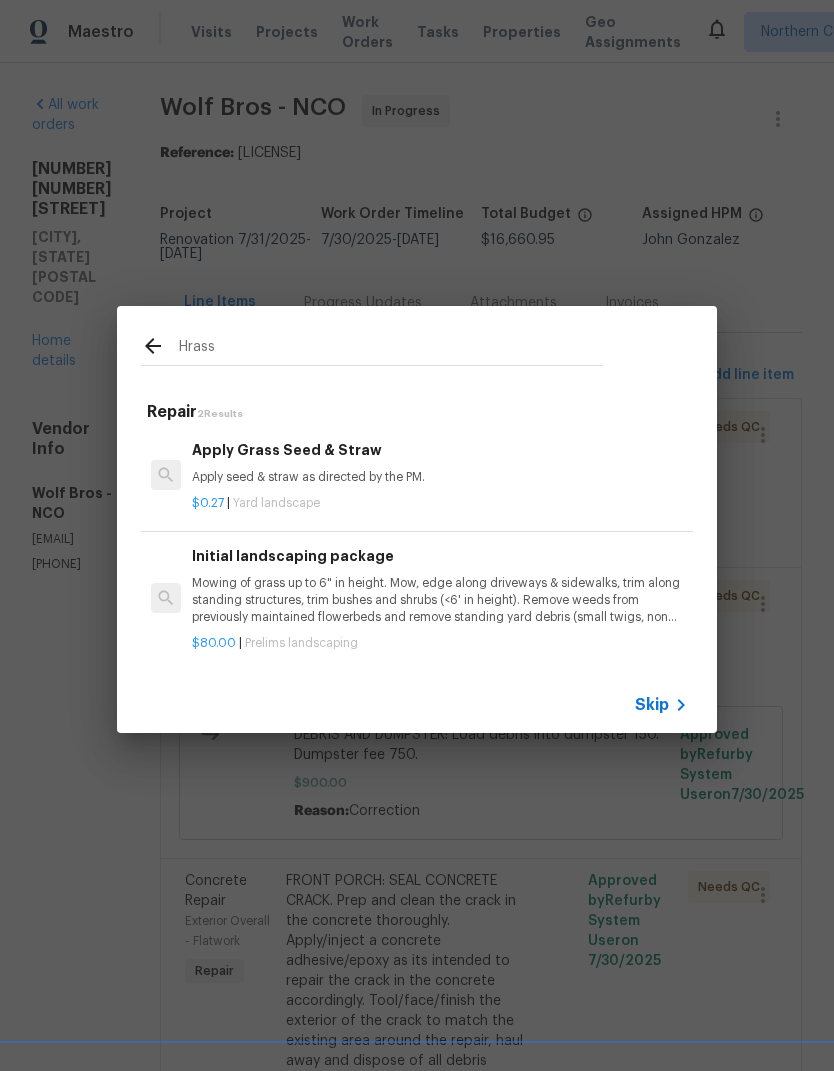 click on "Apply Grass Seed & Straw Apply seed & straw as directed by the PM." at bounding box center (440, 463) 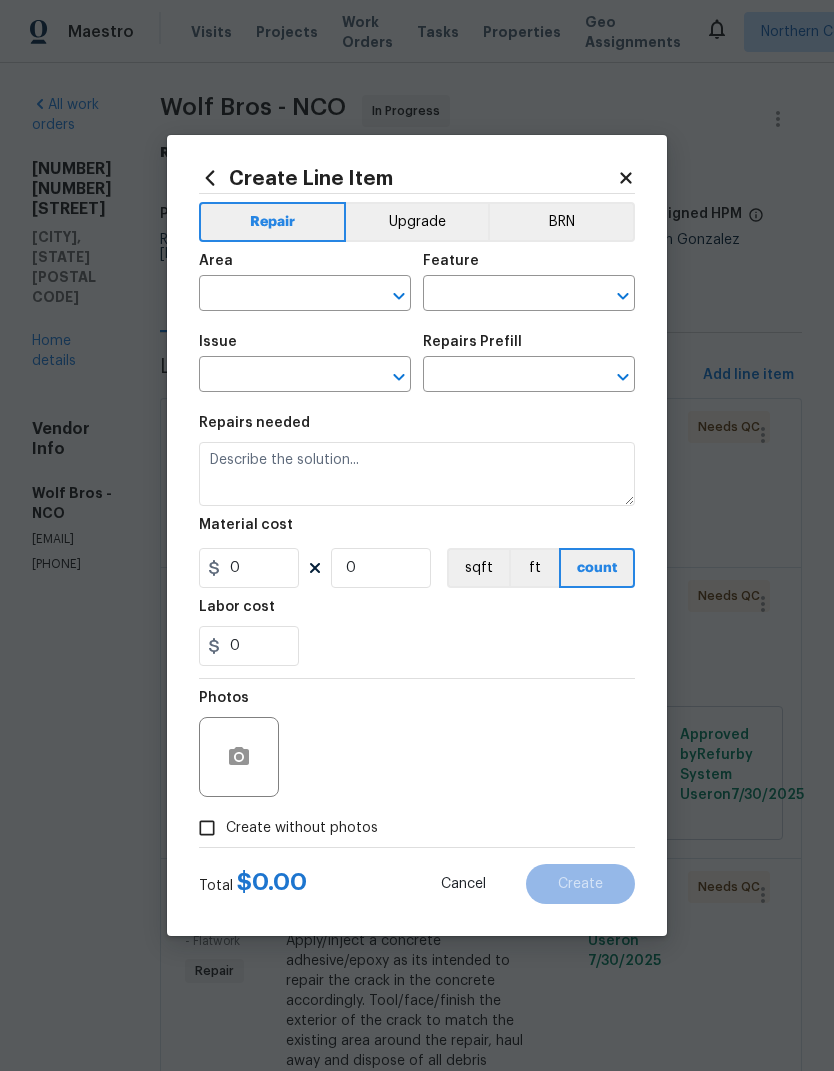 type on "Landscaping" 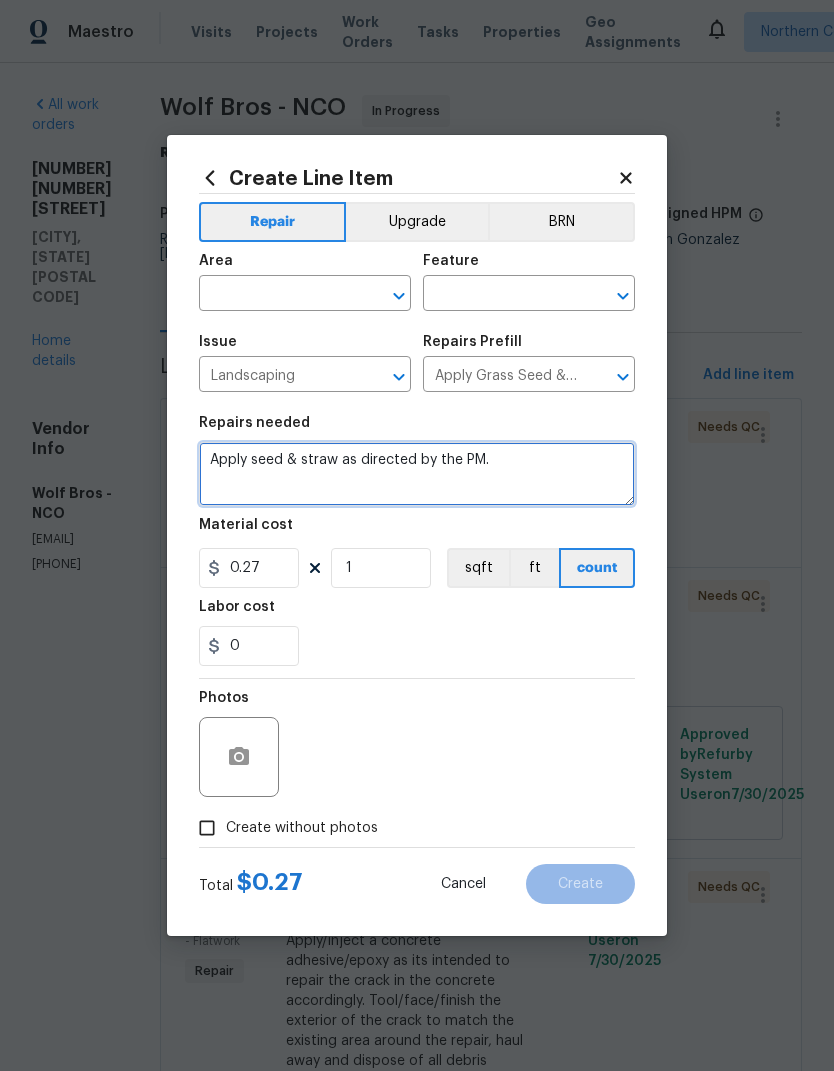 click on "Apply seed & straw as directed by the PM." at bounding box center [417, 474] 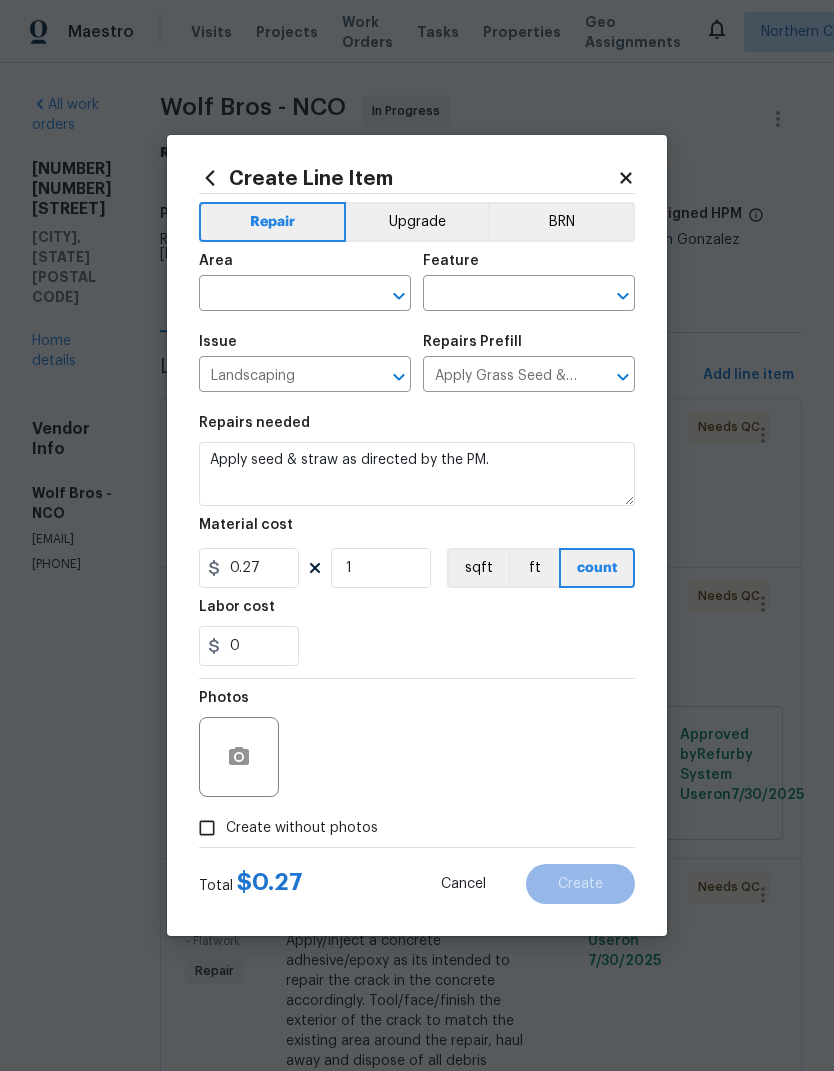 click at bounding box center (277, 295) 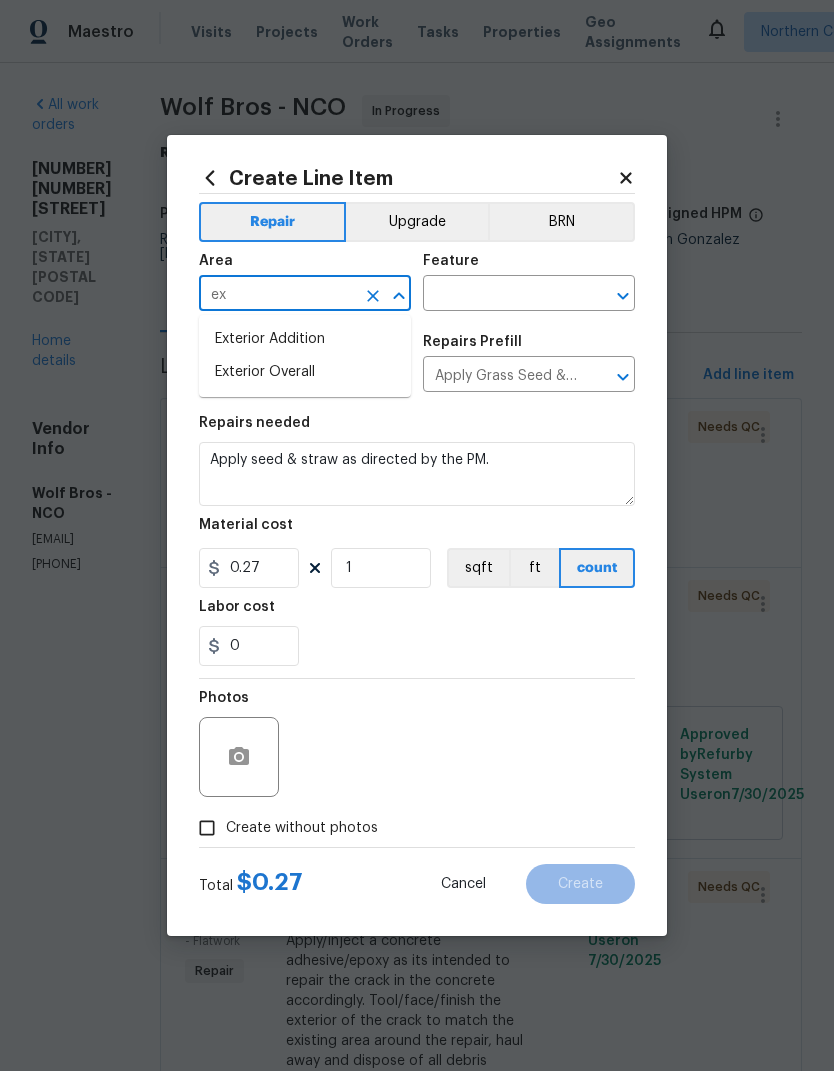 click on "Exterior Overall" at bounding box center [305, 372] 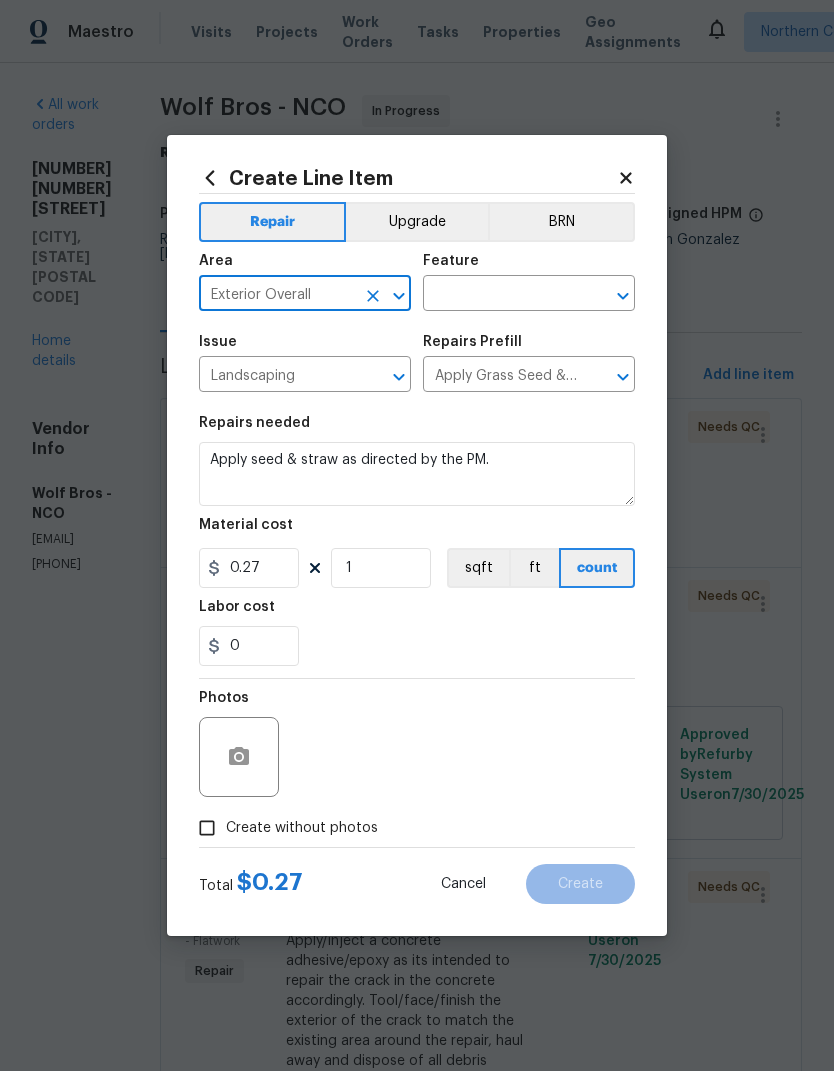 click at bounding box center (501, 295) 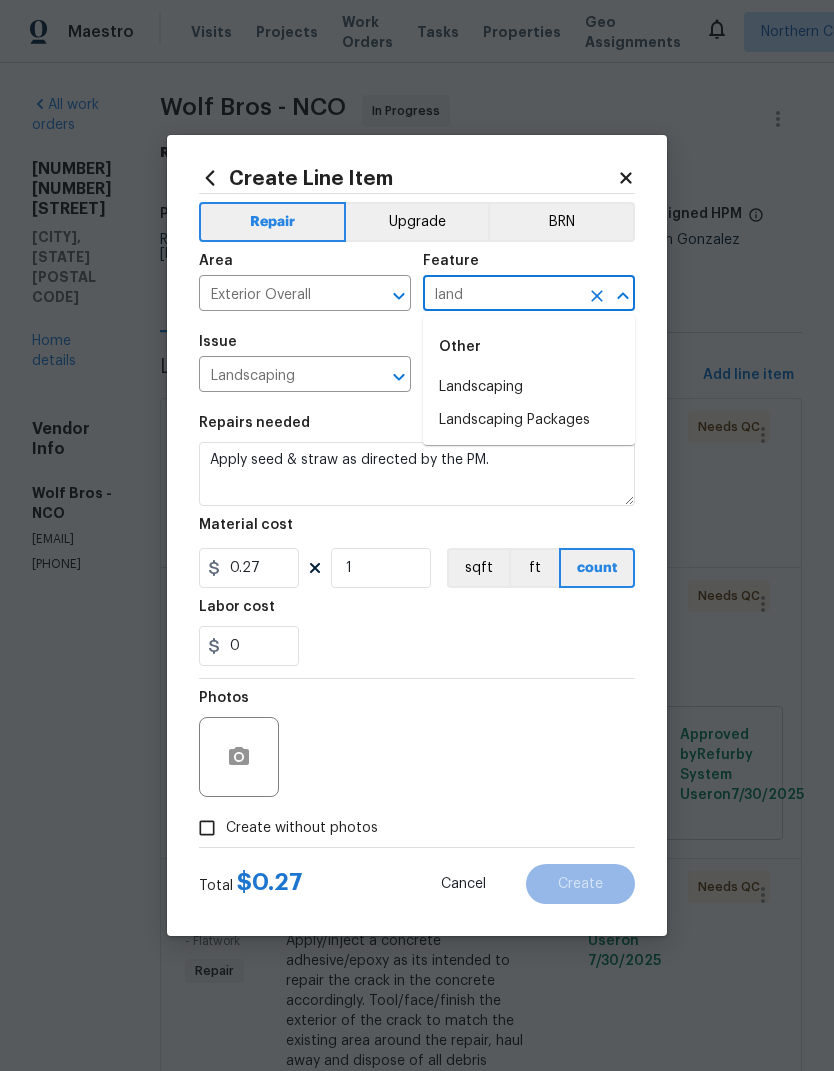 click on "Landscaping" at bounding box center (529, 387) 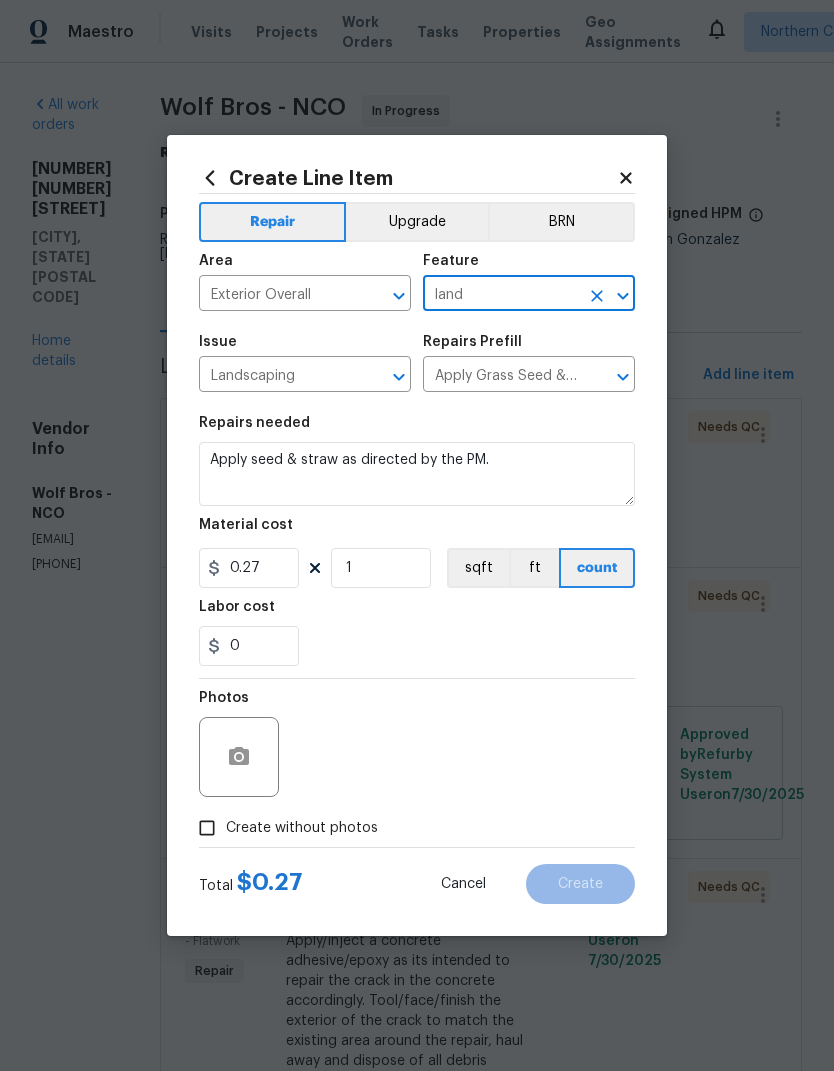 type on "Landscaping" 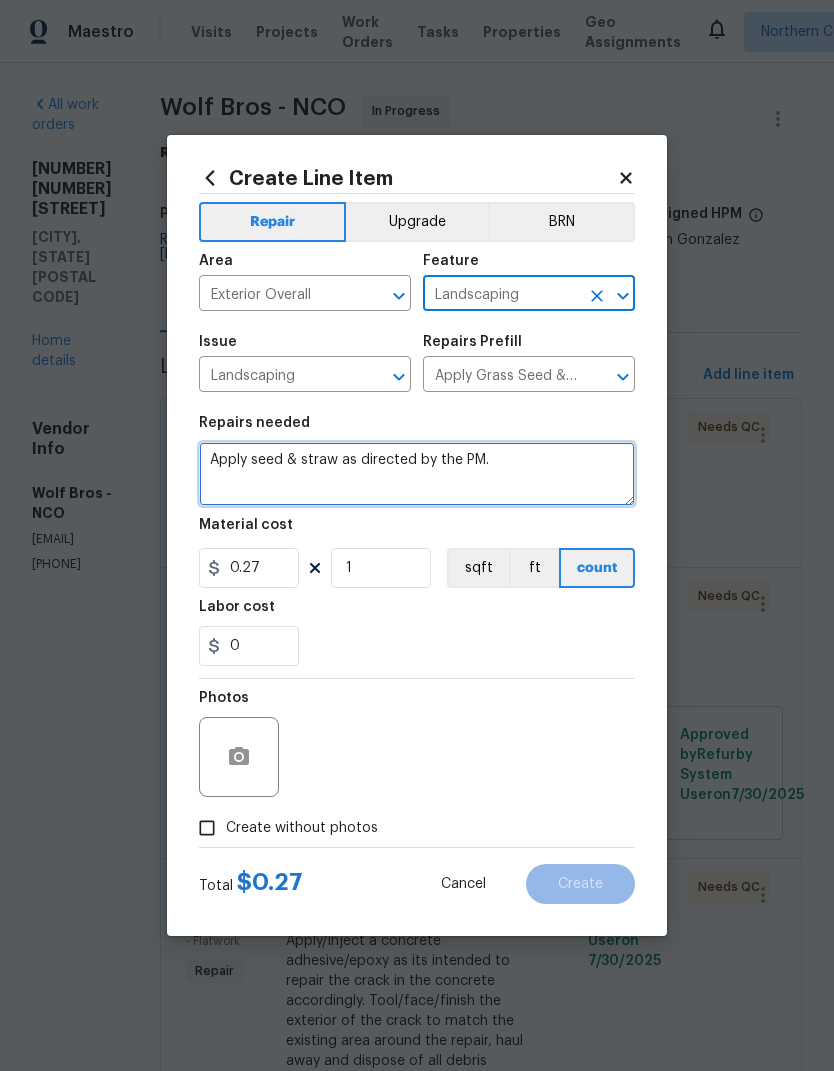 click on "Apply seed & straw as directed by the PM." at bounding box center [417, 474] 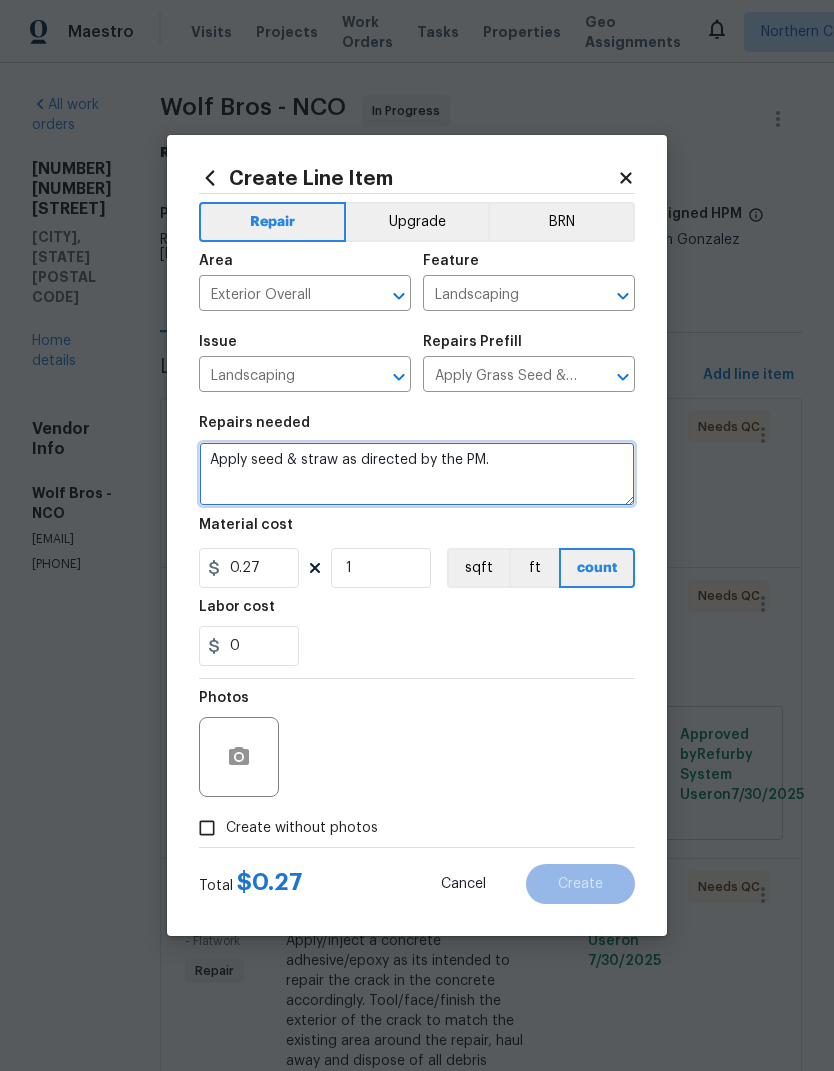 click on "Apply seed & straw as directed by the PM." at bounding box center (417, 474) 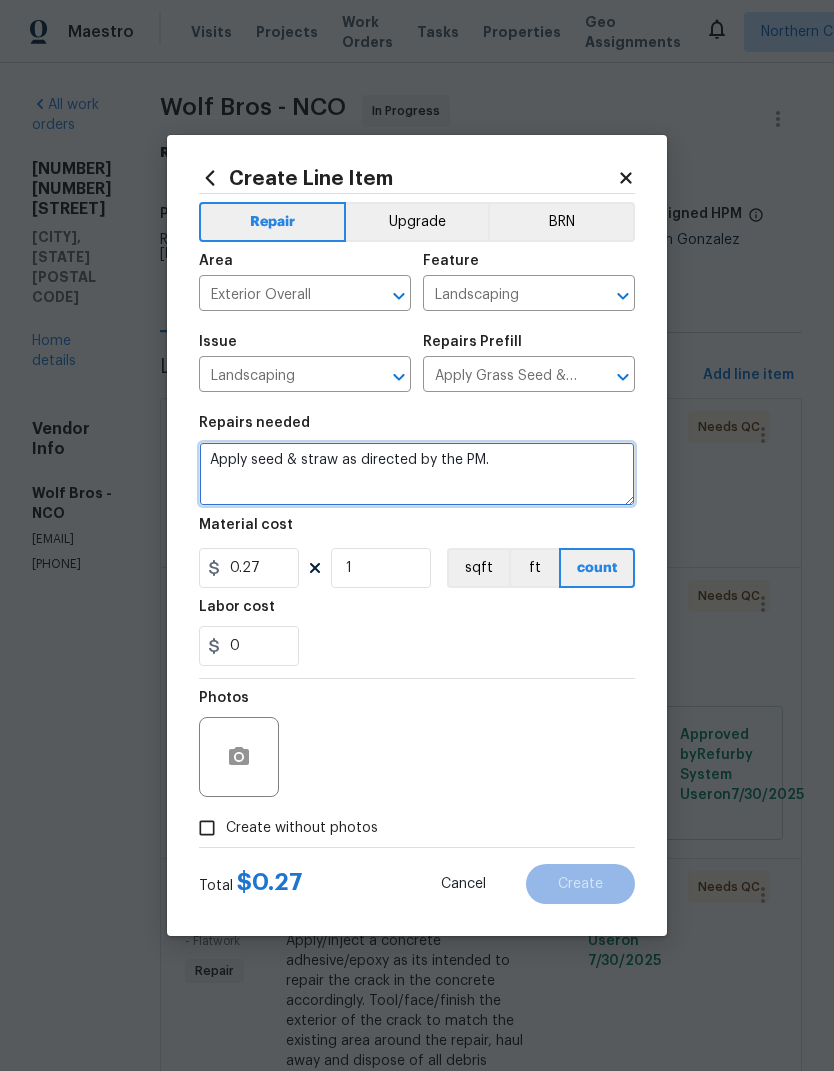 click on "Apply seed & straw as directed by the PM." at bounding box center (417, 474) 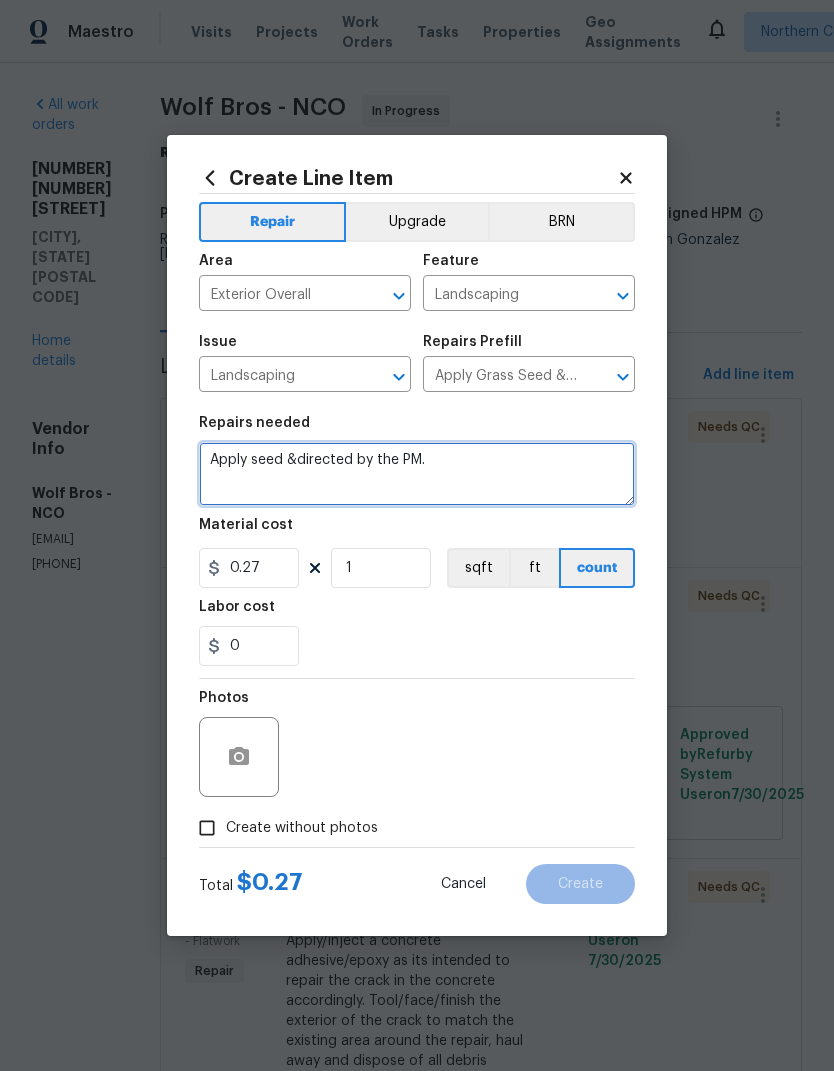 click on "Apply seed &directed by the PM." at bounding box center (417, 474) 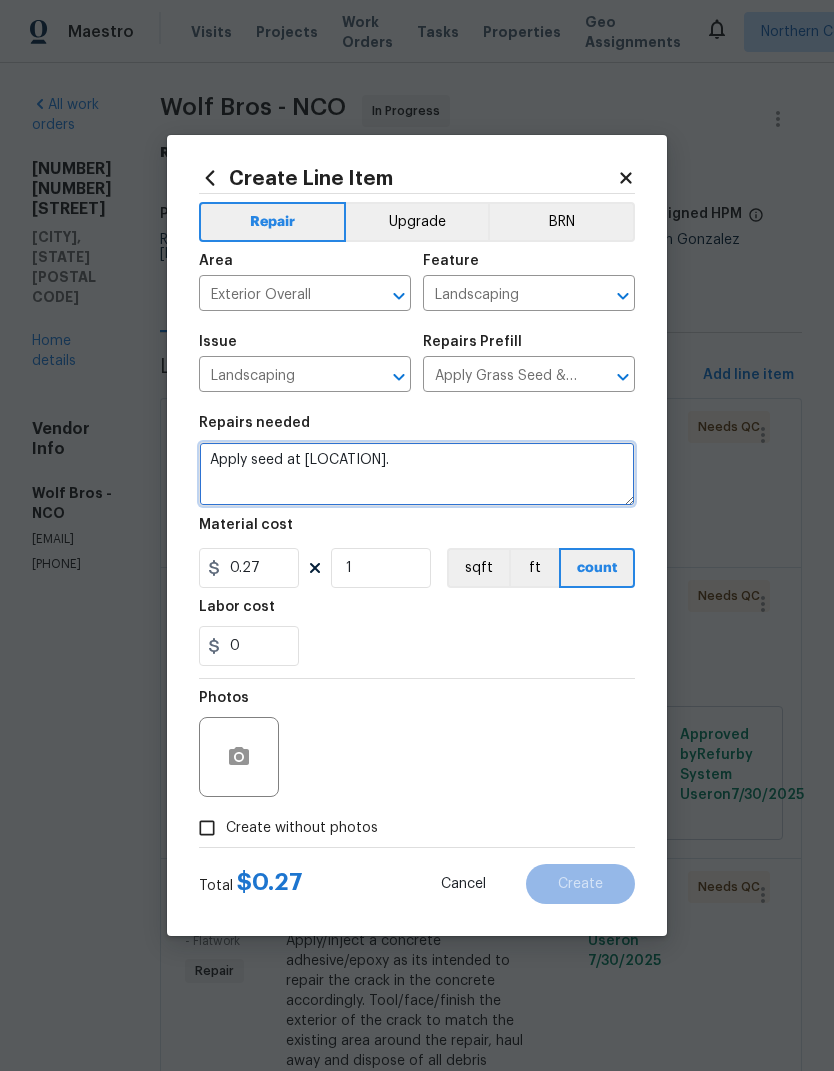 click on "Apply seed at backyard." at bounding box center (417, 474) 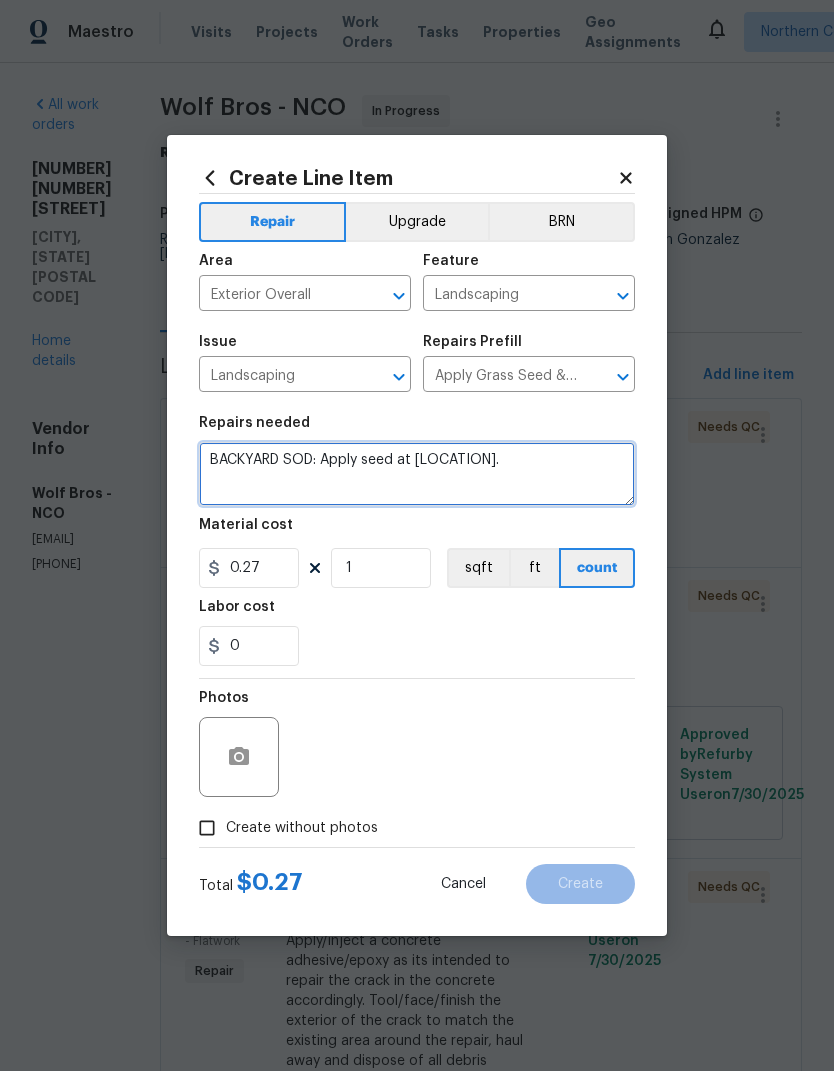 type on "BACKYARD SOD:  Apply seed at backyard." 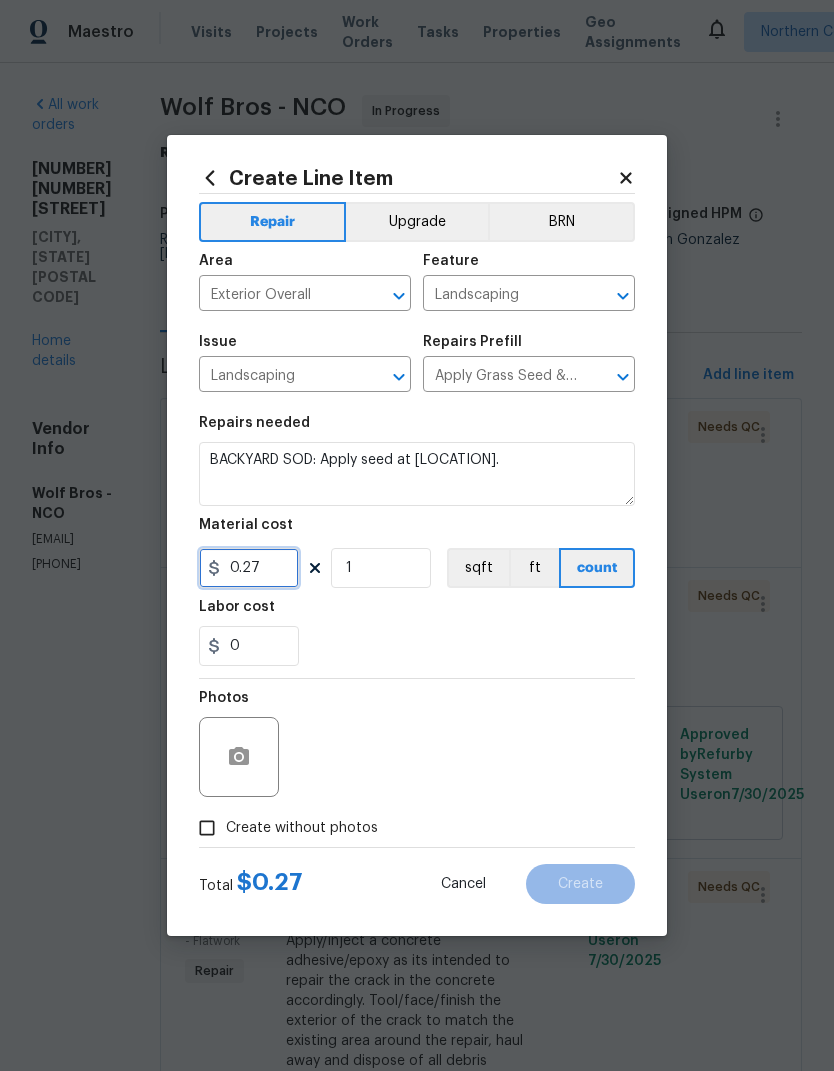 click on "0.27" at bounding box center [249, 568] 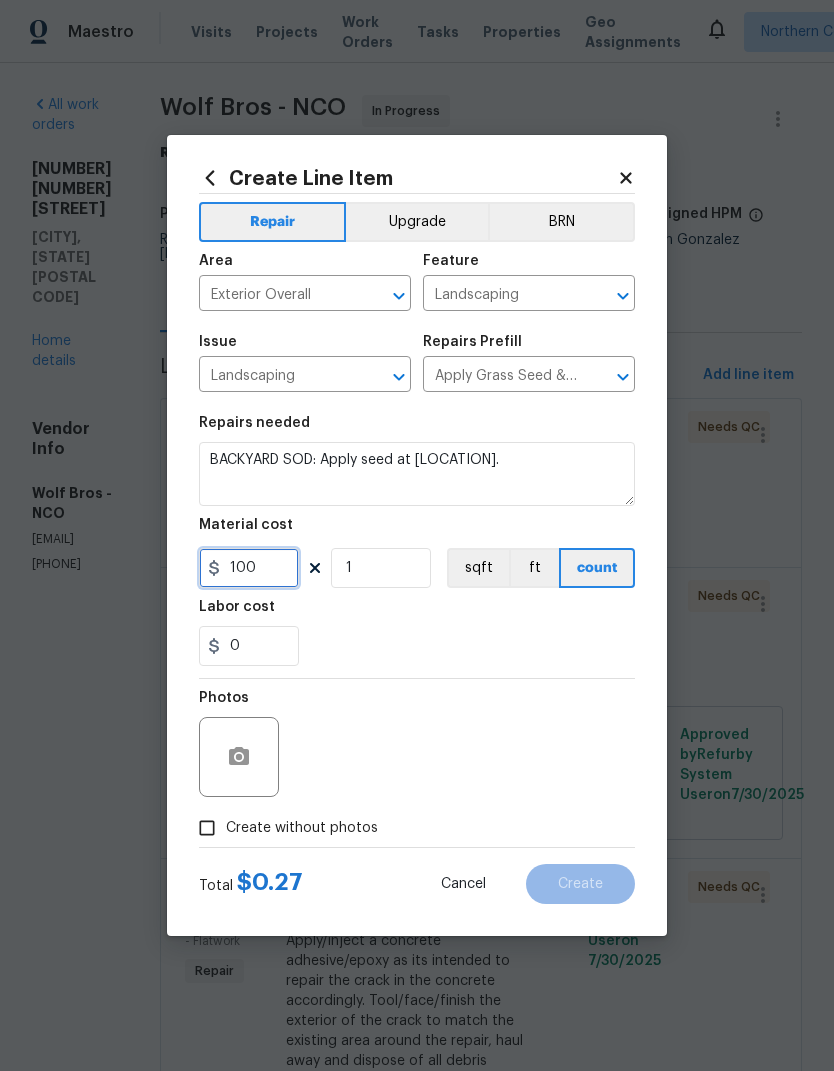 type on "100" 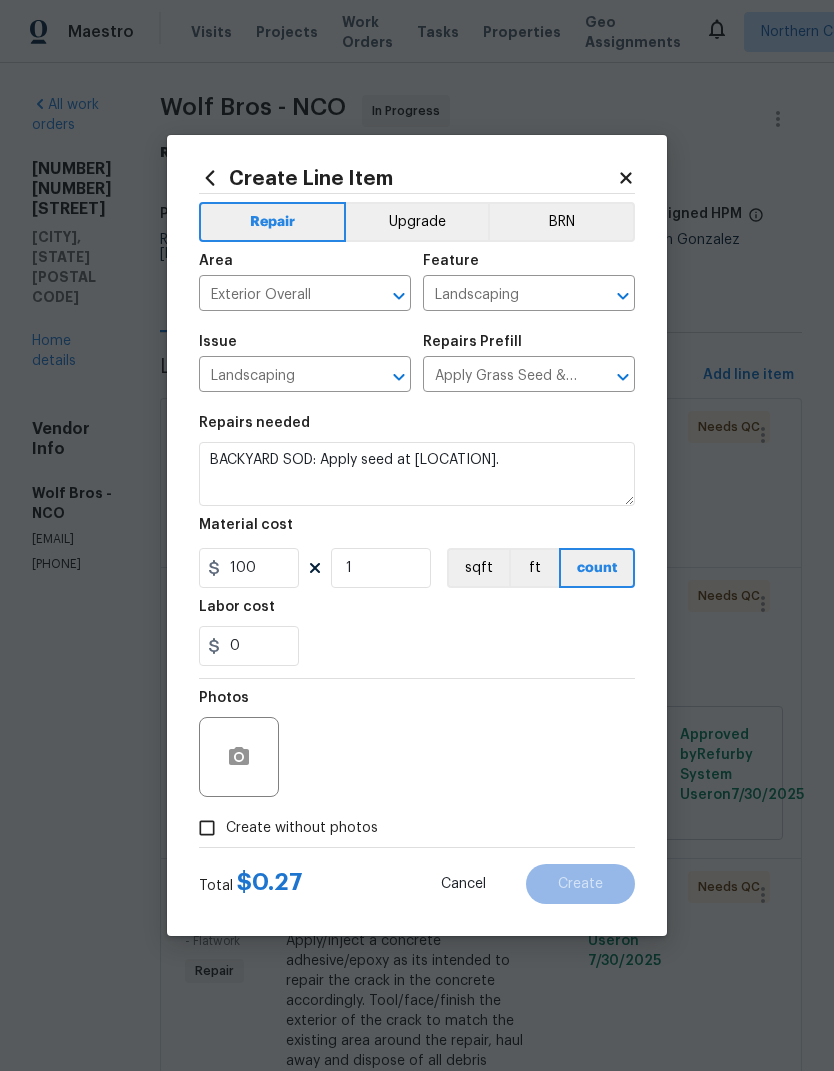click on "Labor cost" at bounding box center (417, 613) 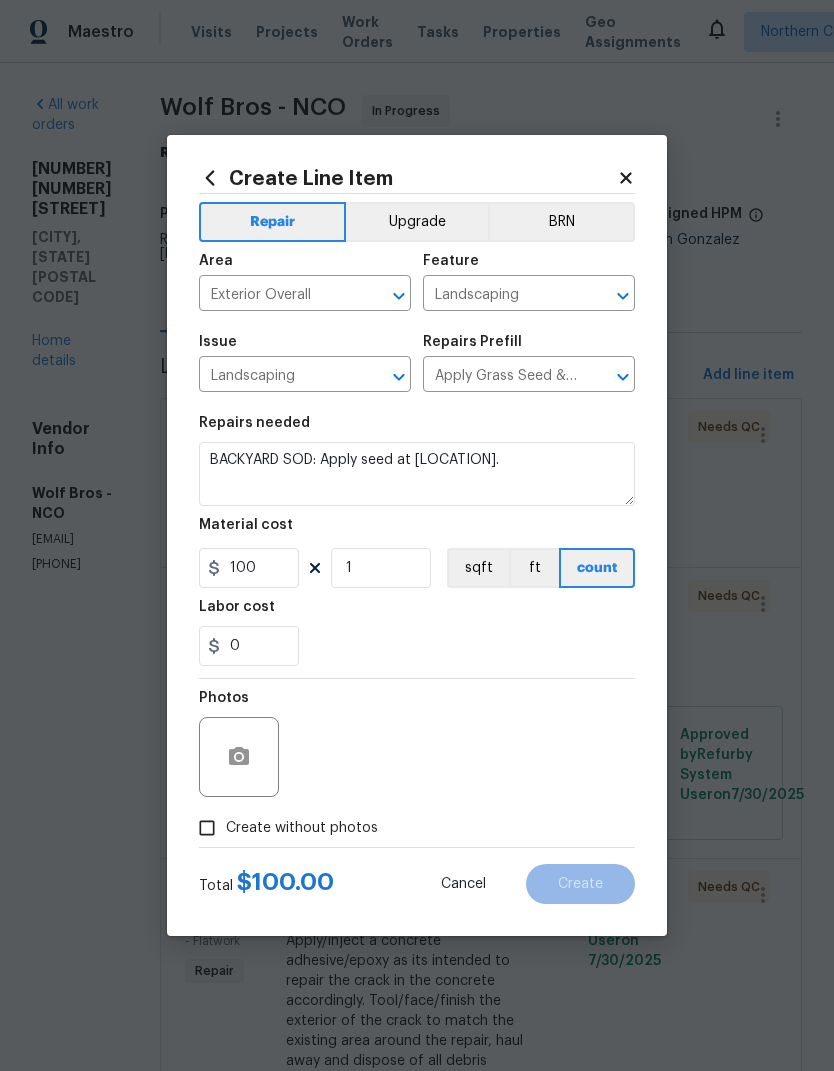 click on "Create without photos" at bounding box center [207, 828] 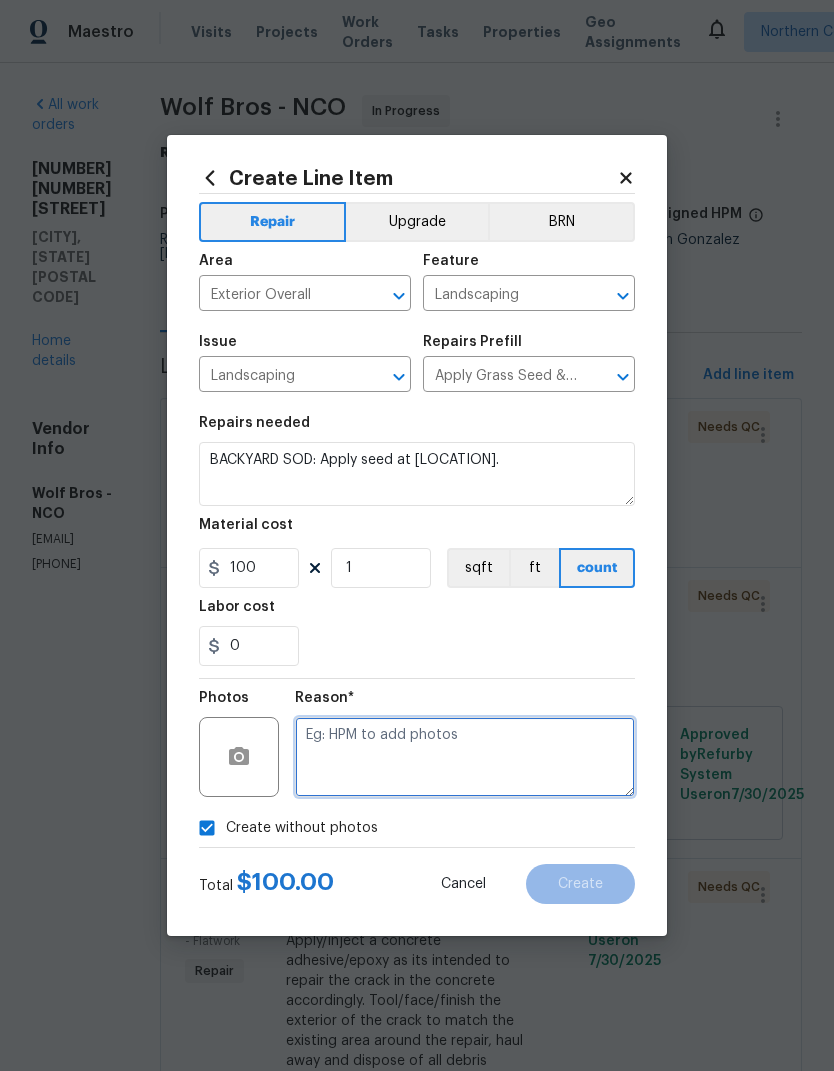 click at bounding box center (465, 757) 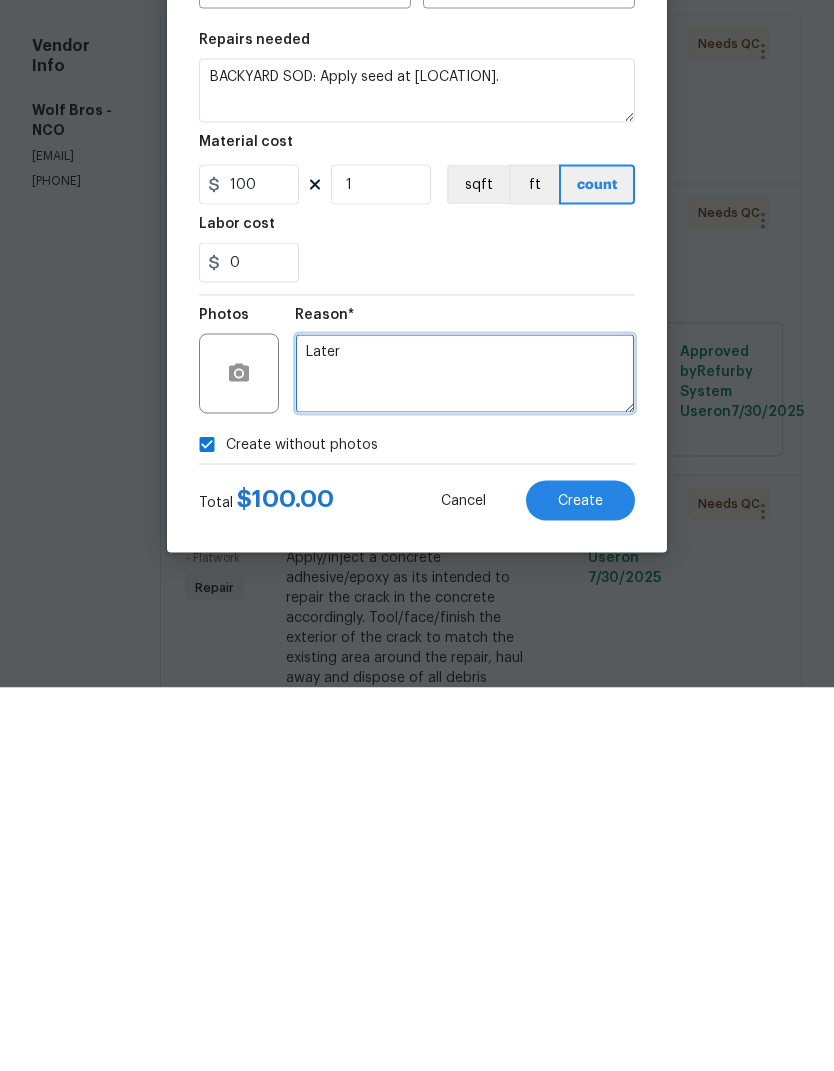 type on "Later" 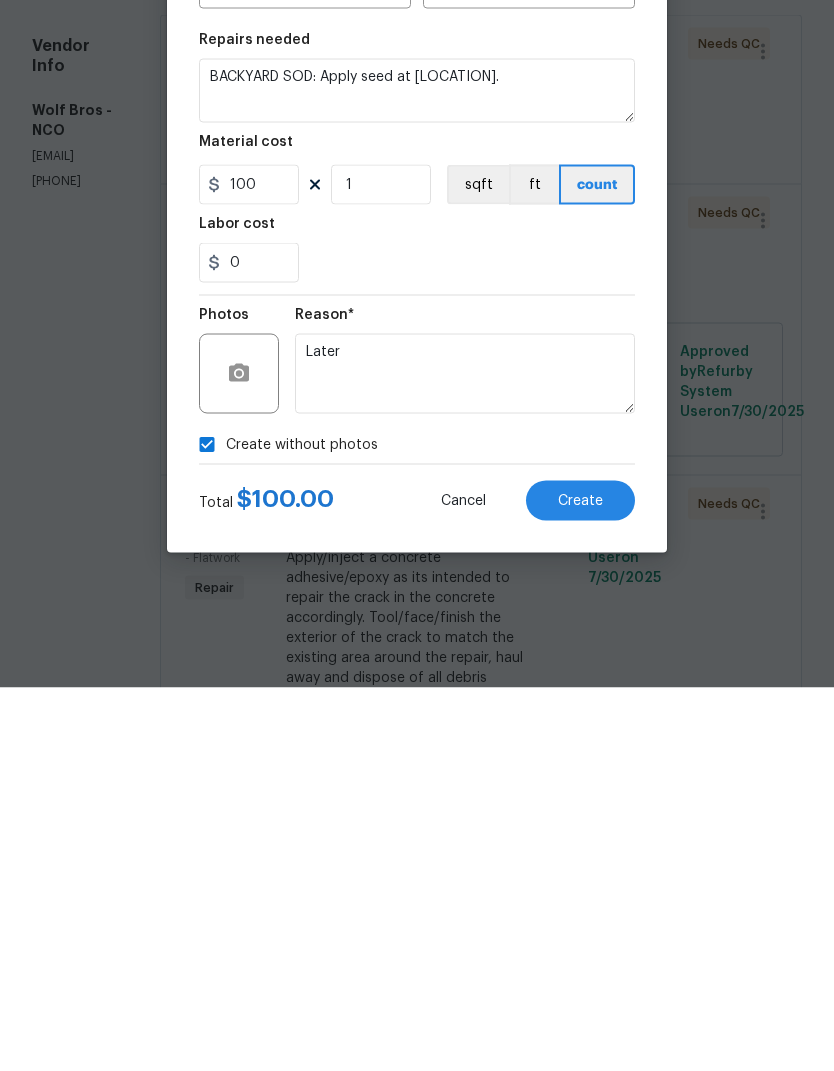 click on "Create" at bounding box center (580, 884) 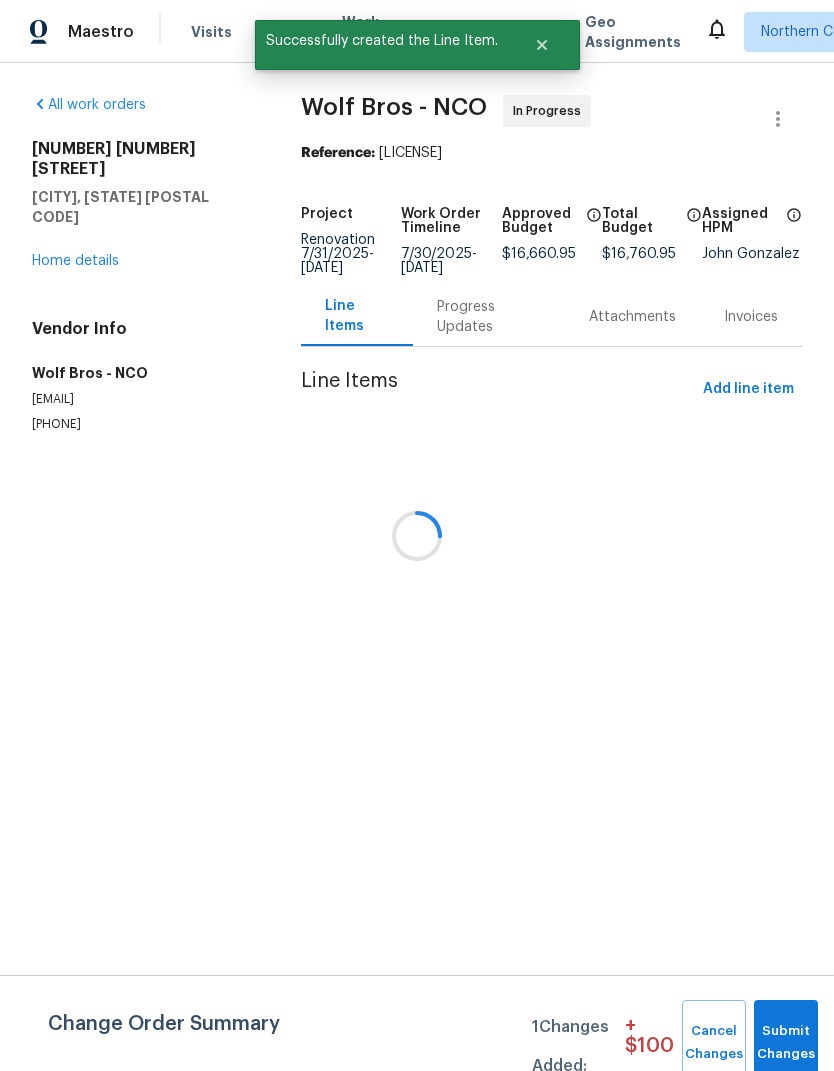 scroll, scrollTop: 0, scrollLeft: 0, axis: both 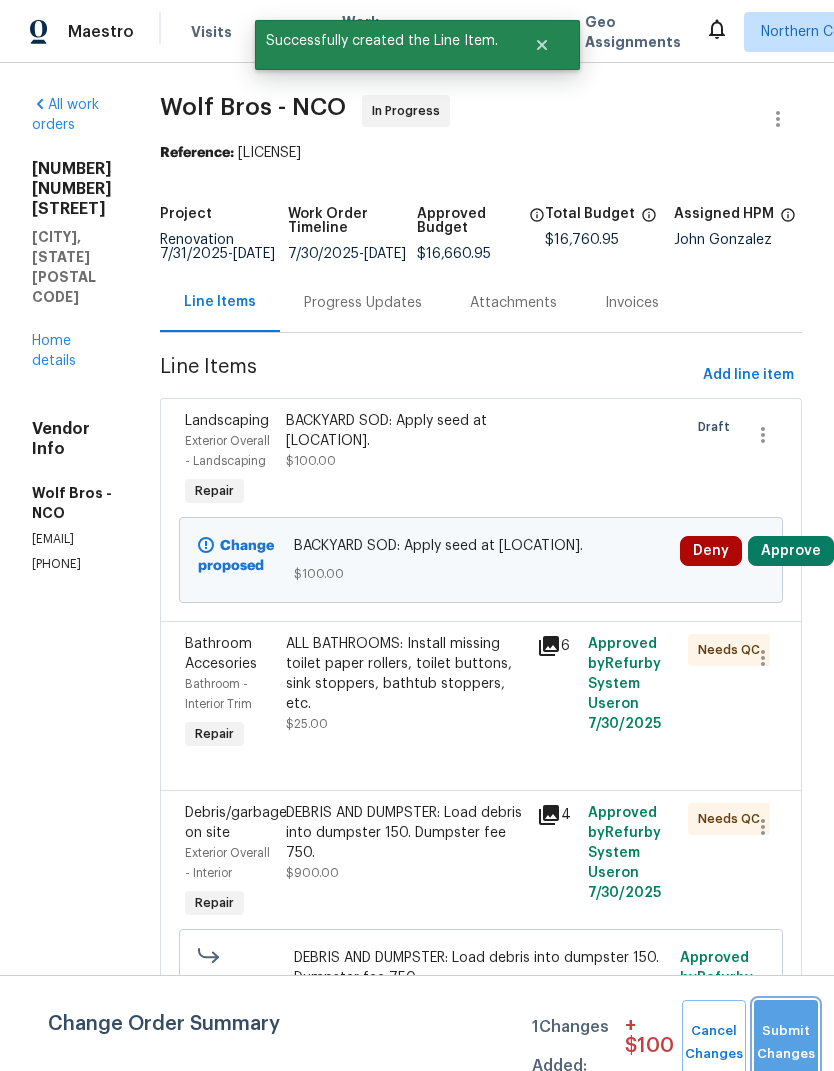 click on "Submit Changes" at bounding box center [786, 1043] 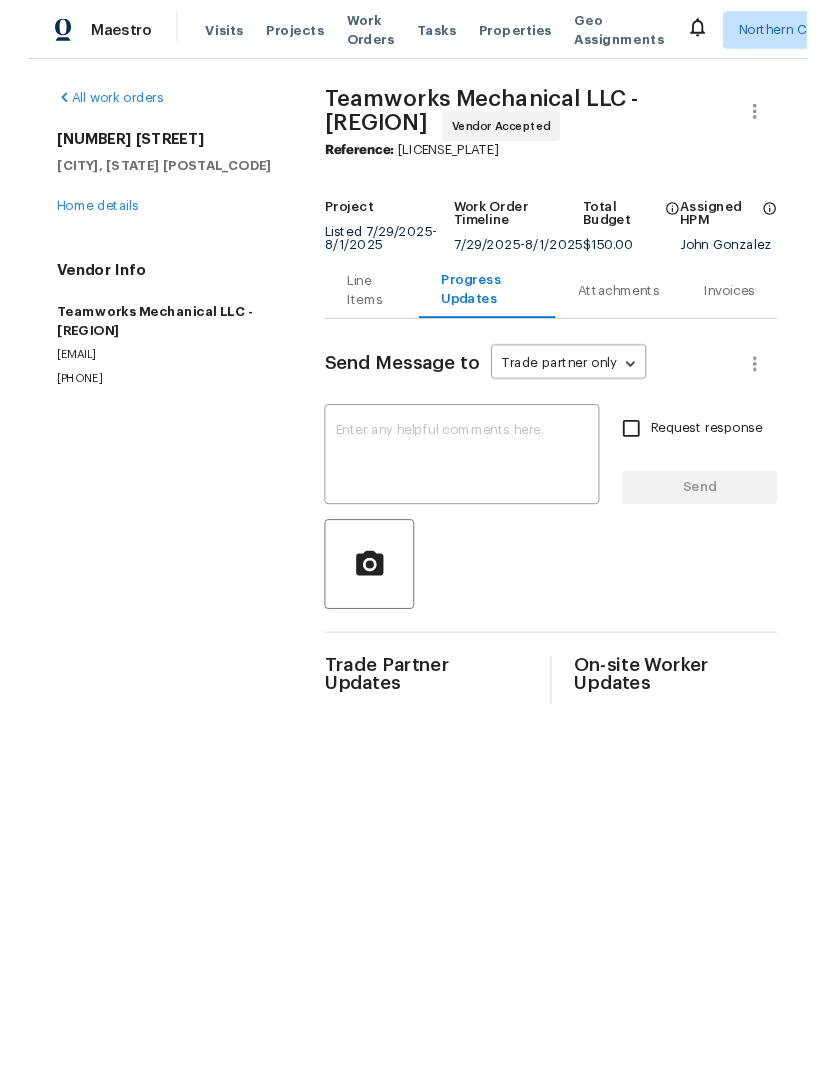 scroll, scrollTop: 0, scrollLeft: 0, axis: both 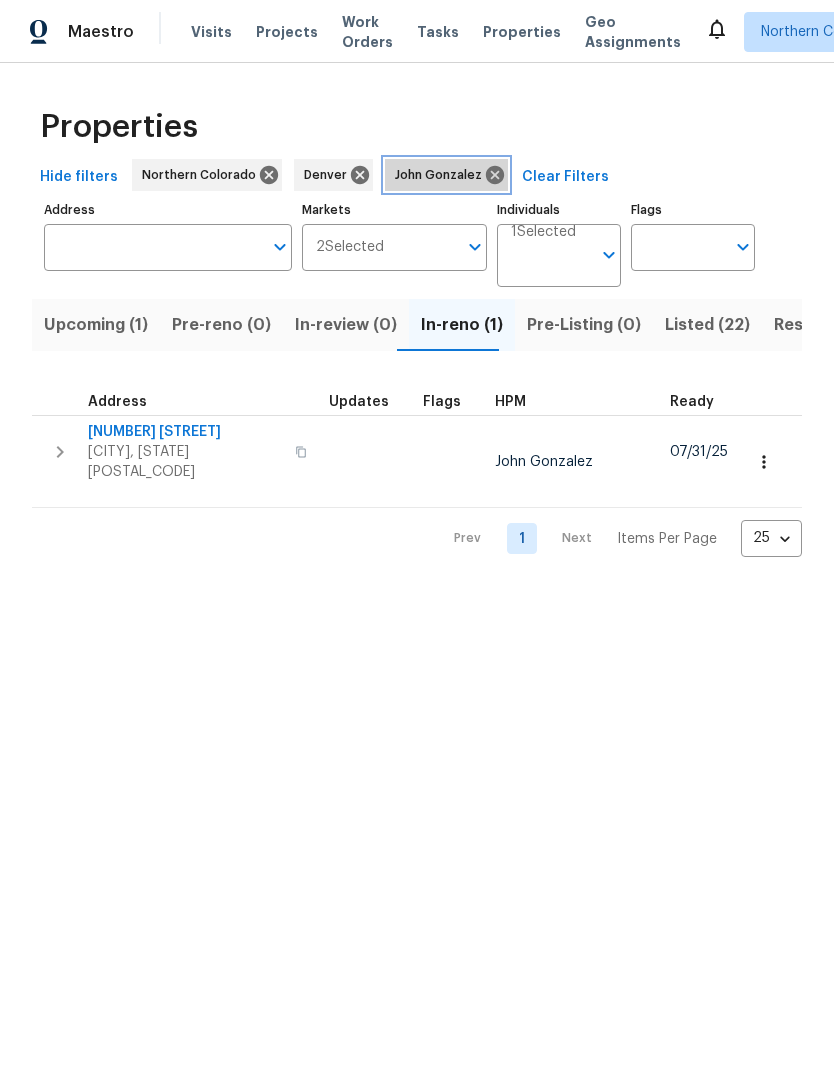 click 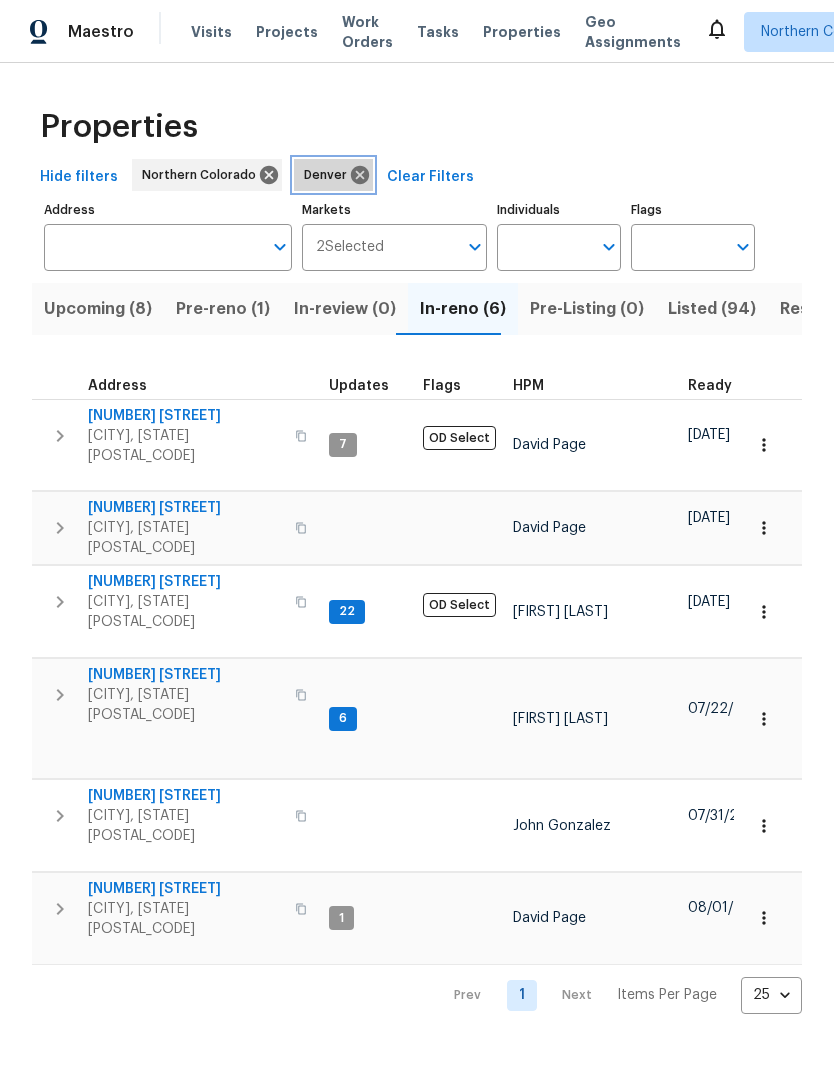 click 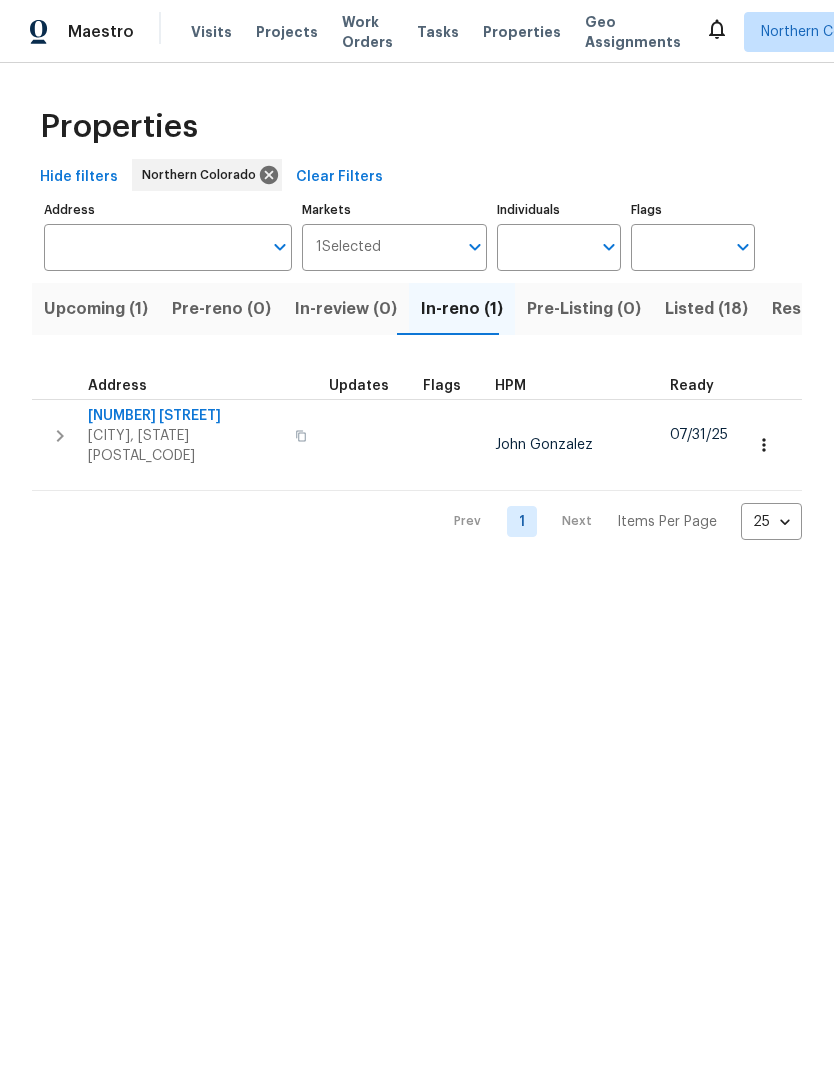 click on "Listed (18)" at bounding box center (706, 309) 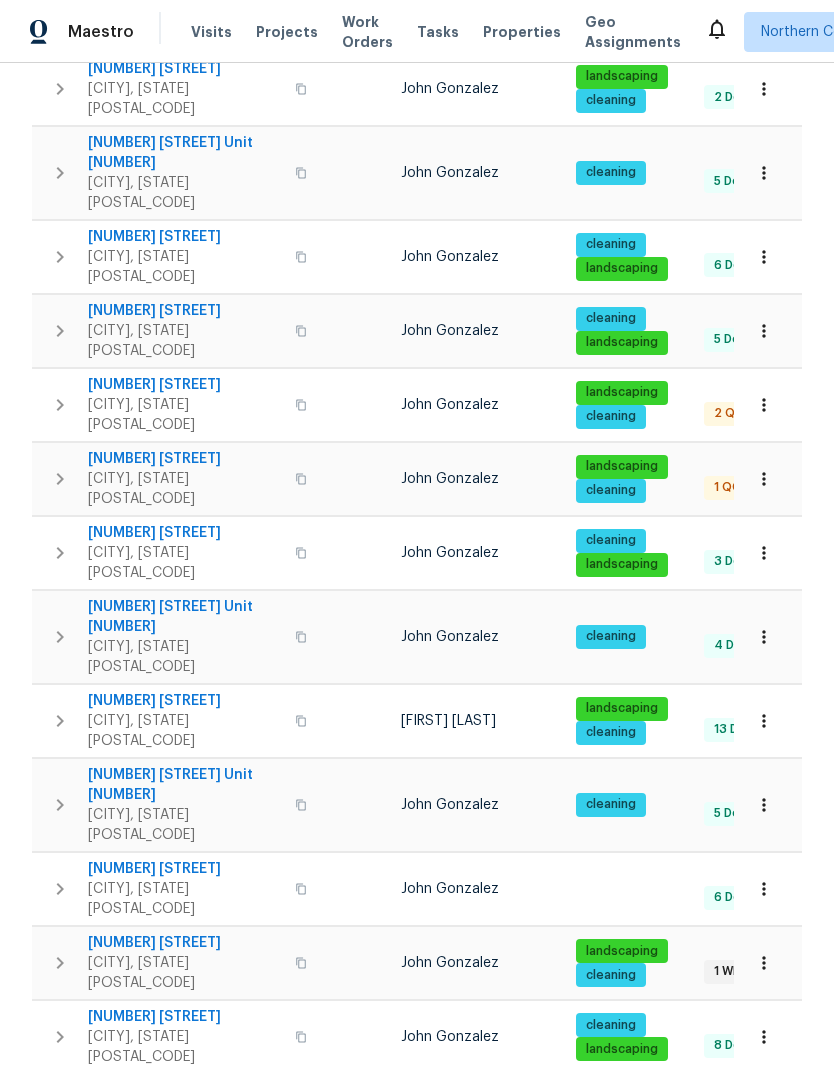 scroll, scrollTop: 361, scrollLeft: 0, axis: vertical 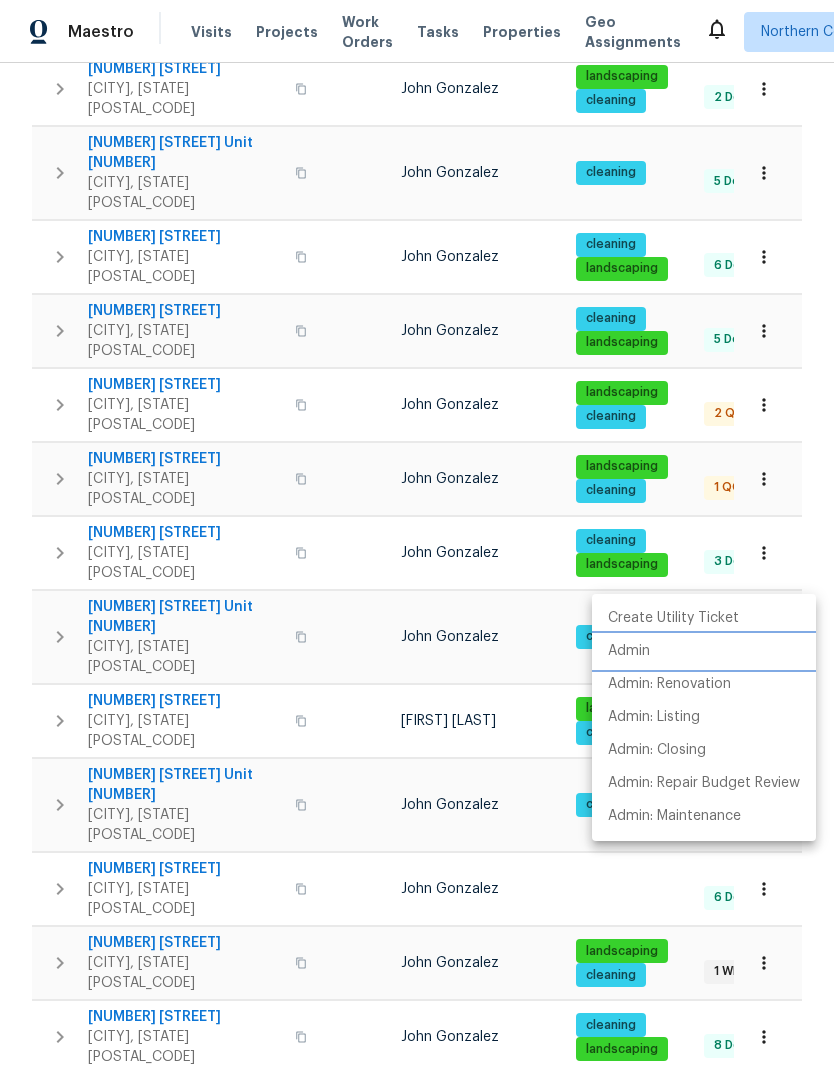 click on "Admin" at bounding box center (704, 651) 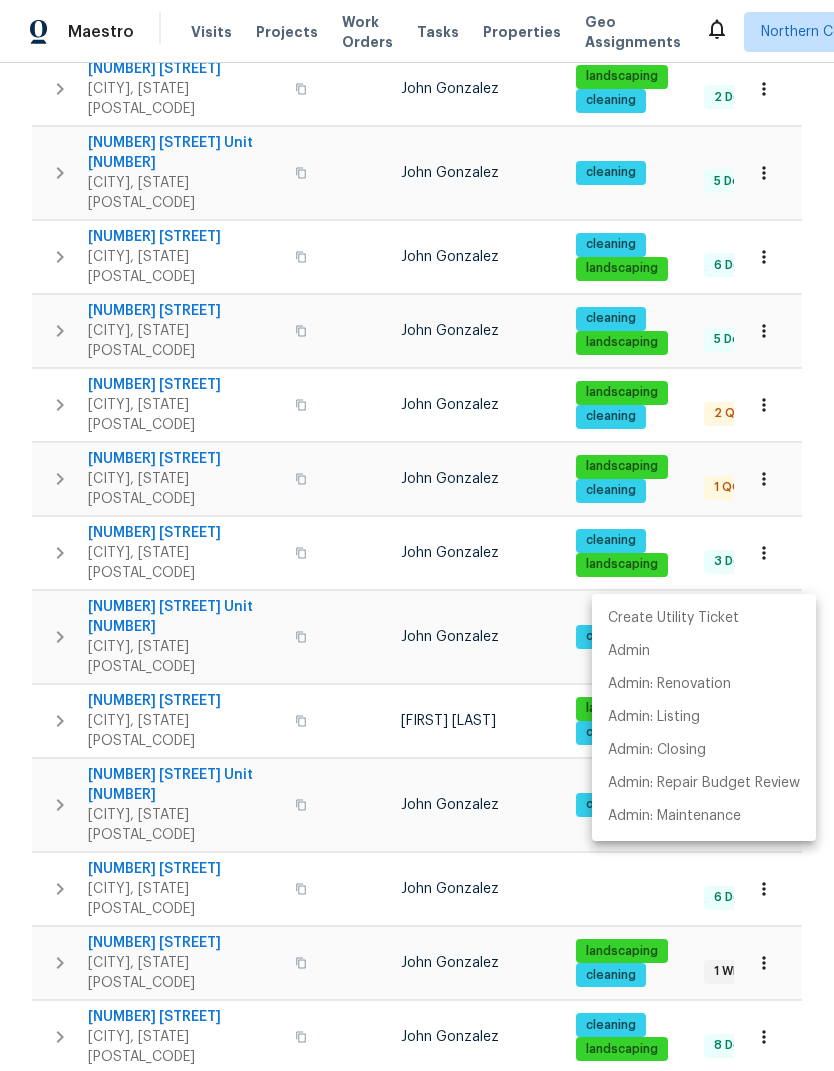 click at bounding box center (417, 535) 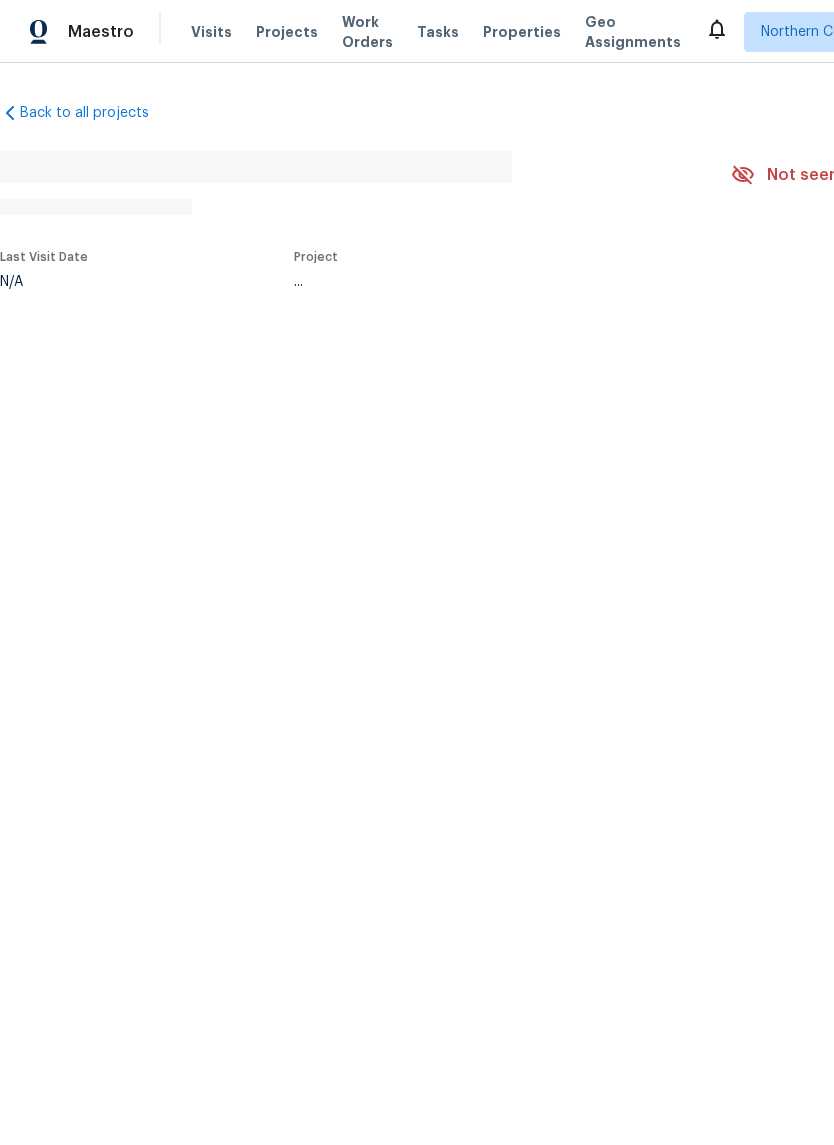 scroll, scrollTop: 0, scrollLeft: 0, axis: both 